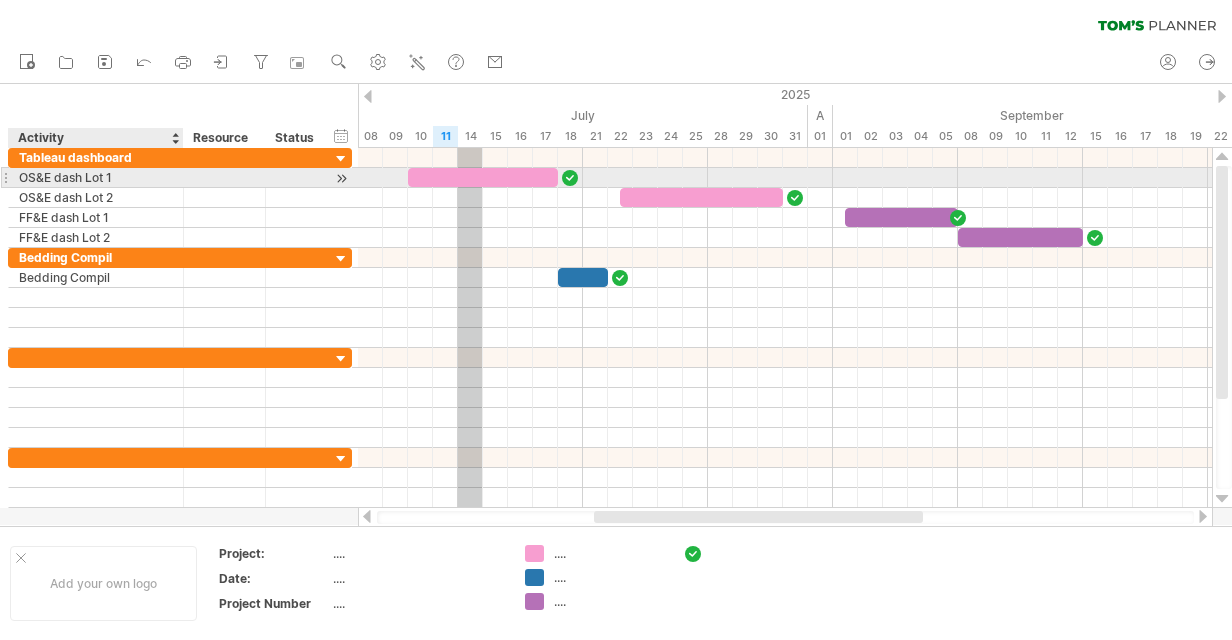scroll, scrollTop: 0, scrollLeft: 0, axis: both 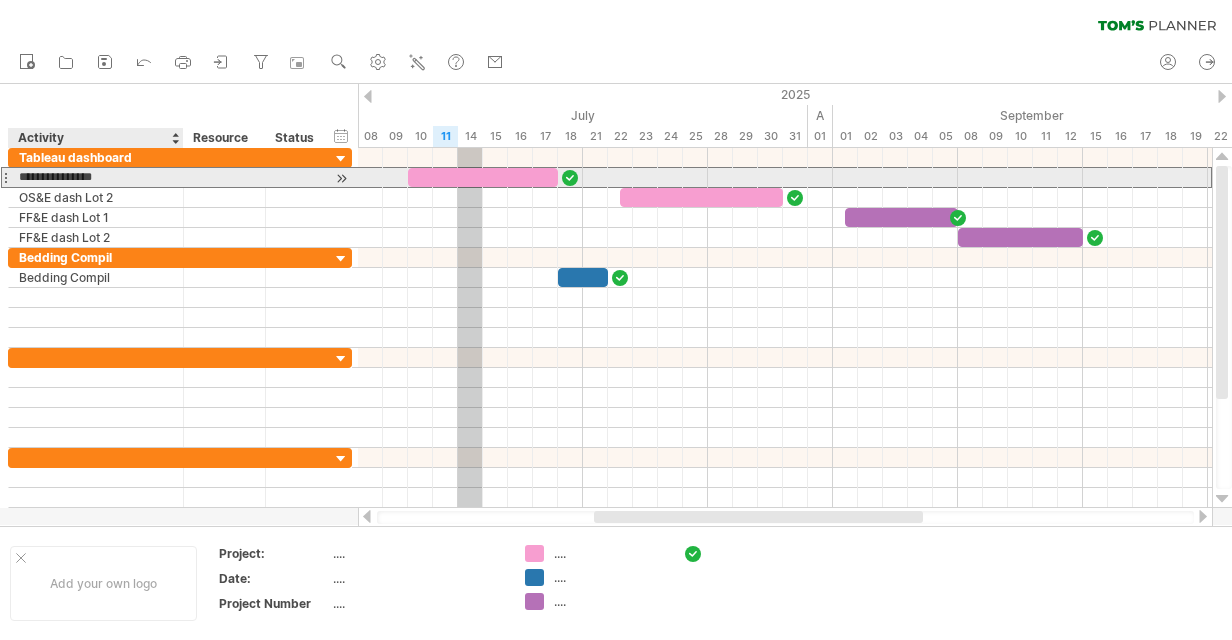 drag, startPoint x: 125, startPoint y: 175, endPoint x: 88, endPoint y: 178, distance: 37.12142 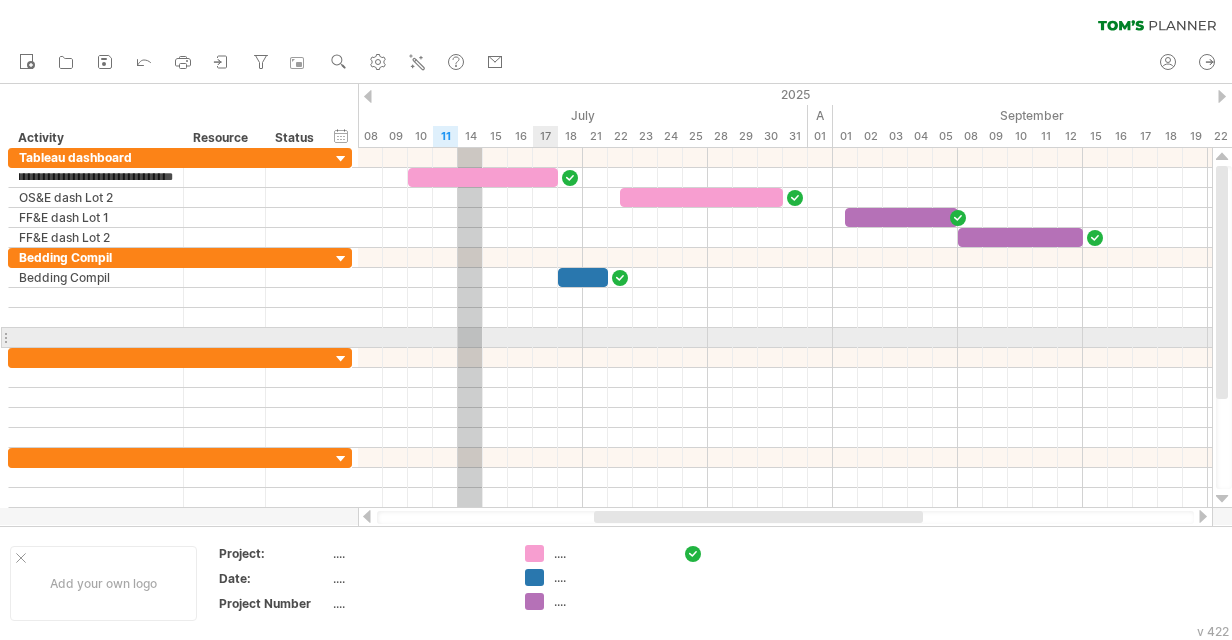 scroll, scrollTop: 0, scrollLeft: 119, axis: horizontal 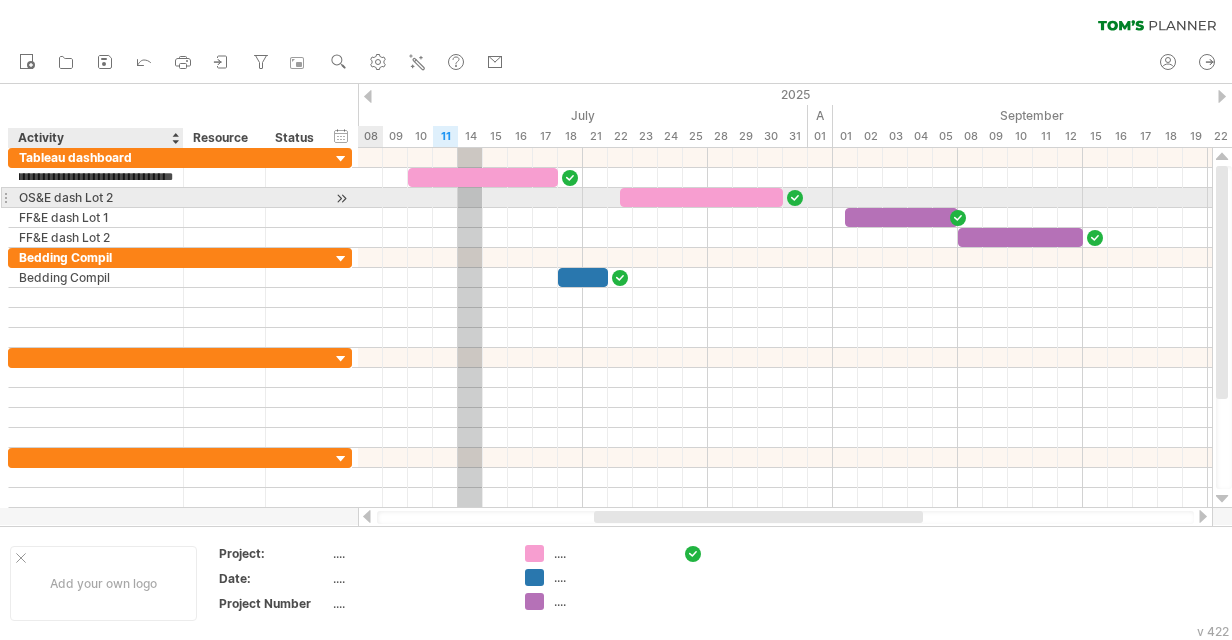 click on "OS&E dash Lot 2" at bounding box center [96, 197] 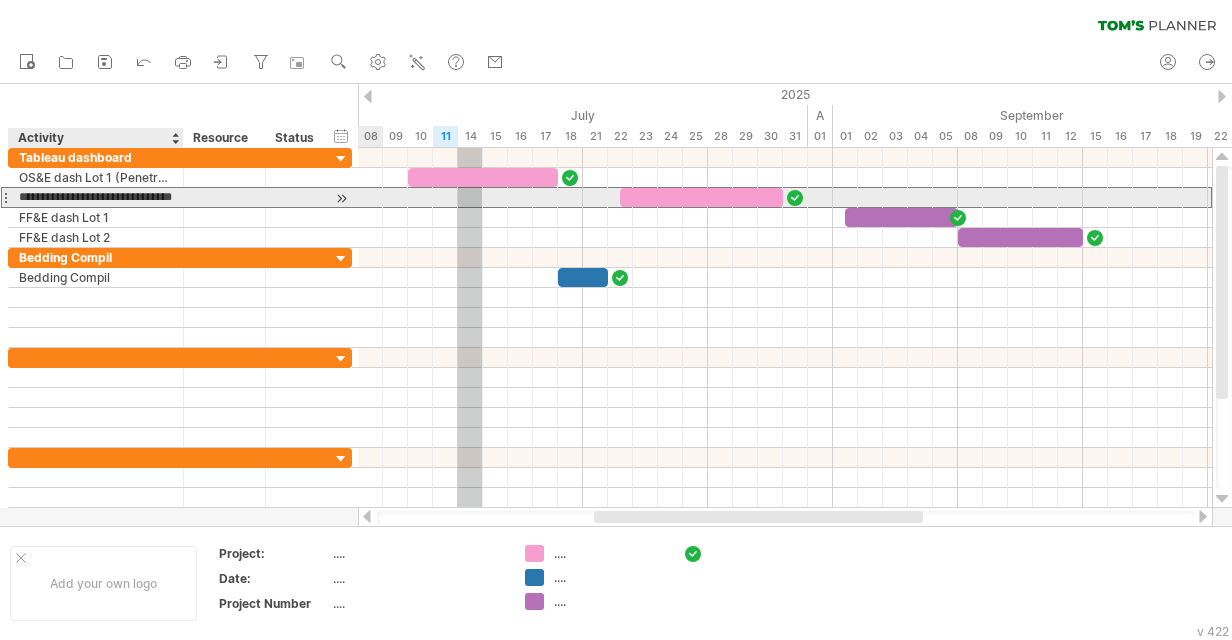 scroll, scrollTop: 0, scrollLeft: 32, axis: horizontal 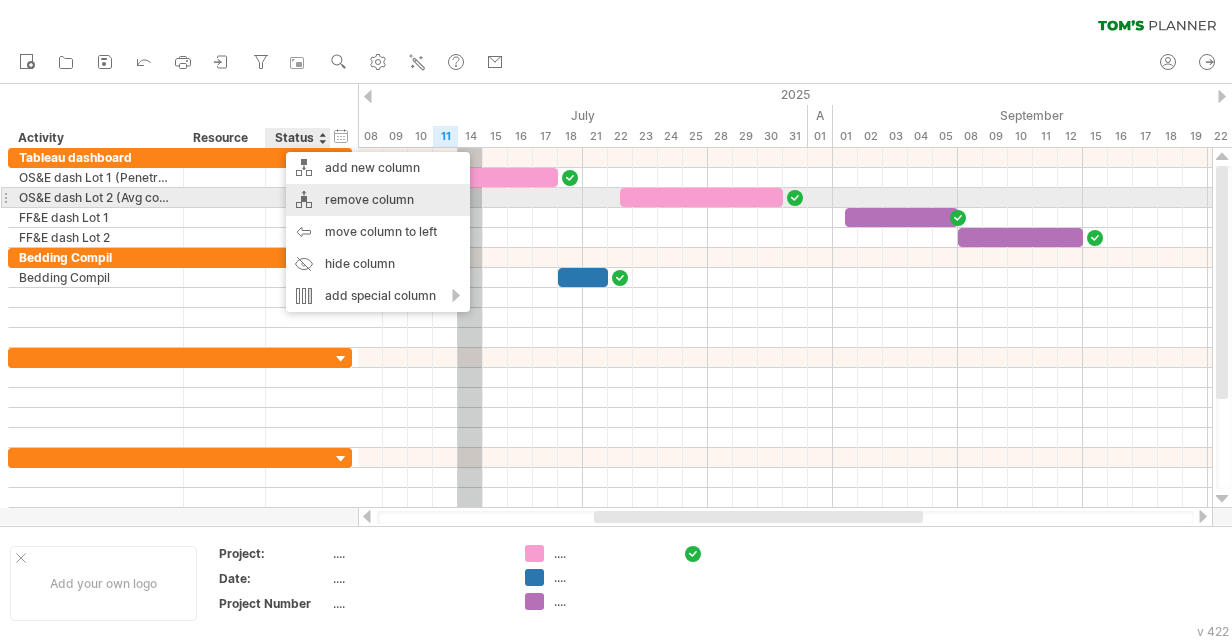 click on "remove column" at bounding box center (378, 200) 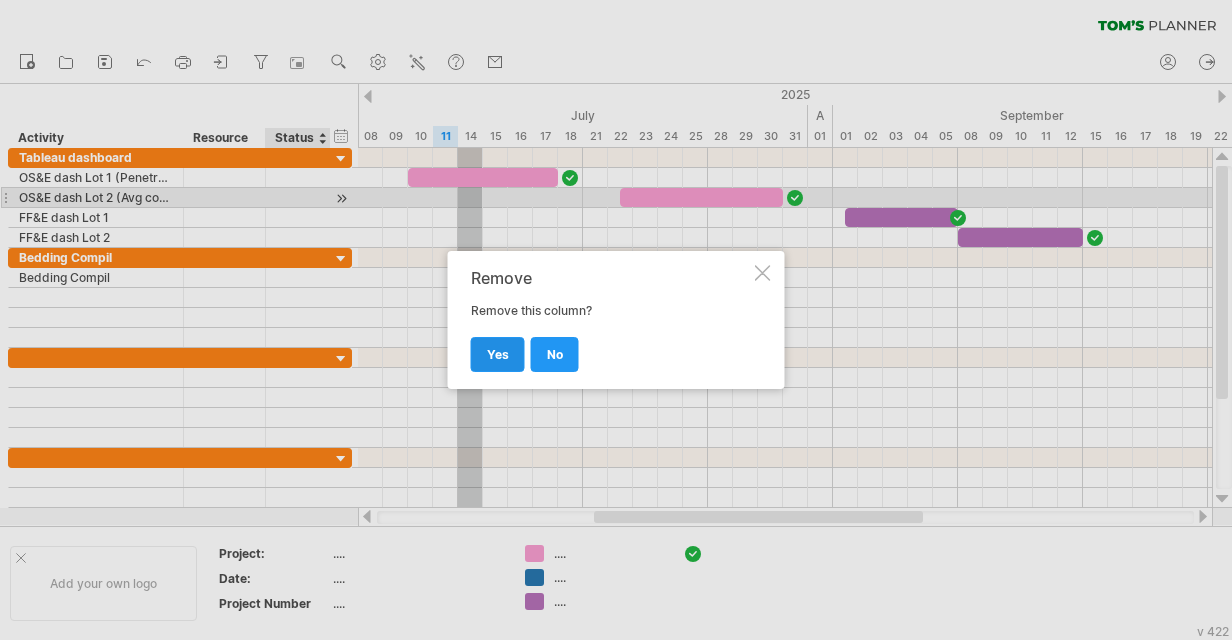 click on "yes" at bounding box center [498, 354] 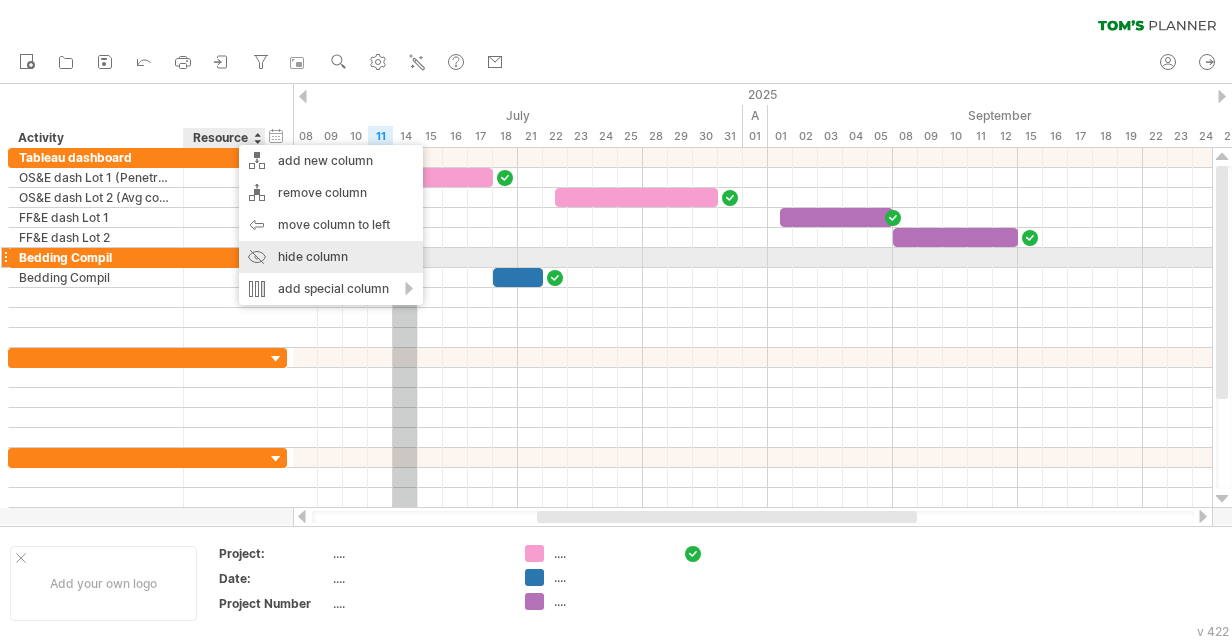 click on "hide column" at bounding box center (331, 257) 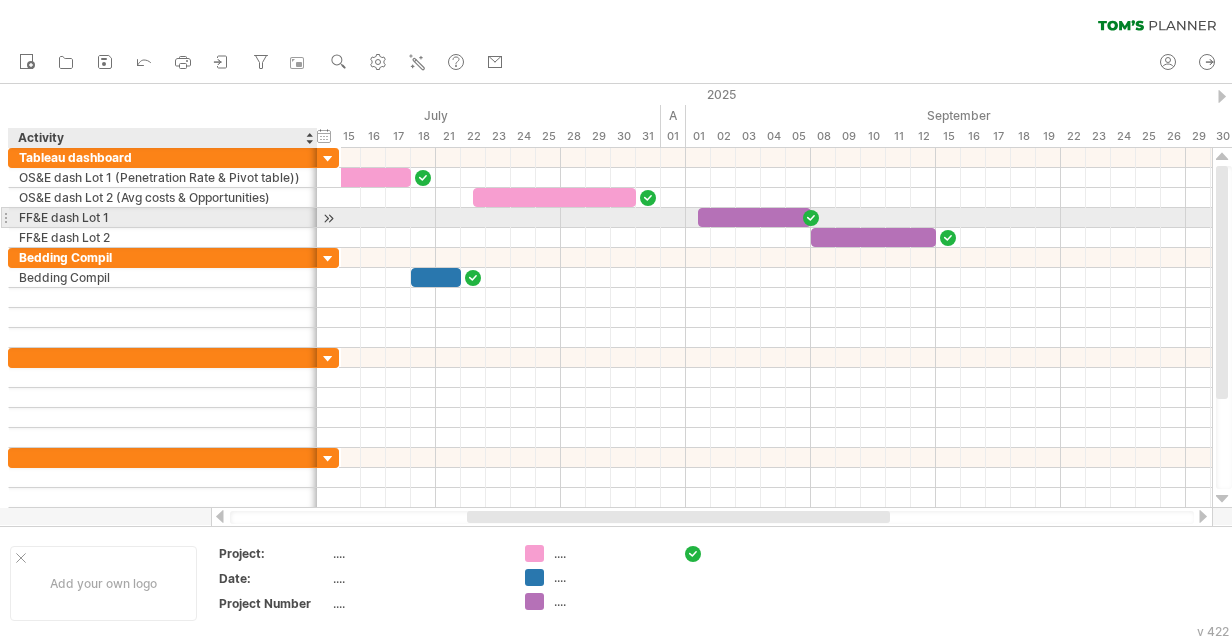 drag, startPoint x: 180, startPoint y: 212, endPoint x: 314, endPoint y: 224, distance: 134.53624 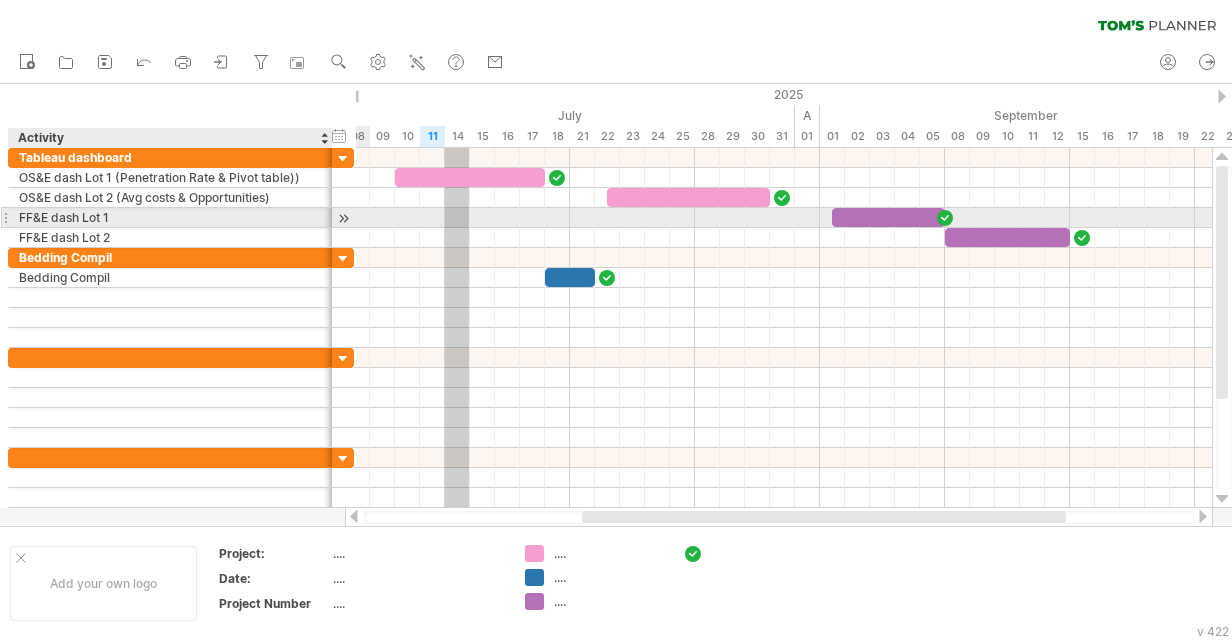 drag, startPoint x: 313, startPoint y: 222, endPoint x: 330, endPoint y: 225, distance: 17.262676 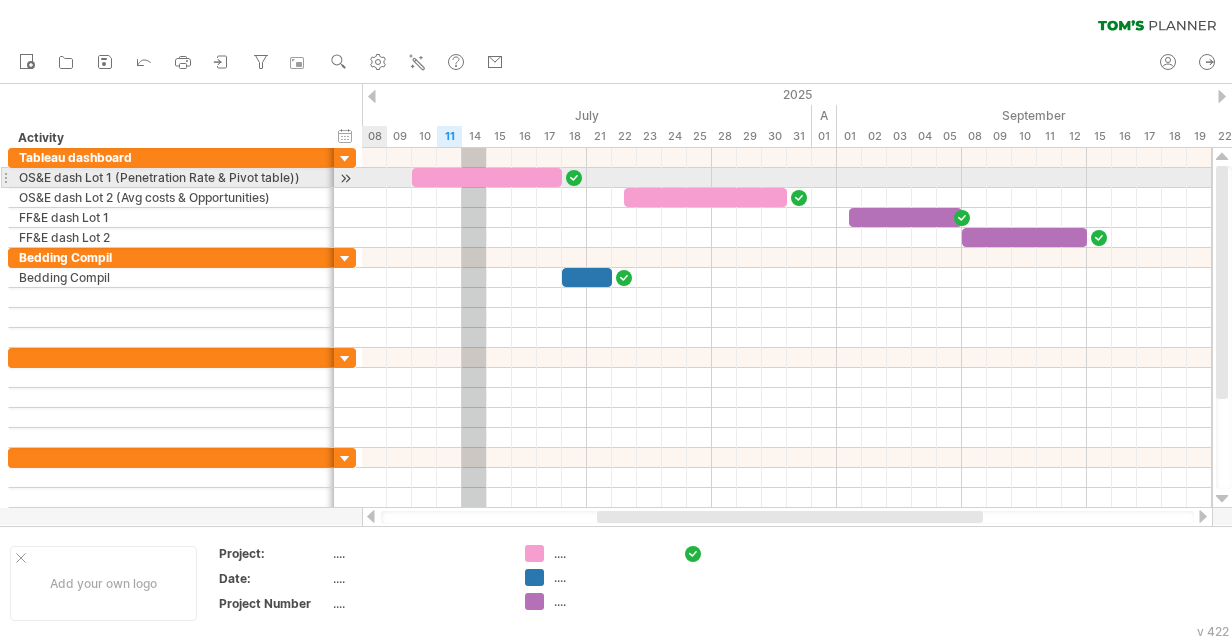 click on "OS&E dash Lot 1 (Penetration Rate & Pivot table))" at bounding box center [171, 177] 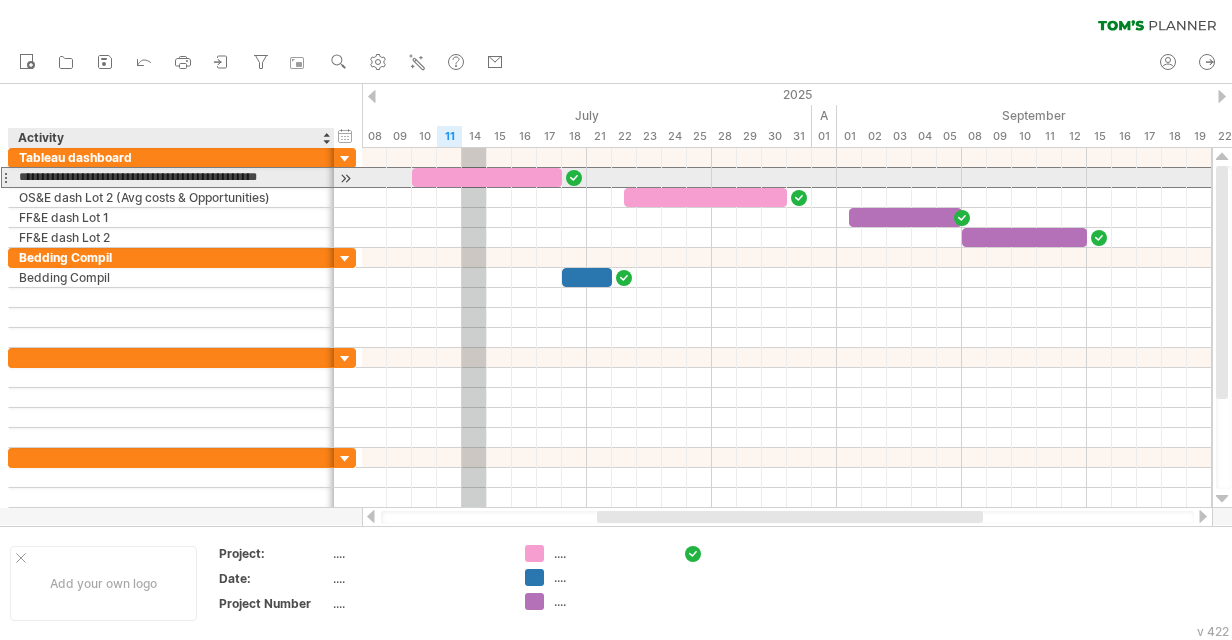 drag, startPoint x: 303, startPoint y: 177, endPoint x: 116, endPoint y: 178, distance: 187.00267 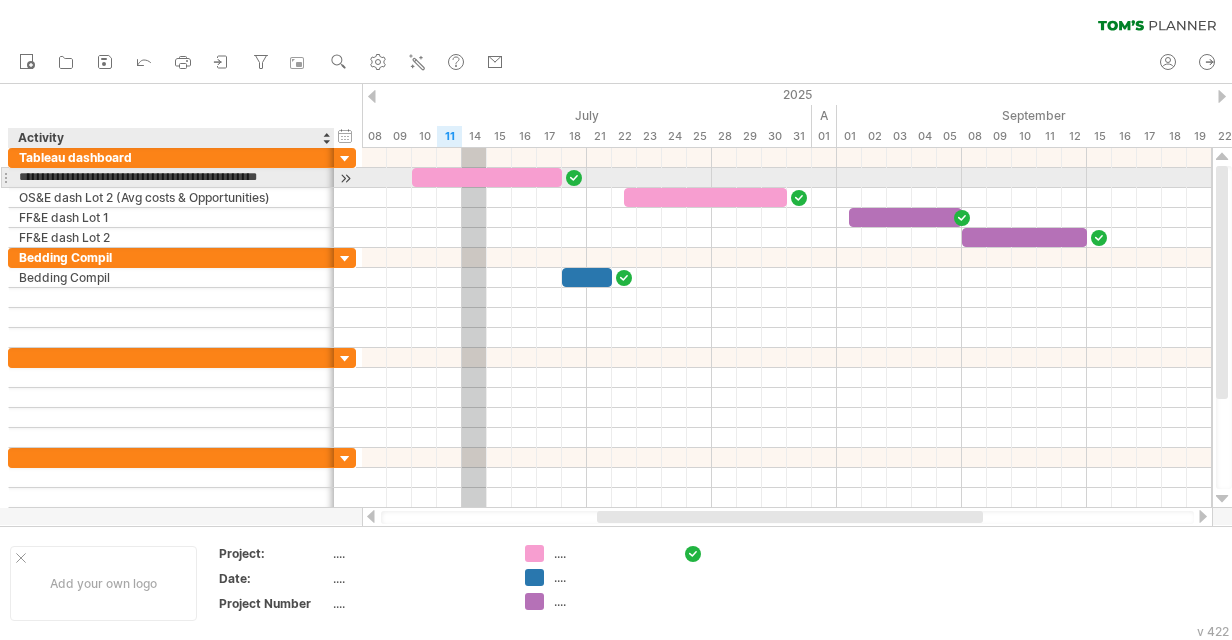 type on "**********" 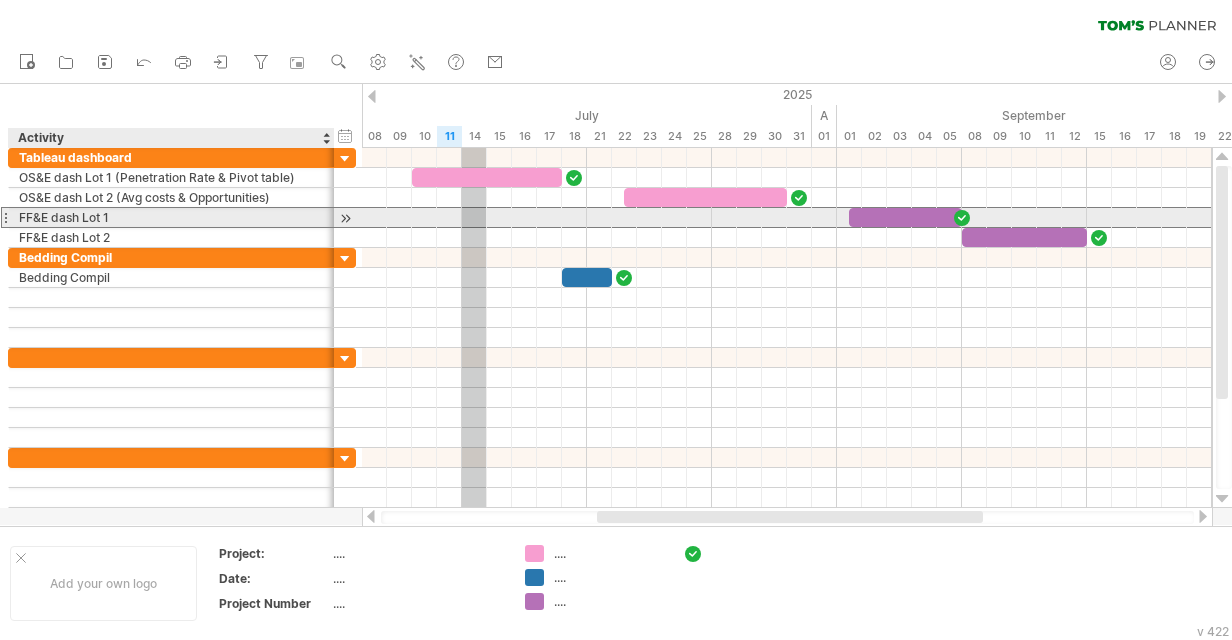click on "FF&E dash Lot 1" at bounding box center [171, 217] 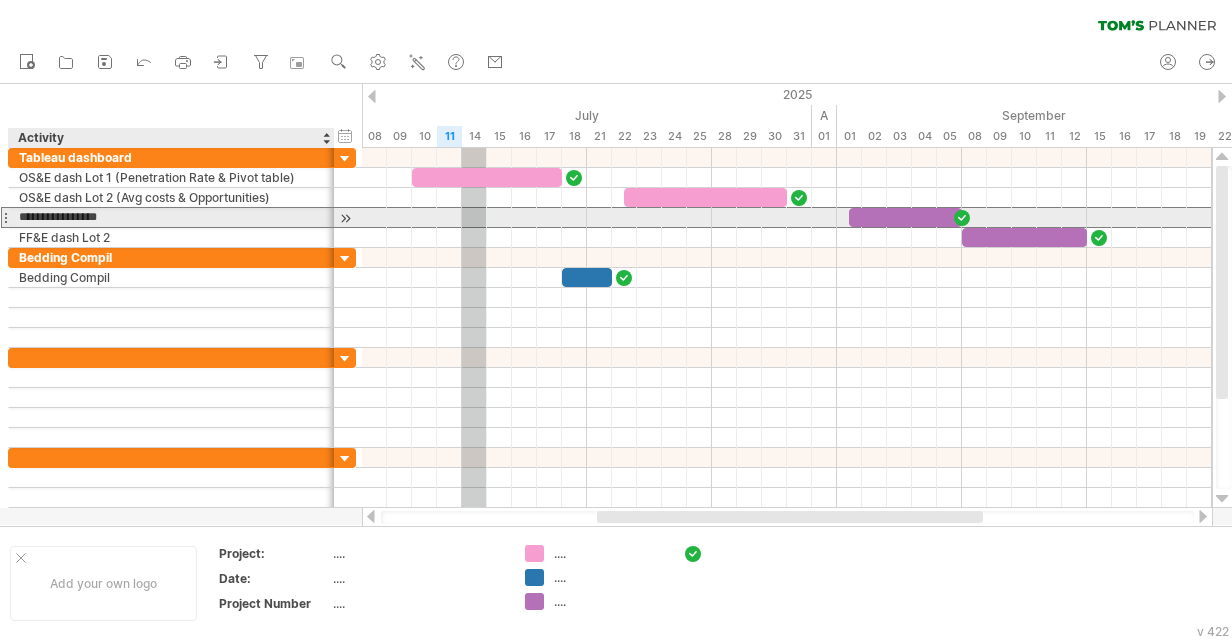 paste on "**********" 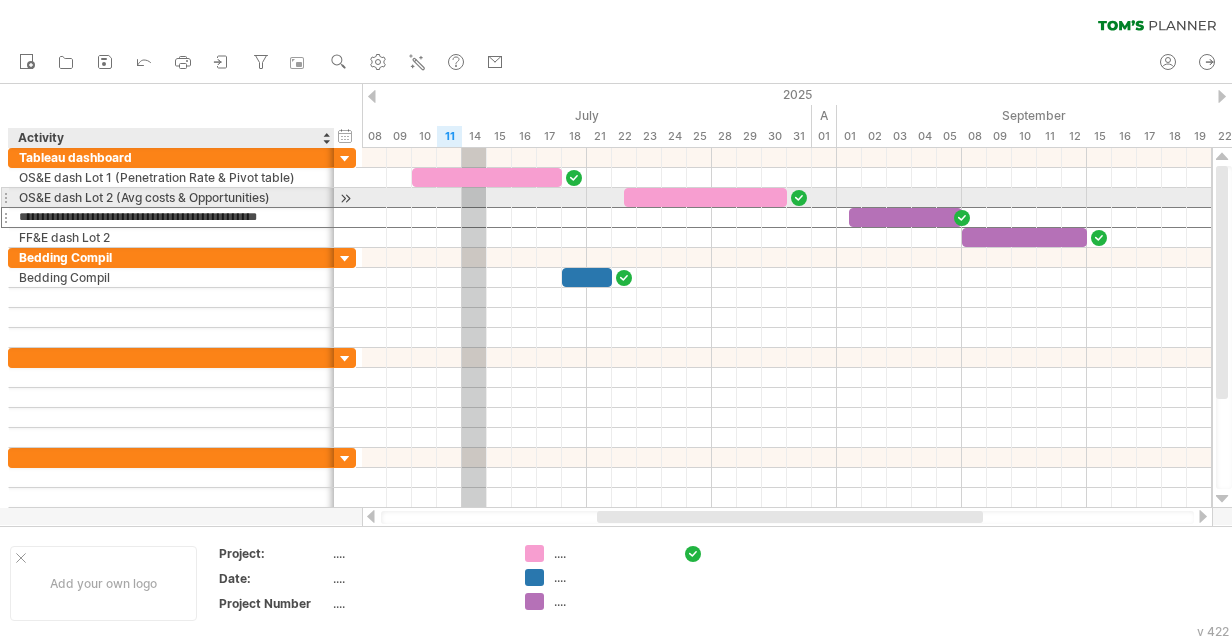 type on "**********" 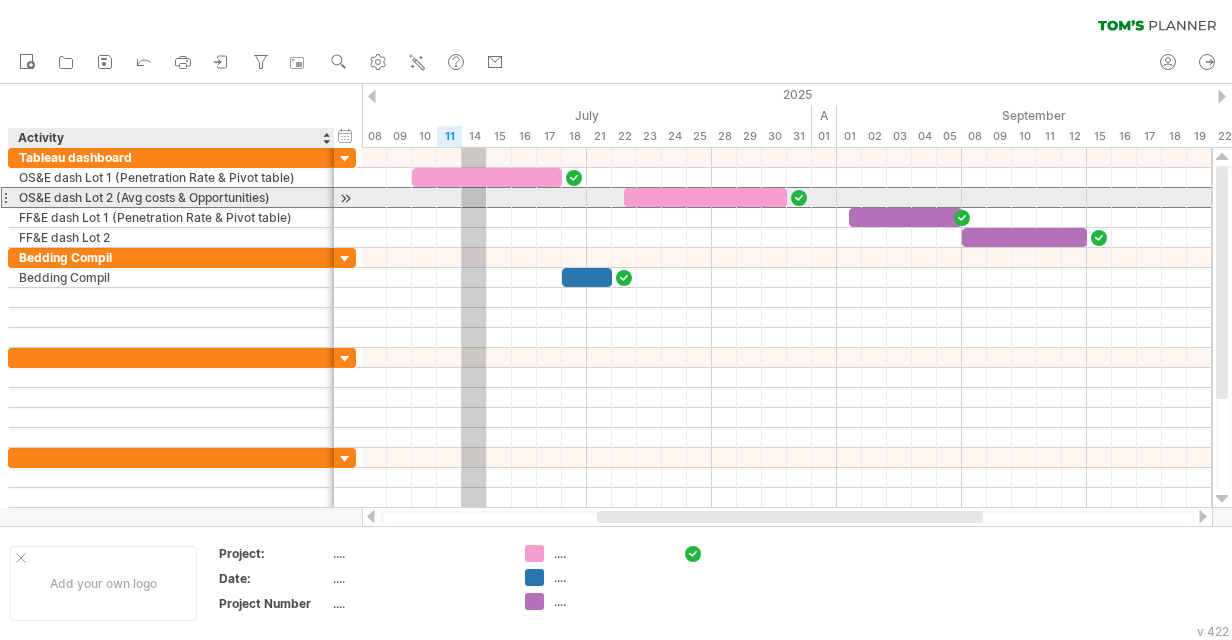 drag, startPoint x: 292, startPoint y: 197, endPoint x: 250, endPoint y: 192, distance: 42.296574 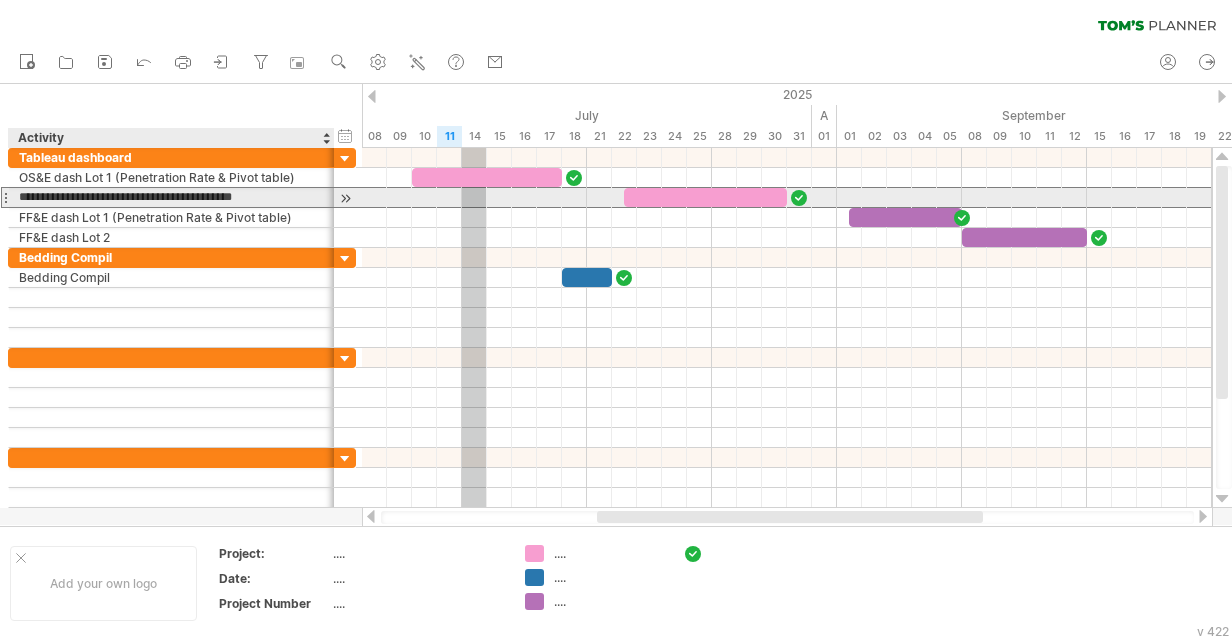 click on "**********" at bounding box center (171, 197) 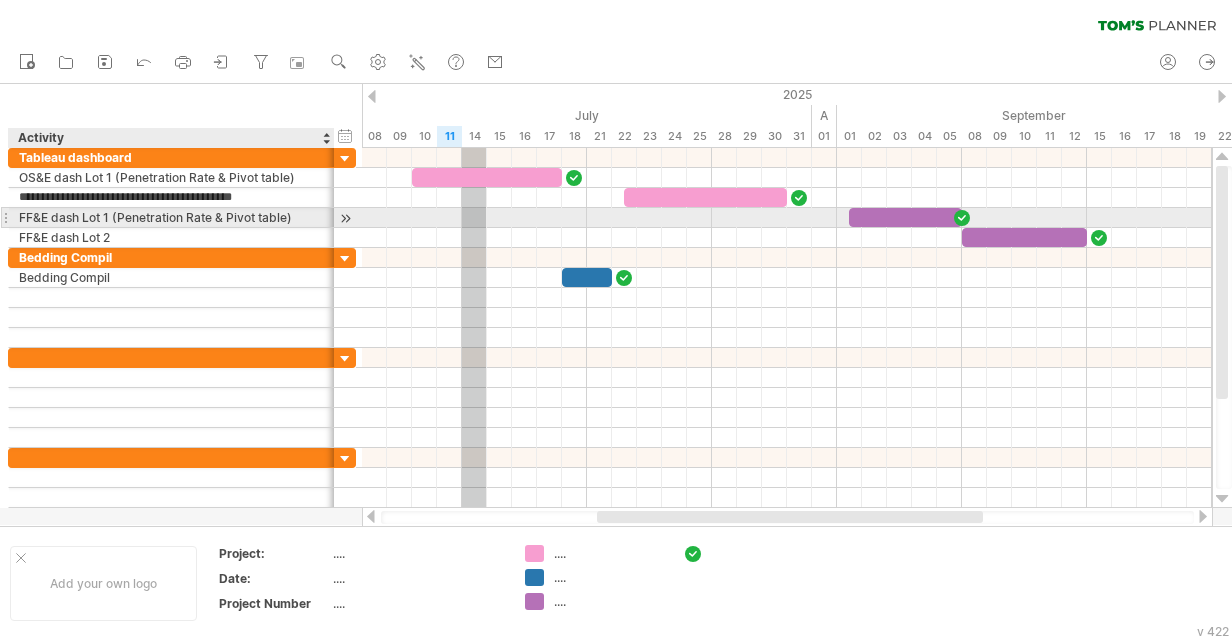 click on "FF&E dash Lot 1 (Penetration Rate & Pivot table)" at bounding box center [171, 217] 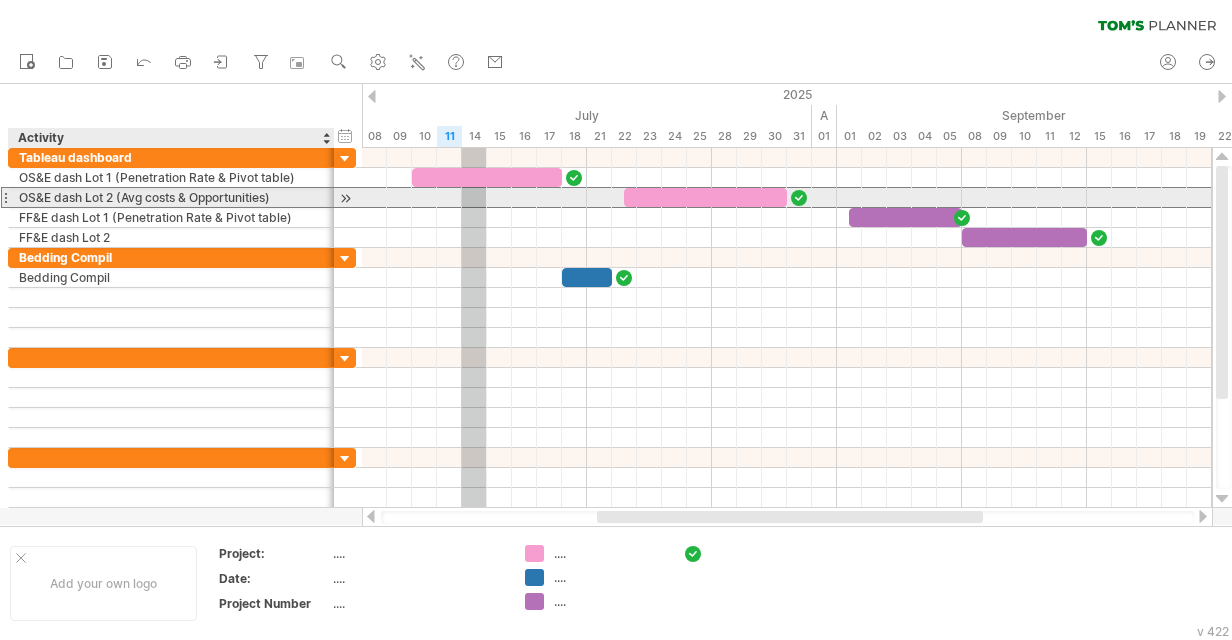 click on "OS&E dash Lot 2 (Avg costs & Opportunities)" at bounding box center [171, 197] 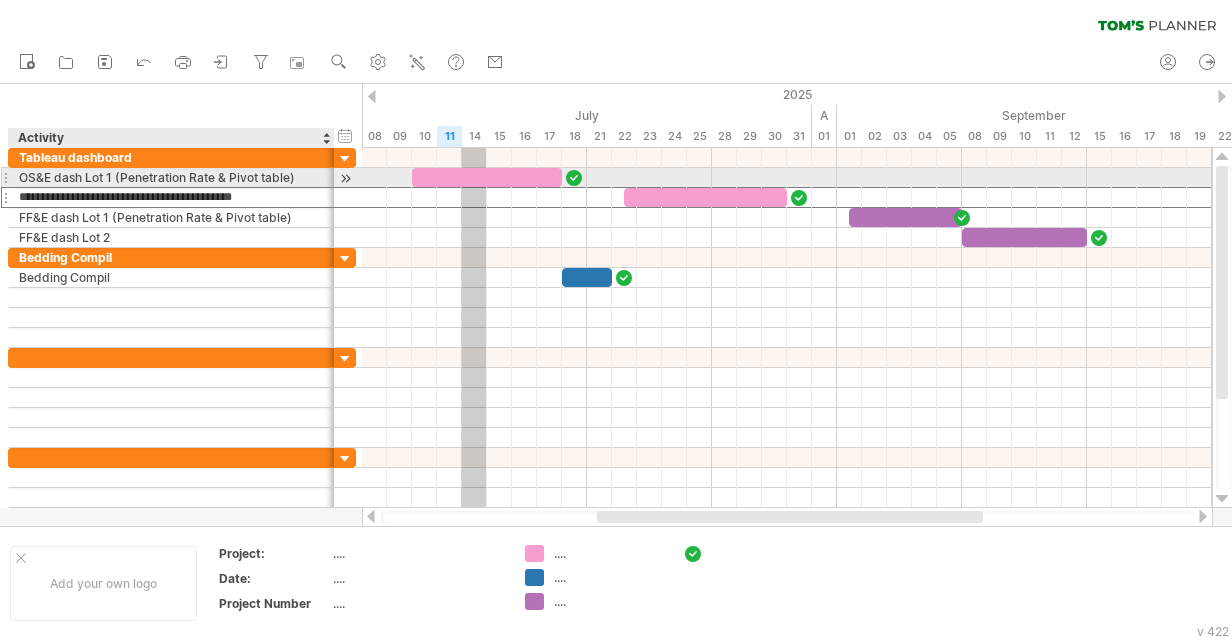drag, startPoint x: 282, startPoint y: 192, endPoint x: 119, endPoint y: 174, distance: 163.99086 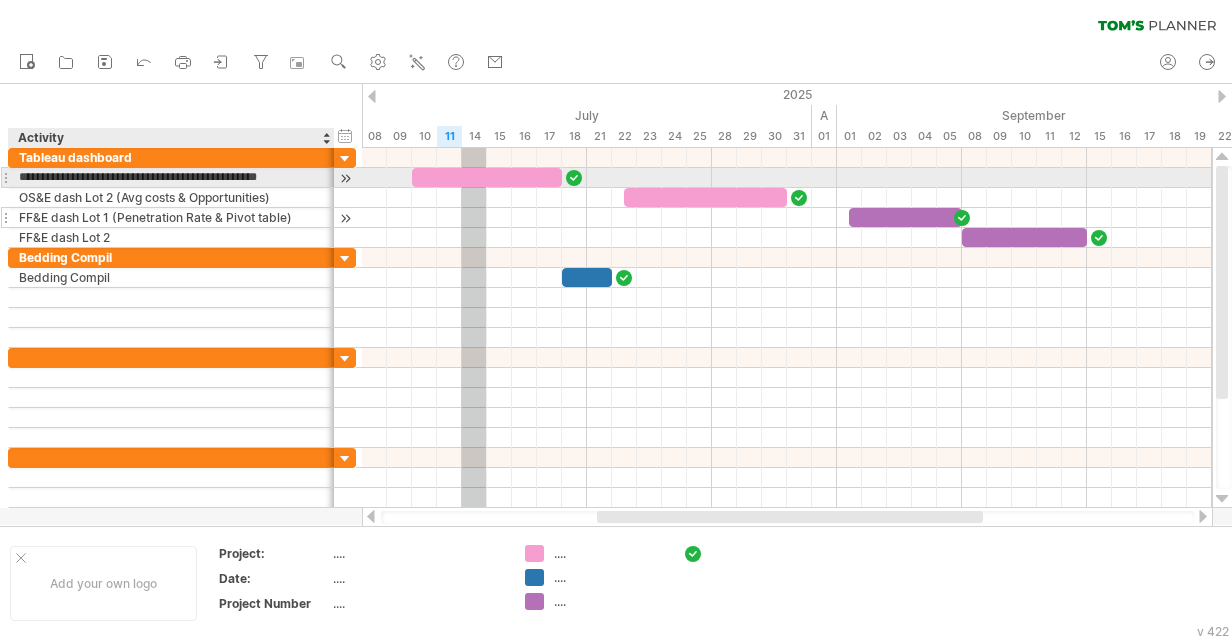 type on "**********" 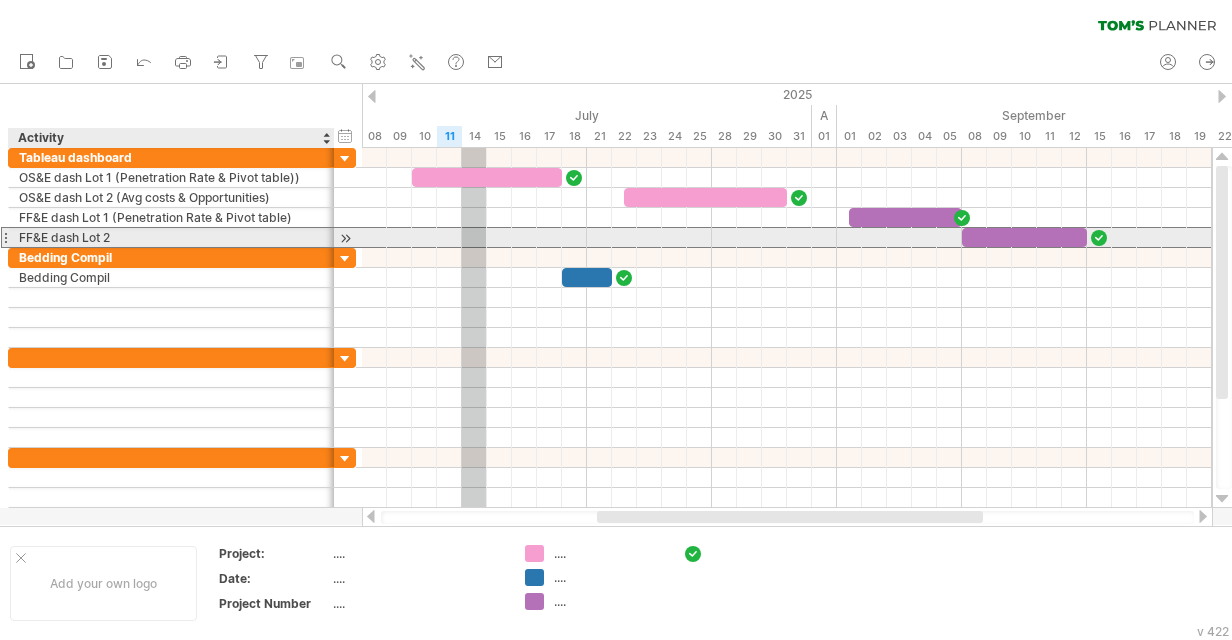 click on "FF&E dash Lot 2" at bounding box center (171, 237) 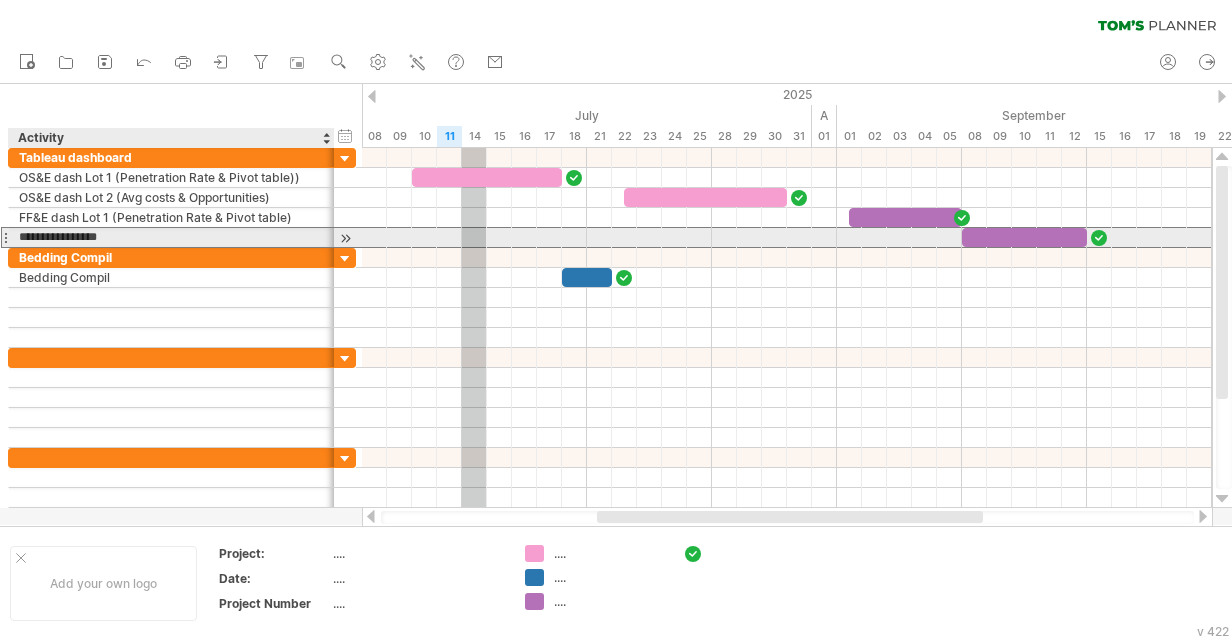 paste on "**********" 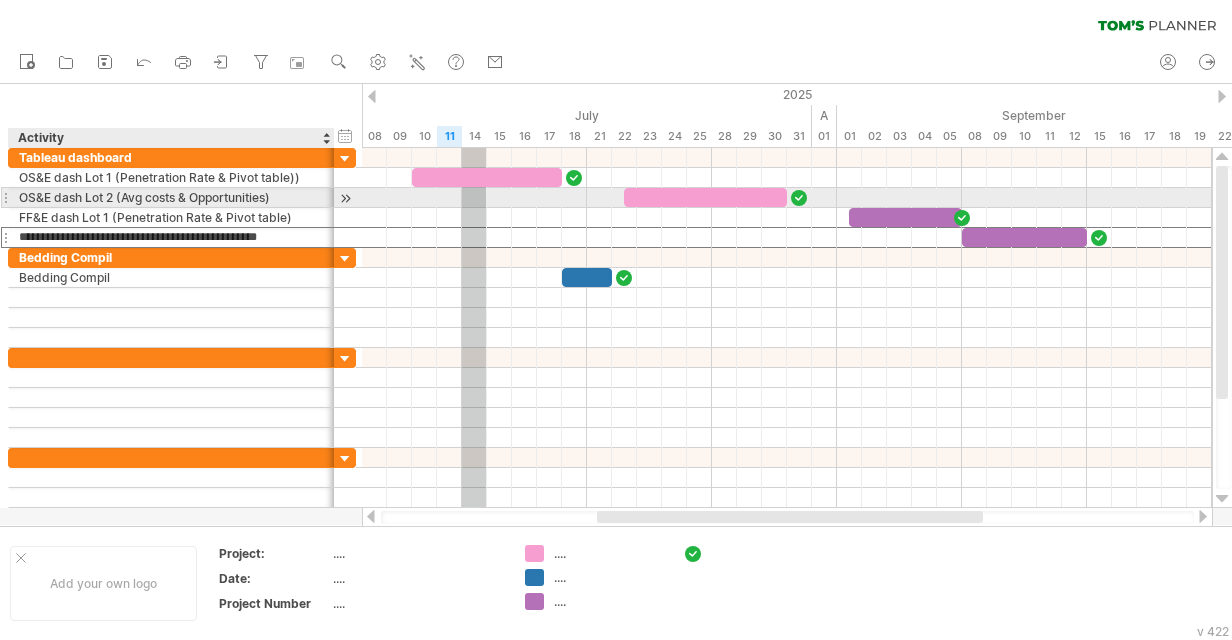 click on "OS&E dash Lot 2 (Avg costs & Opportunities)" at bounding box center (171, 197) 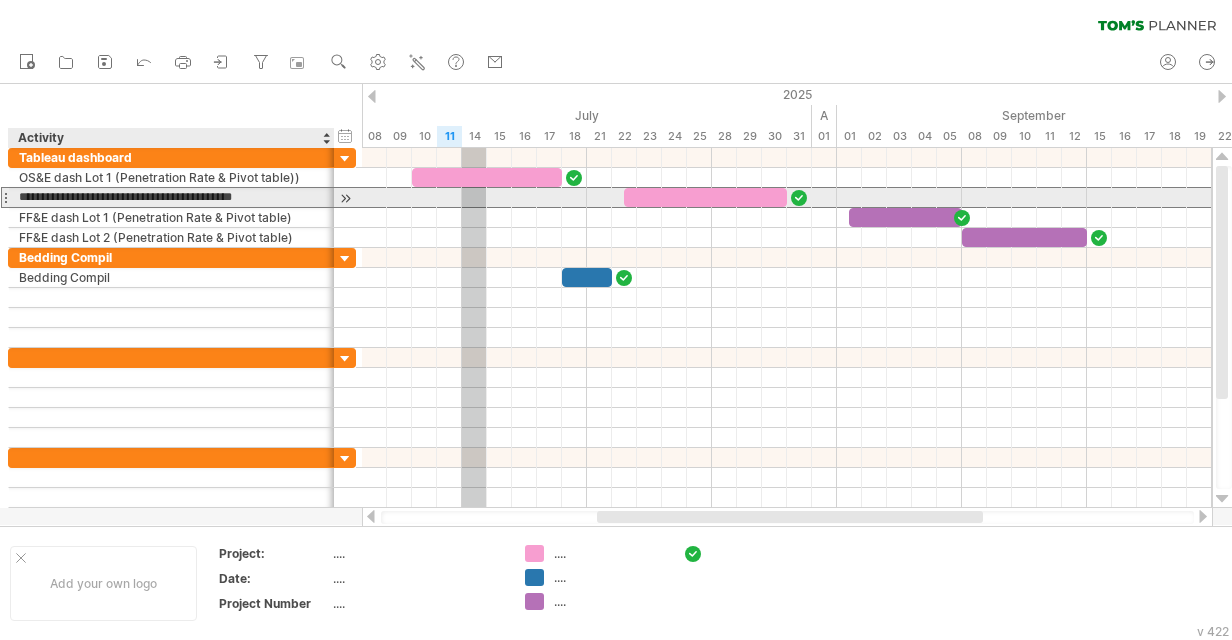 drag, startPoint x: 283, startPoint y: 196, endPoint x: 116, endPoint y: 196, distance: 167 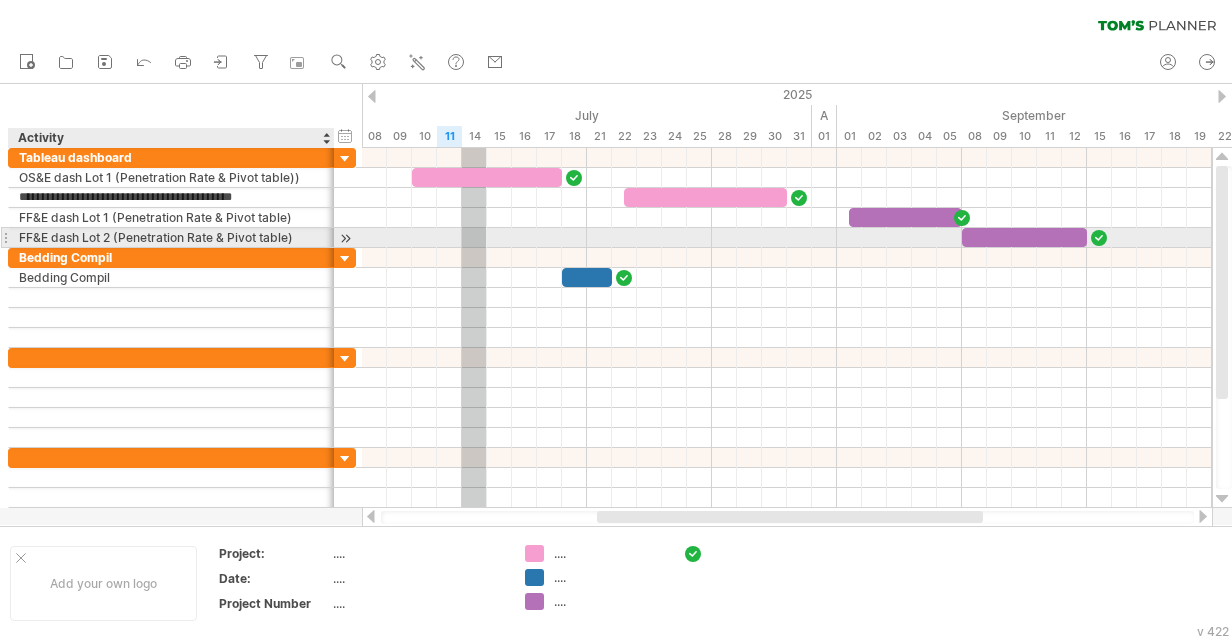 click on "FF&E dash Lot 2 (Penetration Rate & Pivot table)" at bounding box center [171, 237] 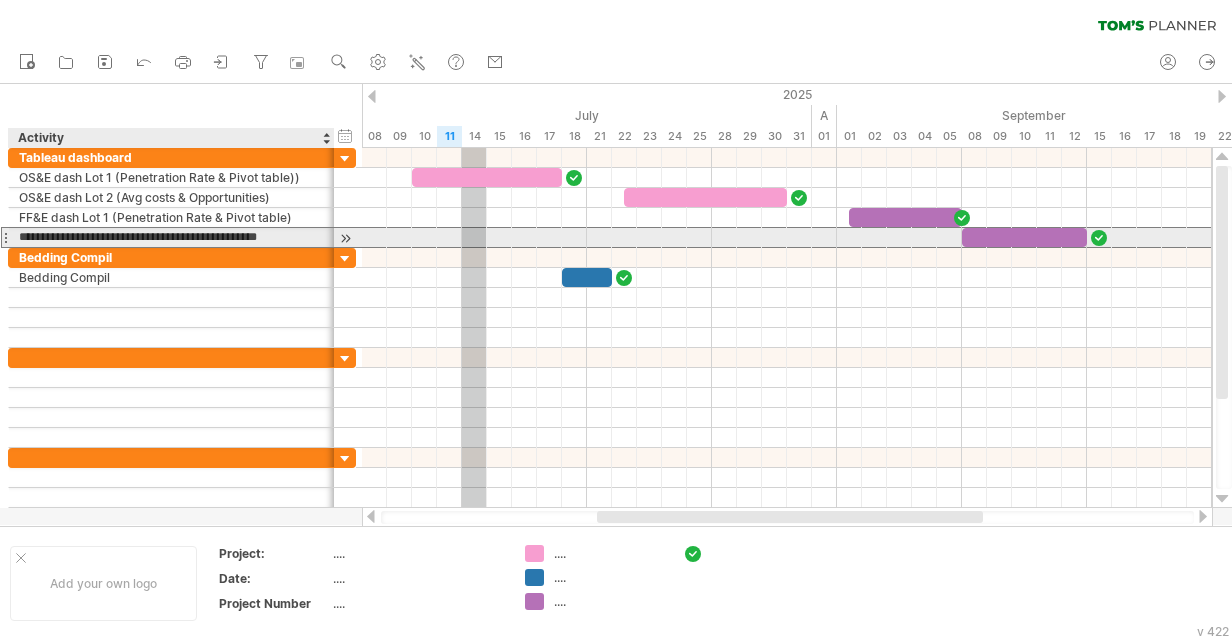 drag, startPoint x: 298, startPoint y: 233, endPoint x: 115, endPoint y: 229, distance: 183.04372 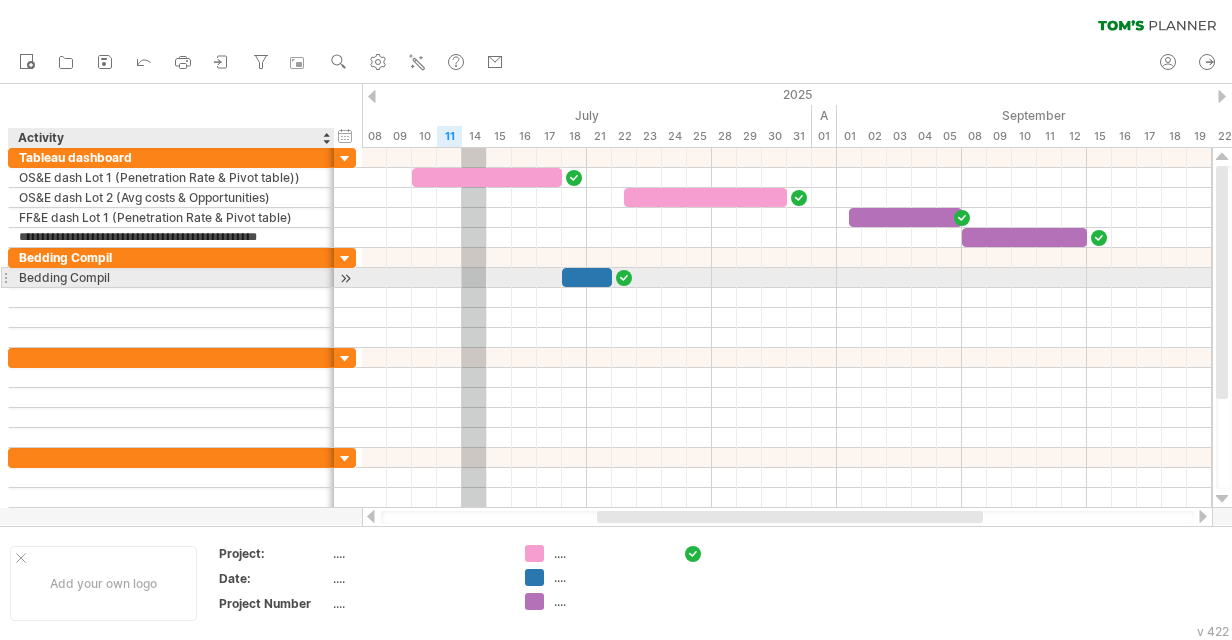 paste 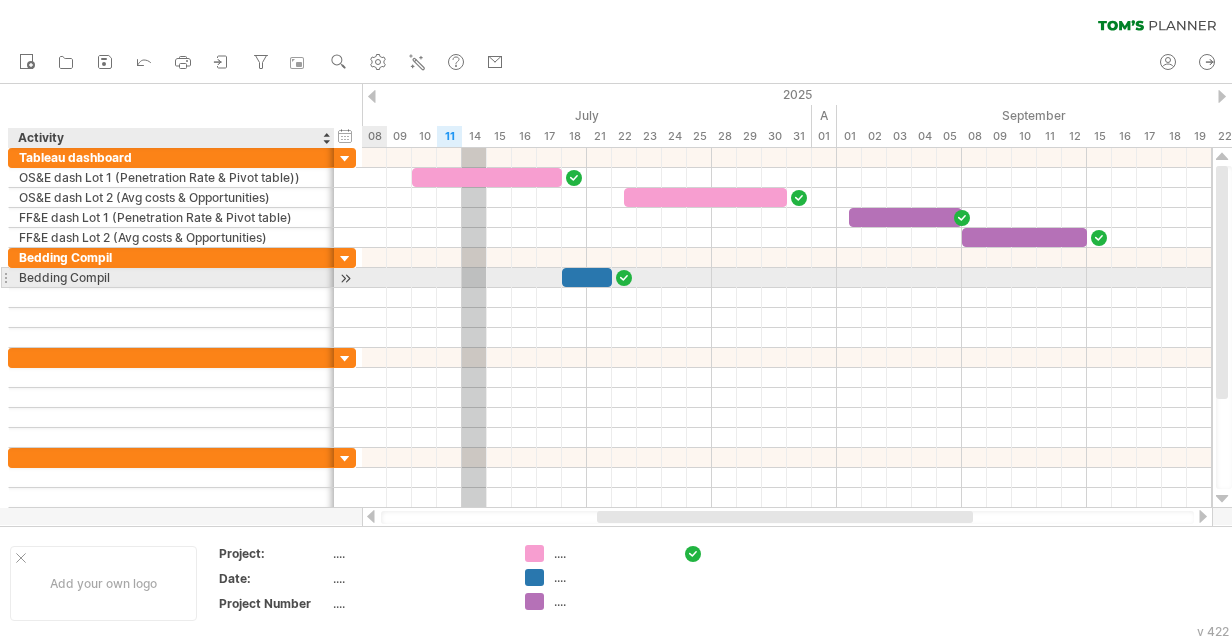 click on "Bedding Compil" at bounding box center [171, 277] 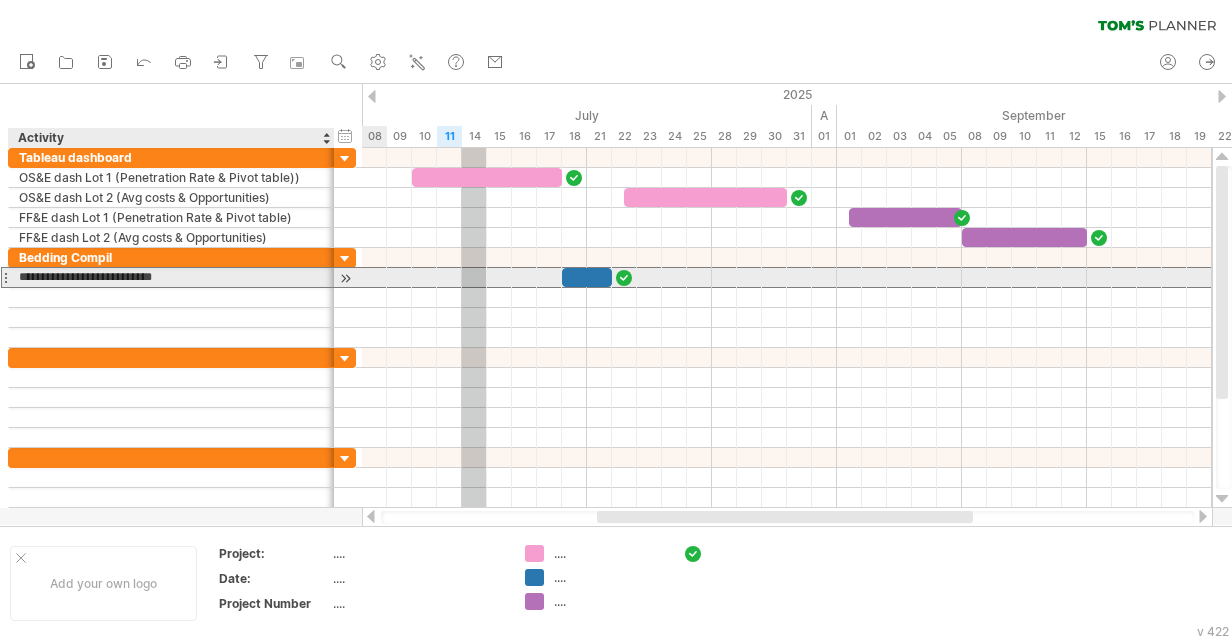 type on "**********" 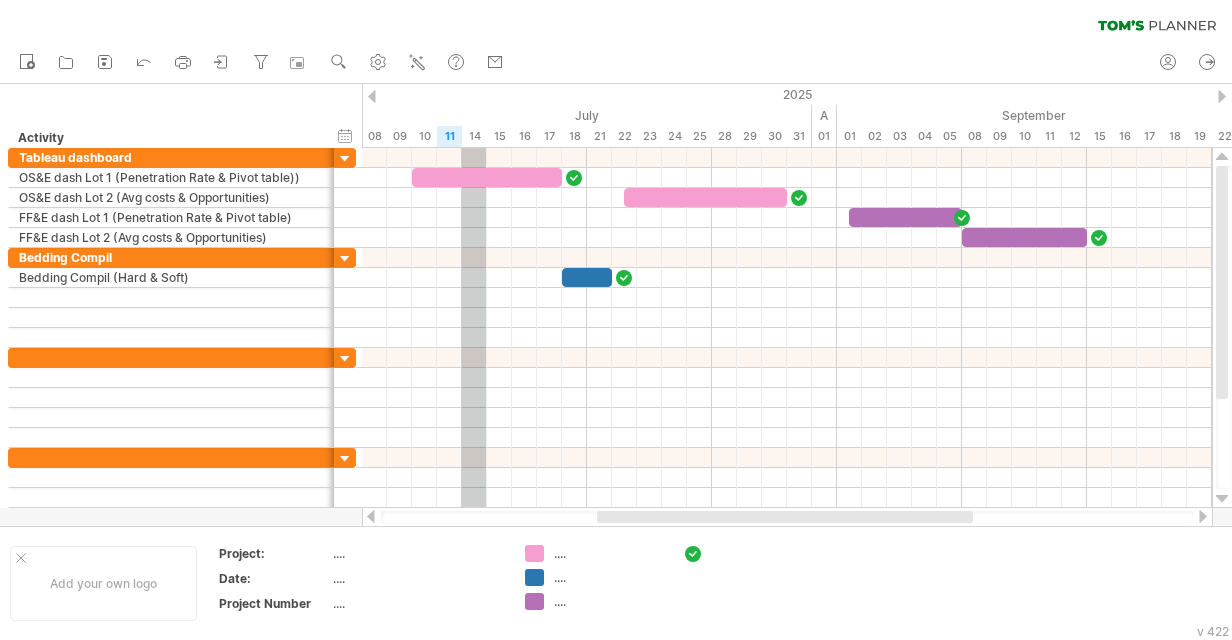 click on "clear filter
reapply filter" at bounding box center (616, 21) 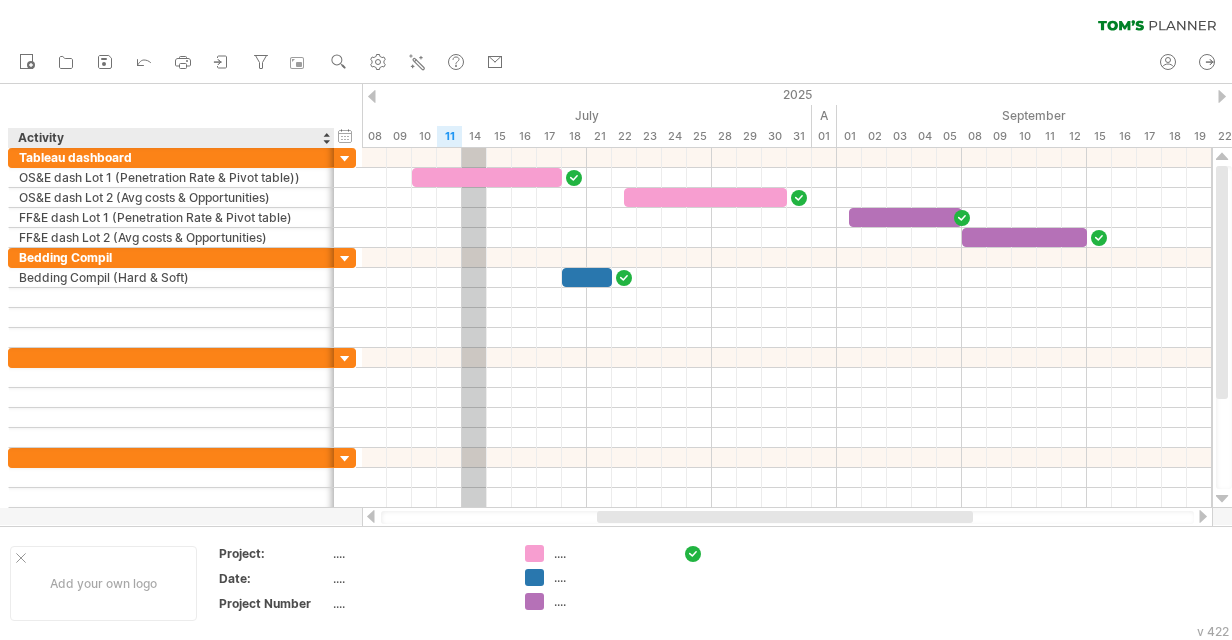 click on "hide start/end/duration show start/end/duration
******** Activity" at bounding box center (181, 116) 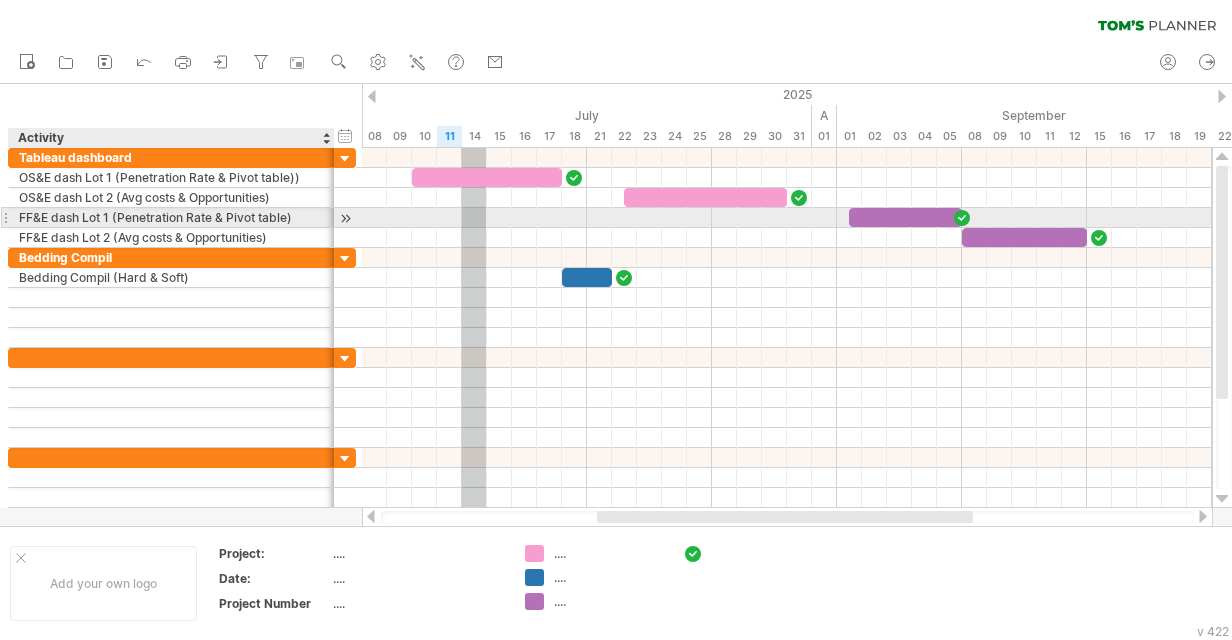 click on "FF&E dash Lot 1 (Penetration Rate & Pivot table)" at bounding box center [171, 217] 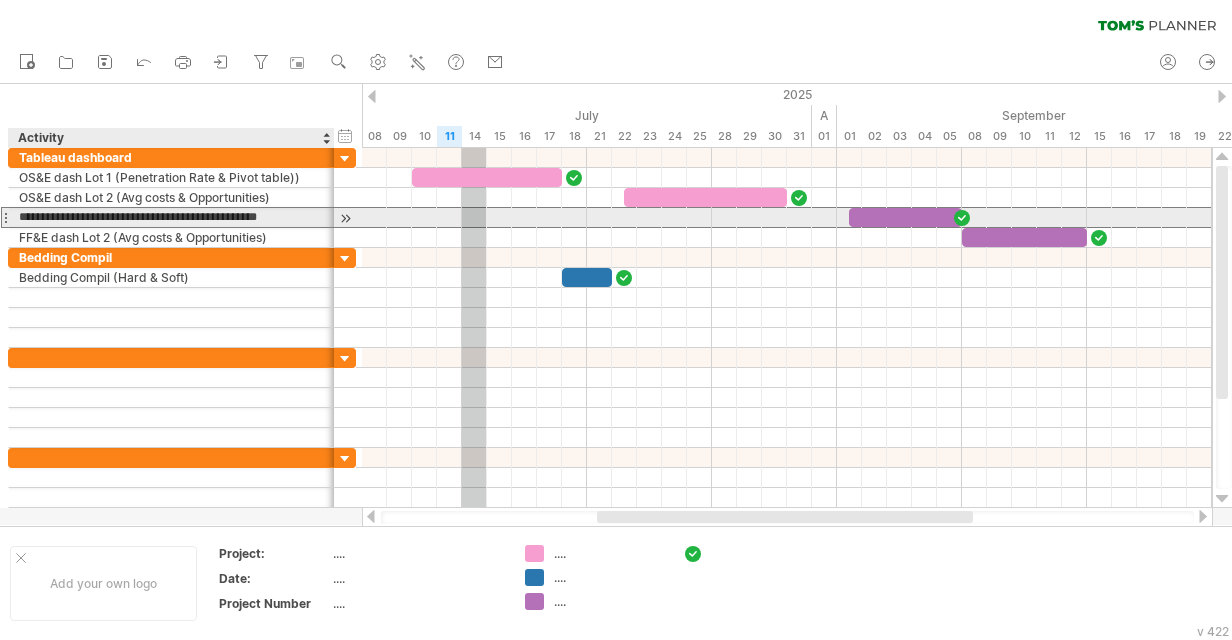 click on "**********" at bounding box center (171, 217) 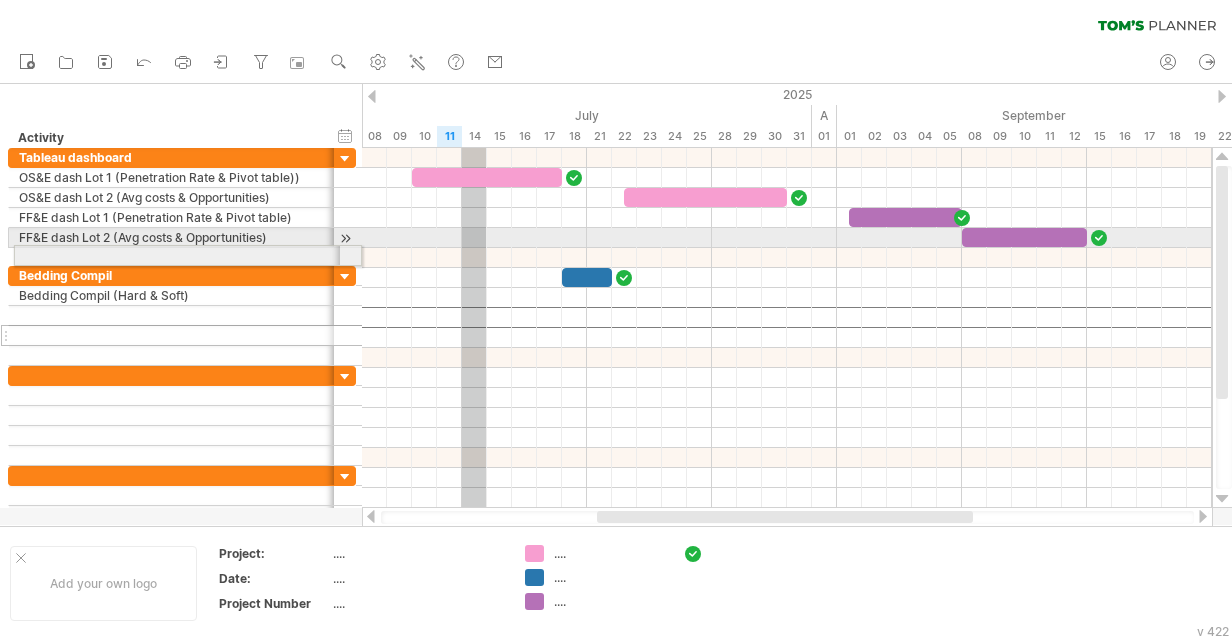 drag, startPoint x: 4, startPoint y: 316, endPoint x: 4, endPoint y: 256, distance: 60 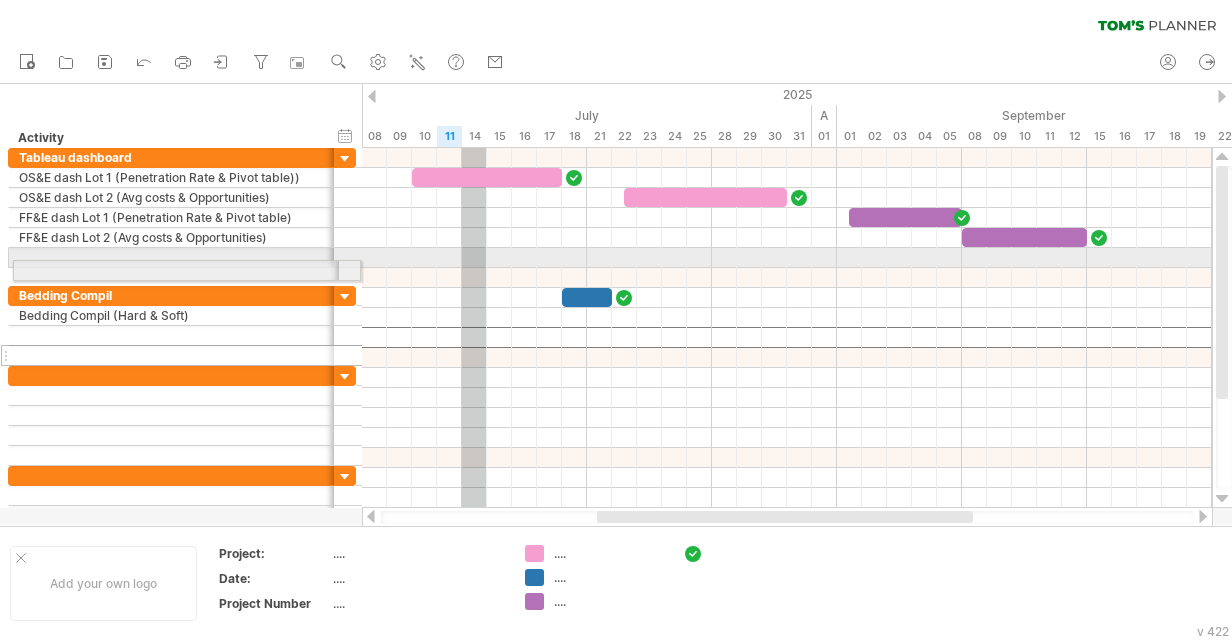 drag, startPoint x: 3, startPoint y: 338, endPoint x: 2, endPoint y: 267, distance: 71.00704 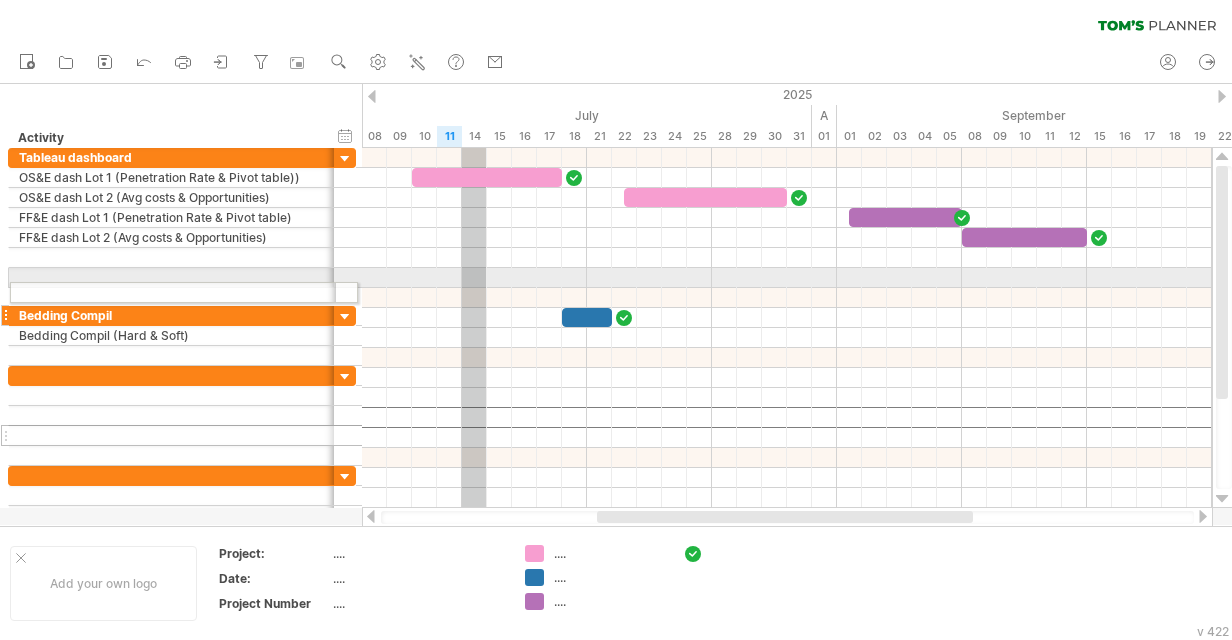 drag, startPoint x: 7, startPoint y: 408, endPoint x: 2, endPoint y: 289, distance: 119.104996 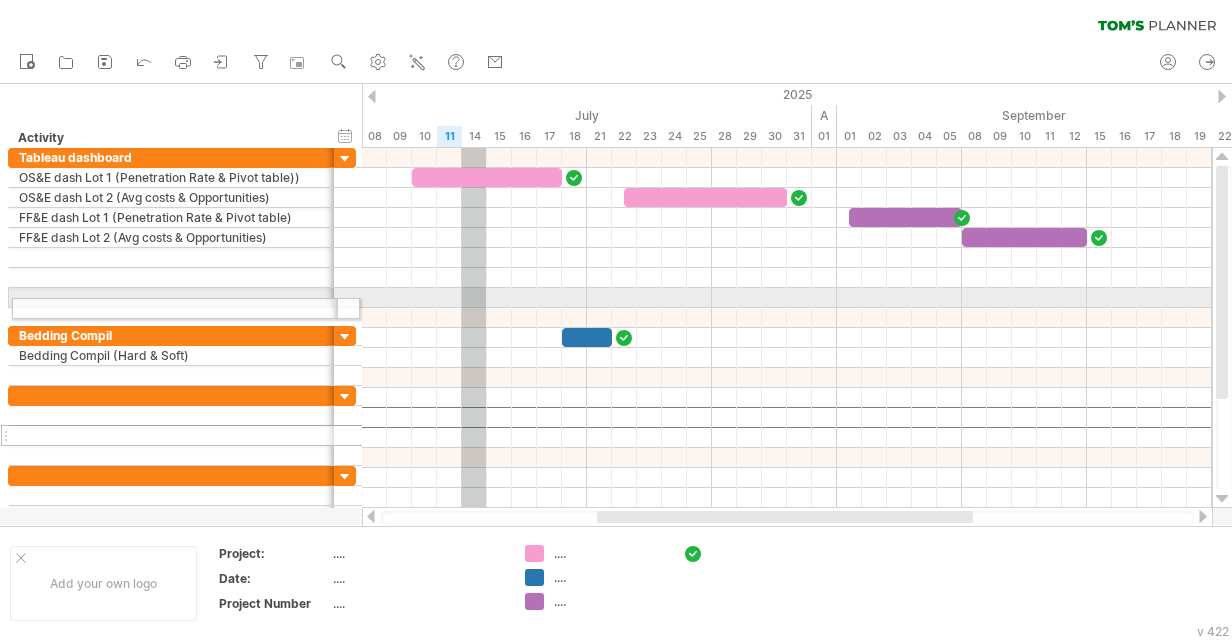 drag, startPoint x: 5, startPoint y: 417, endPoint x: -1, endPoint y: 310, distance: 107.16809 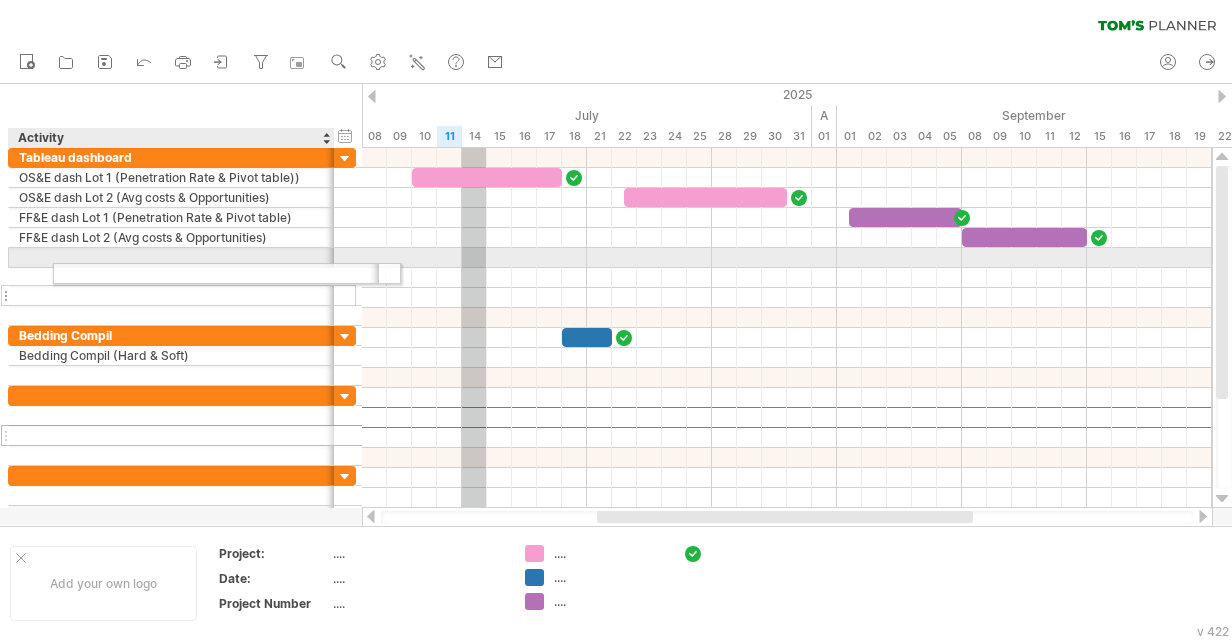 click on "**********" at bounding box center [182, 237] 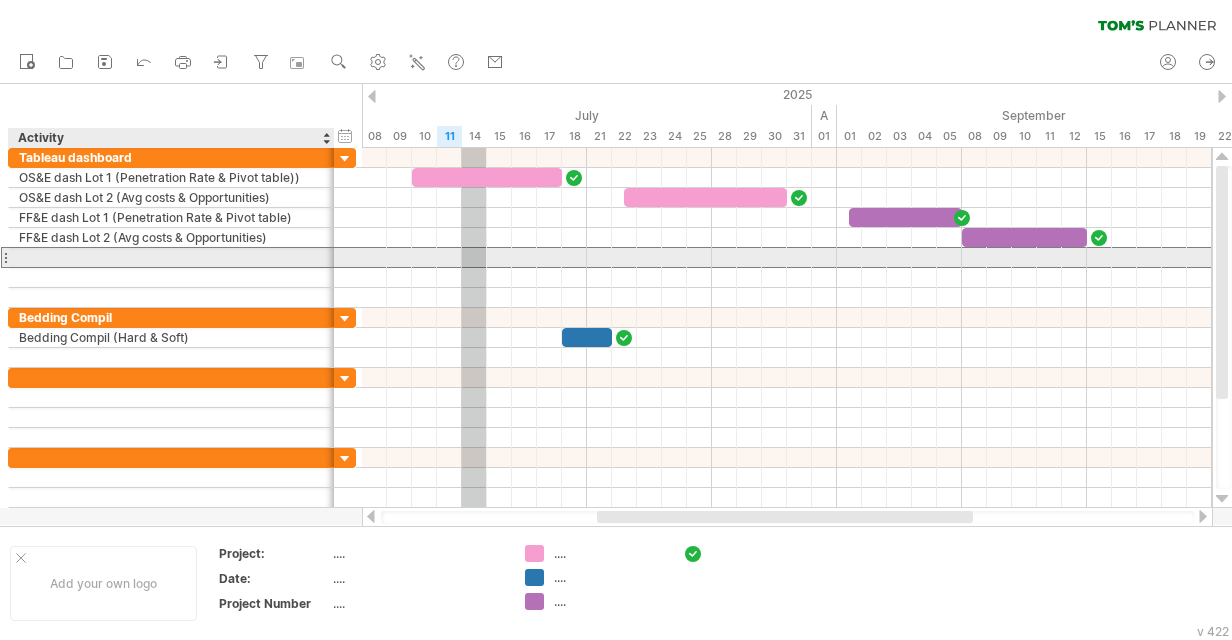 click at bounding box center (171, 257) 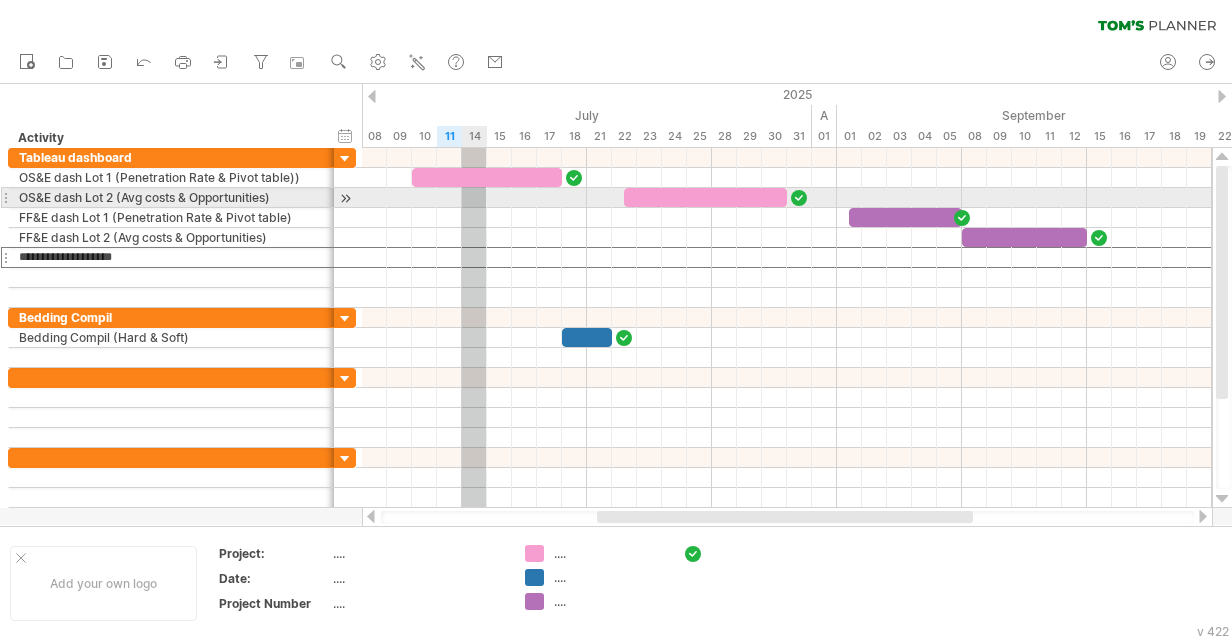 type on "**********" 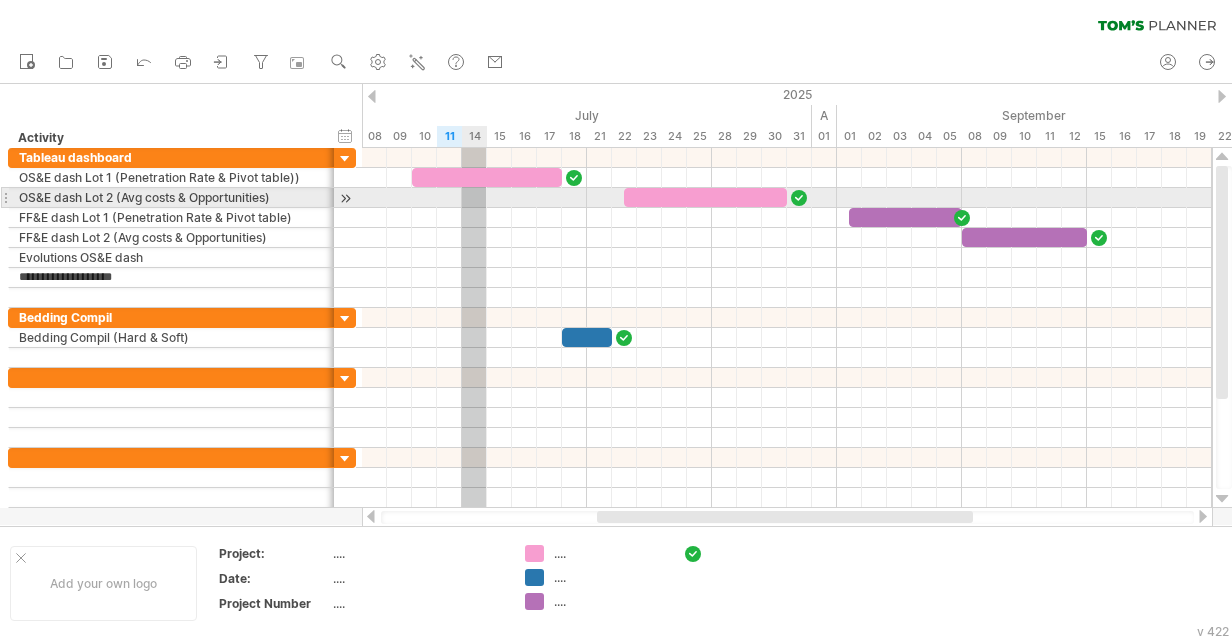 type on "**********" 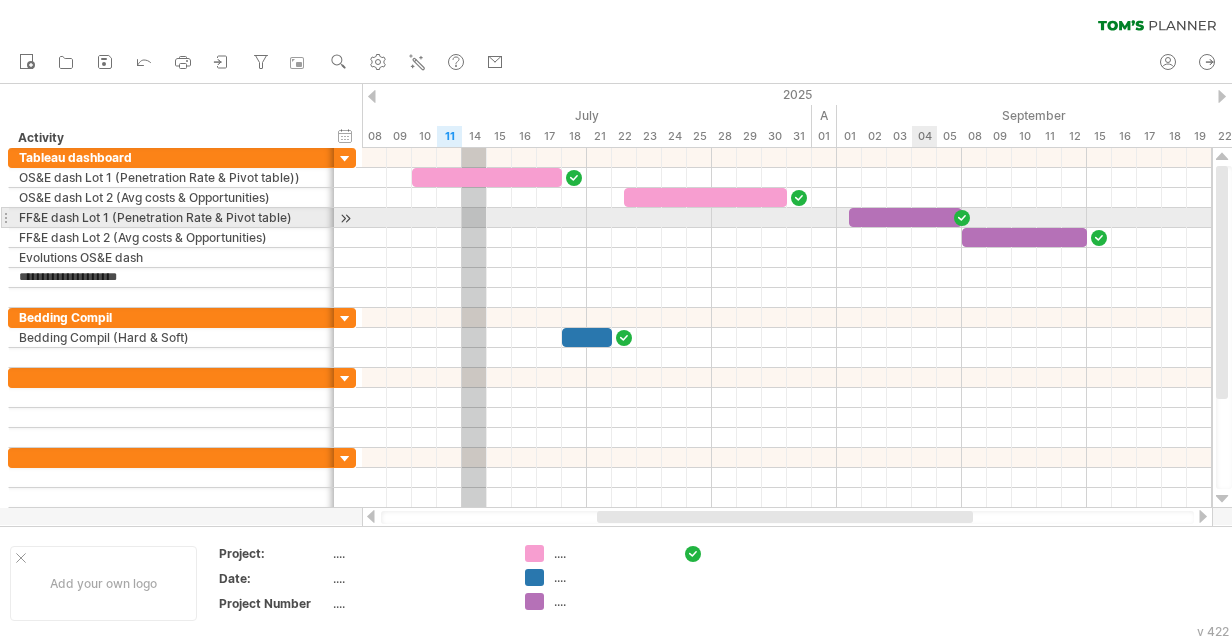 click at bounding box center (905, 217) 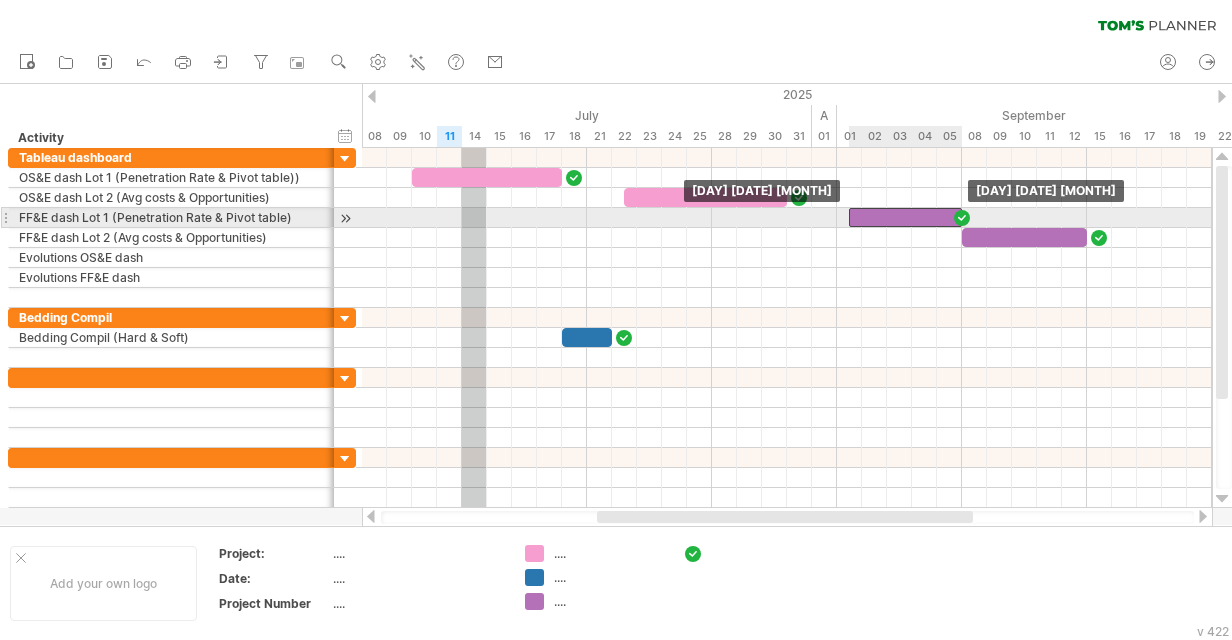 click at bounding box center (905, 217) 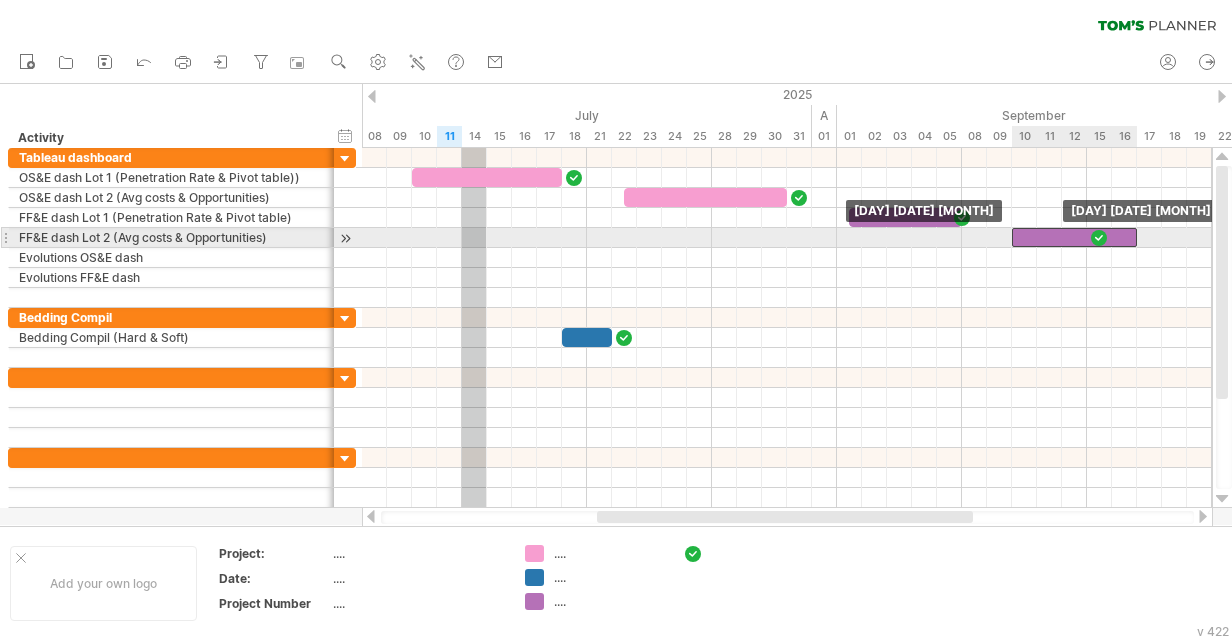 drag, startPoint x: 974, startPoint y: 237, endPoint x: 1022, endPoint y: 240, distance: 48.09366 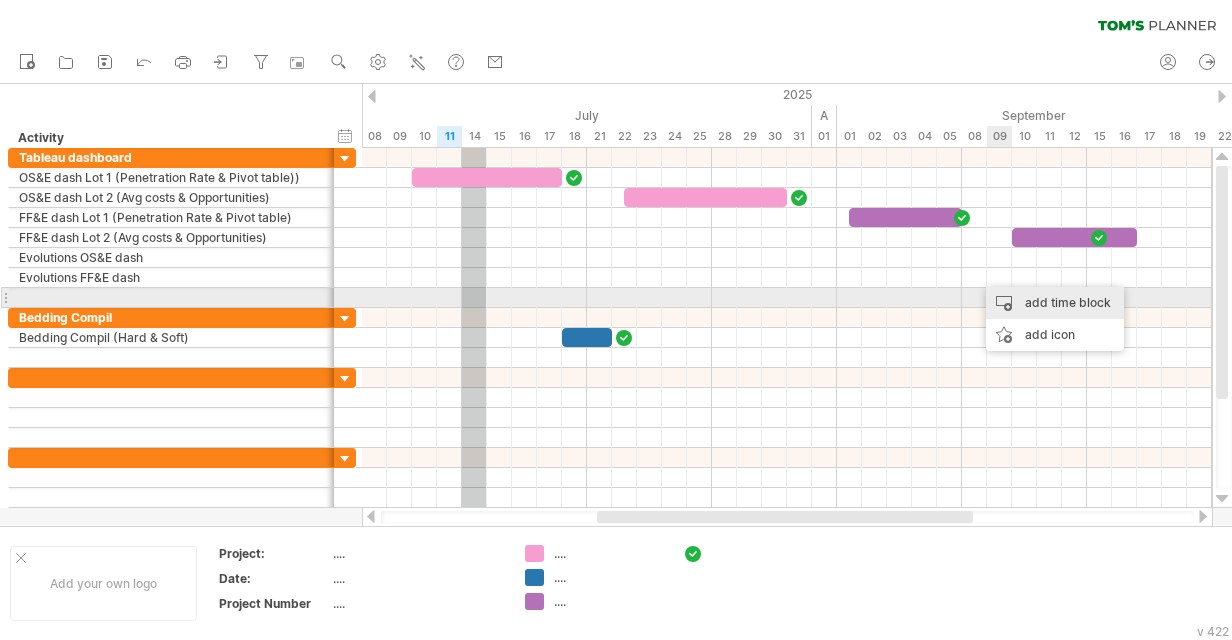 click on "add time block" at bounding box center (1055, 303) 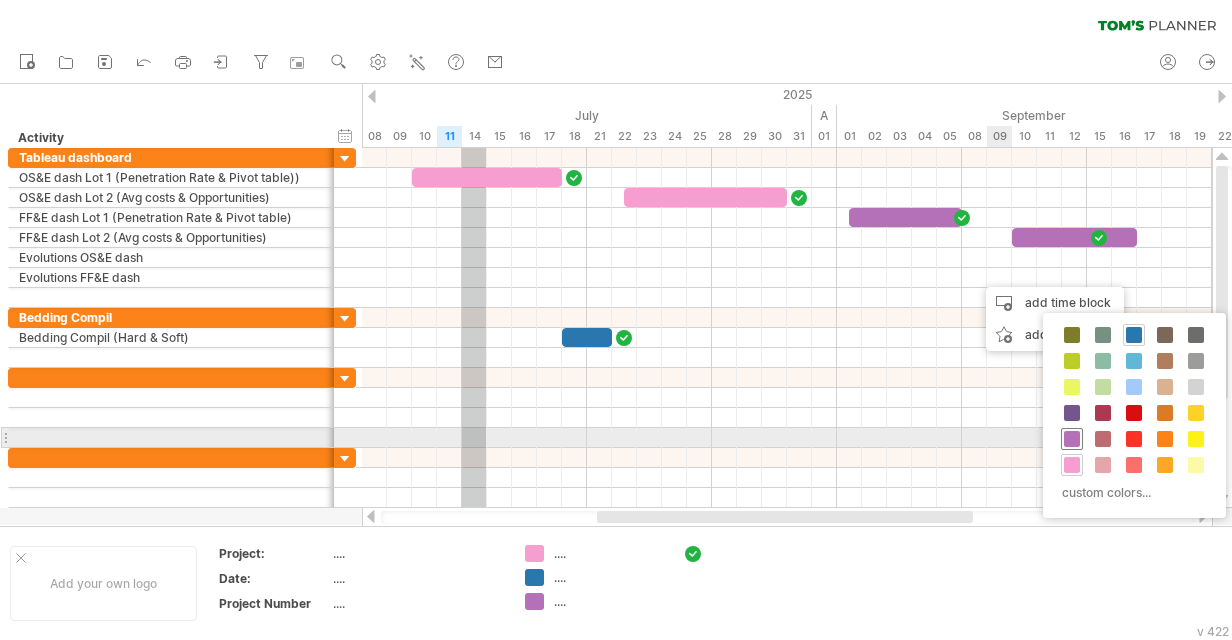 click at bounding box center (1072, 439) 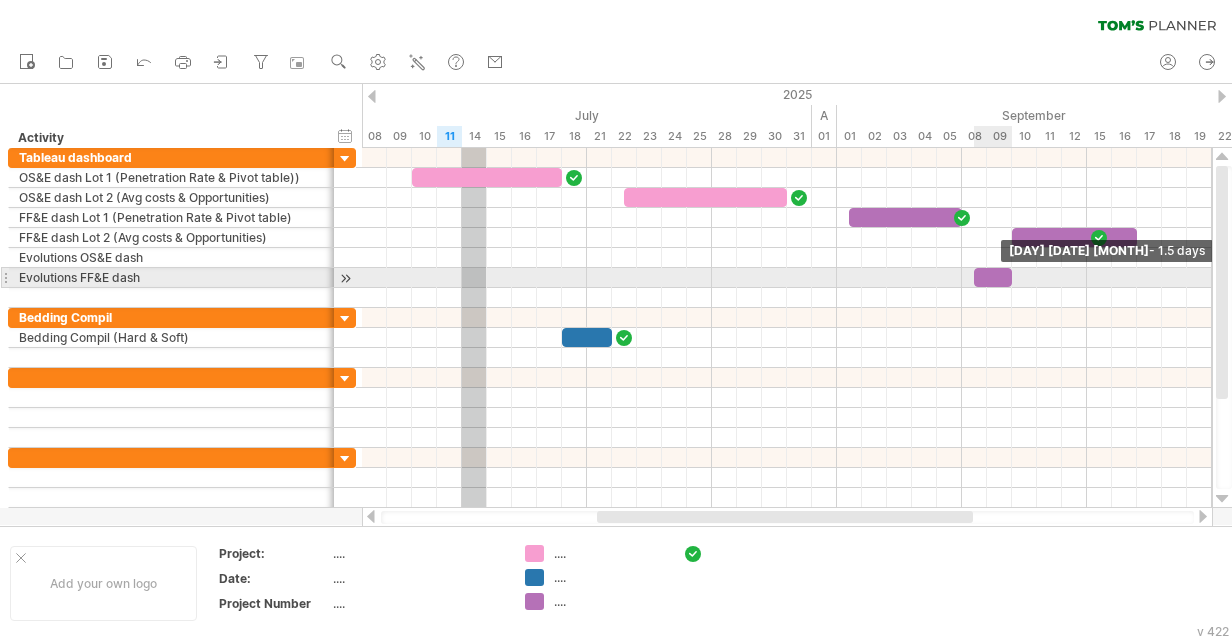 drag, startPoint x: 995, startPoint y: 278, endPoint x: 1011, endPoint y: 278, distance: 16 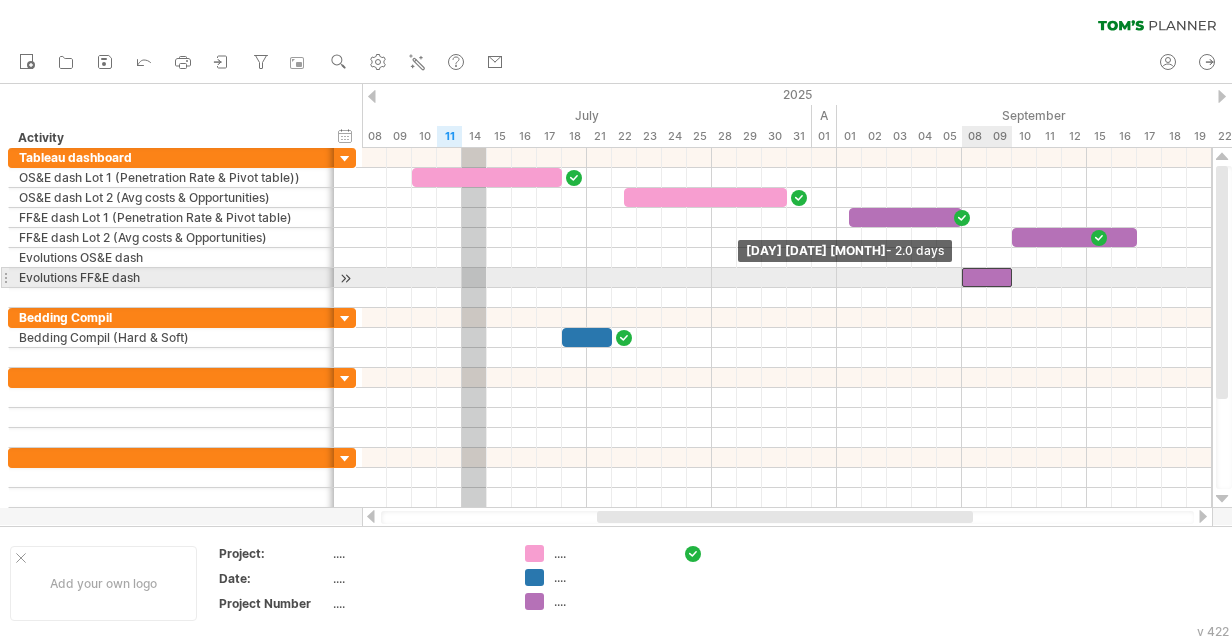 drag, startPoint x: 977, startPoint y: 275, endPoint x: 964, endPoint y: 275, distance: 13 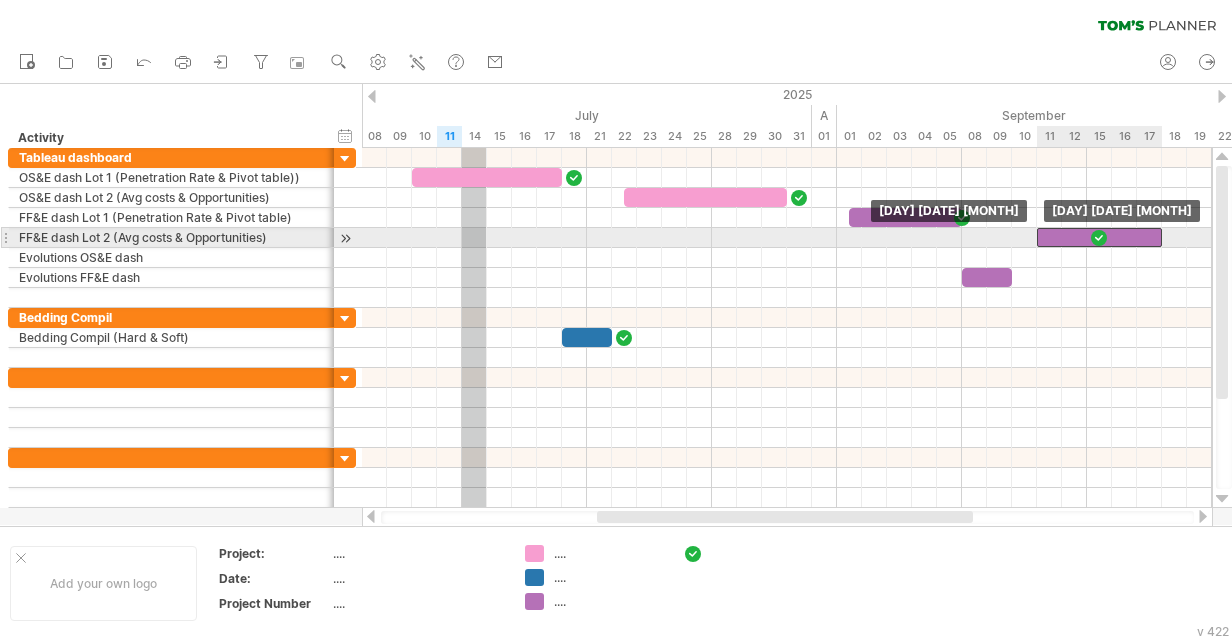 drag, startPoint x: 1024, startPoint y: 236, endPoint x: 1046, endPoint y: 237, distance: 22.022715 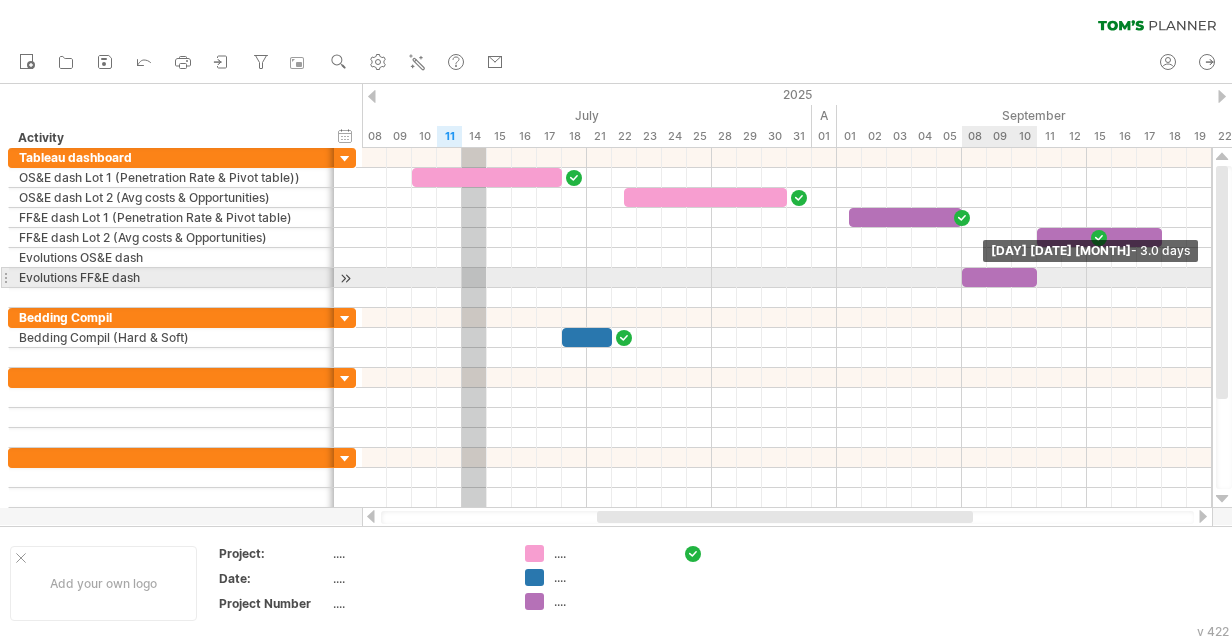 drag, startPoint x: 1011, startPoint y: 277, endPoint x: 1032, endPoint y: 277, distance: 21 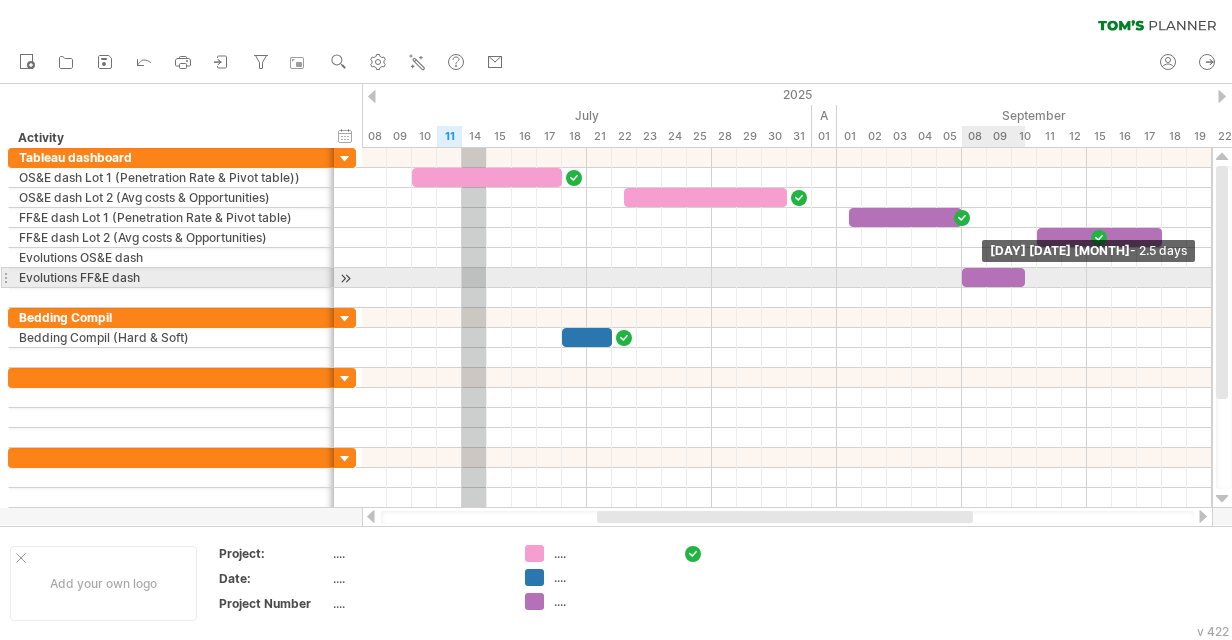 drag, startPoint x: 1034, startPoint y: 278, endPoint x: 1024, endPoint y: 276, distance: 10.198039 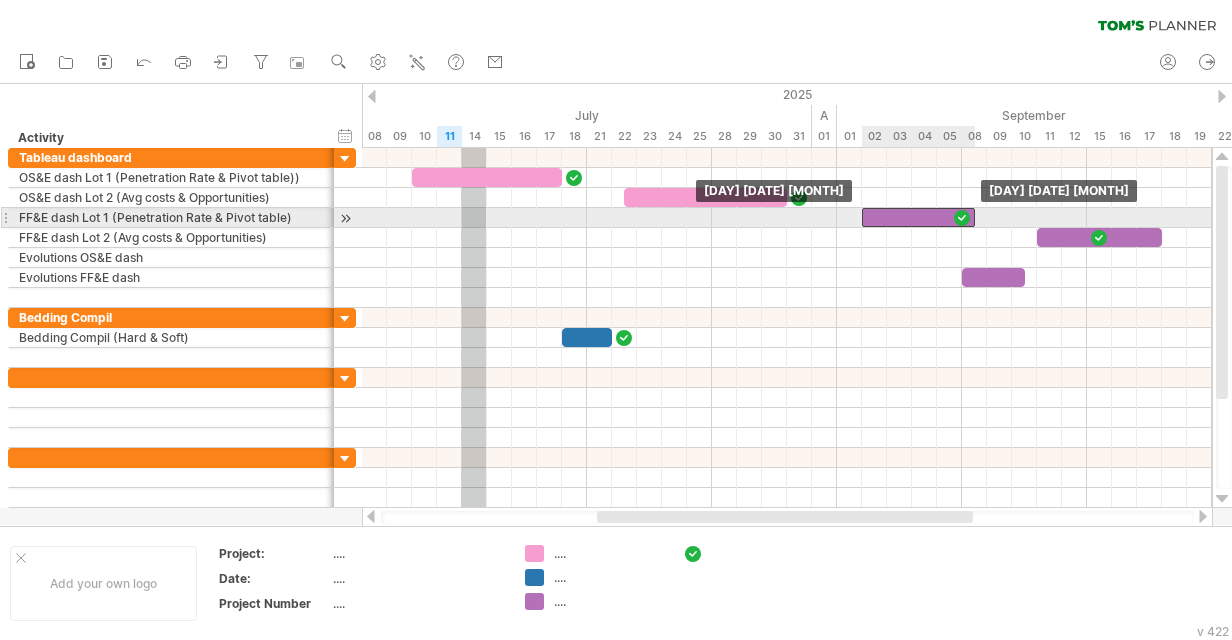click at bounding box center [918, 217] 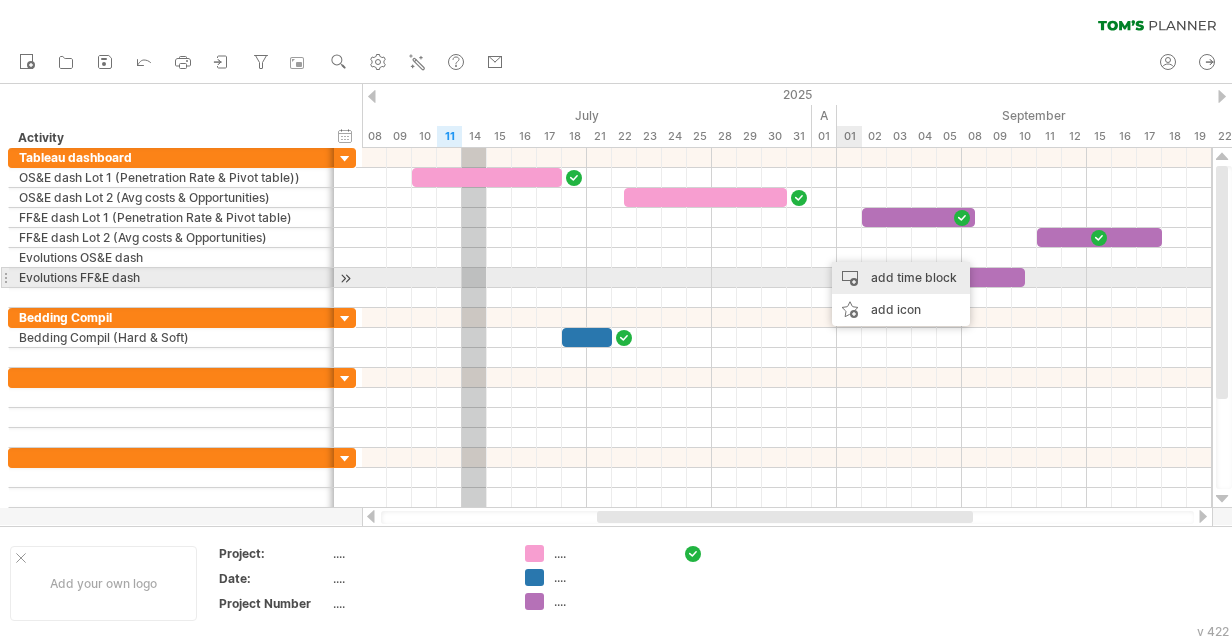 click on "add time block" at bounding box center [901, 278] 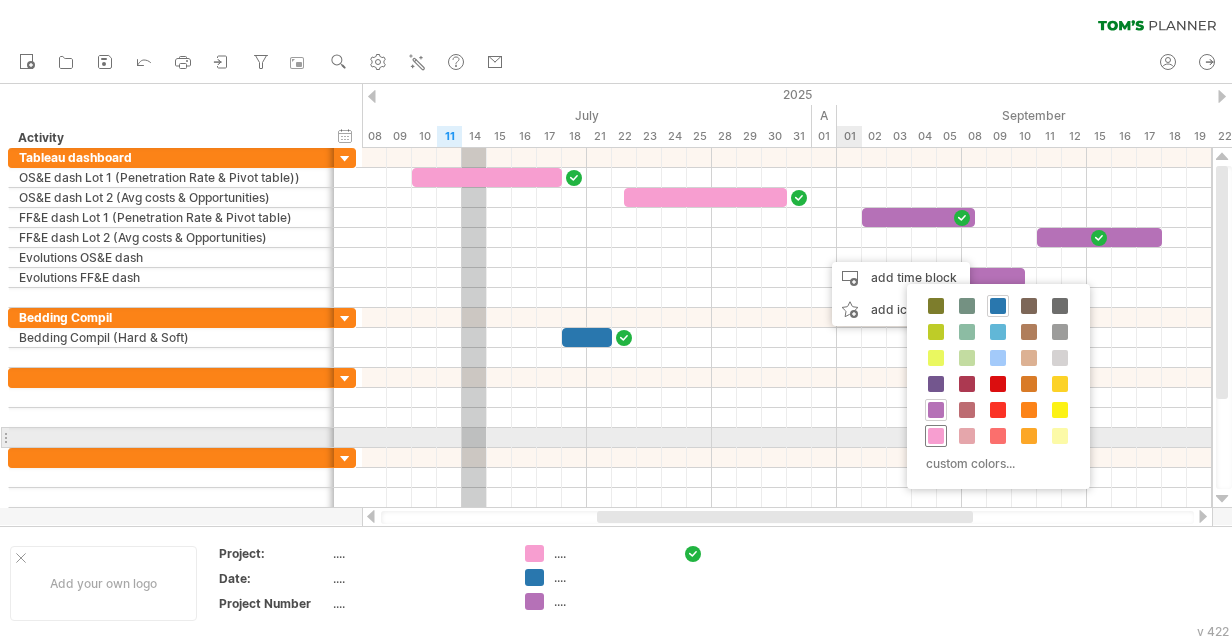 click at bounding box center (936, 436) 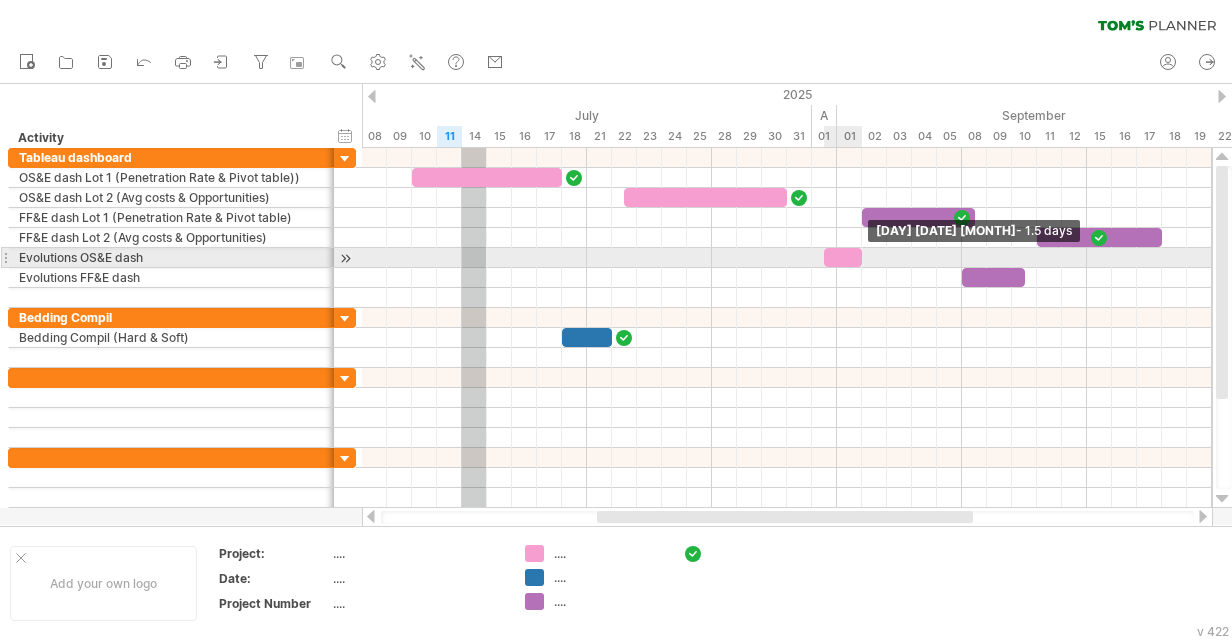 drag, startPoint x: 848, startPoint y: 263, endPoint x: 858, endPoint y: 262, distance: 10.049875 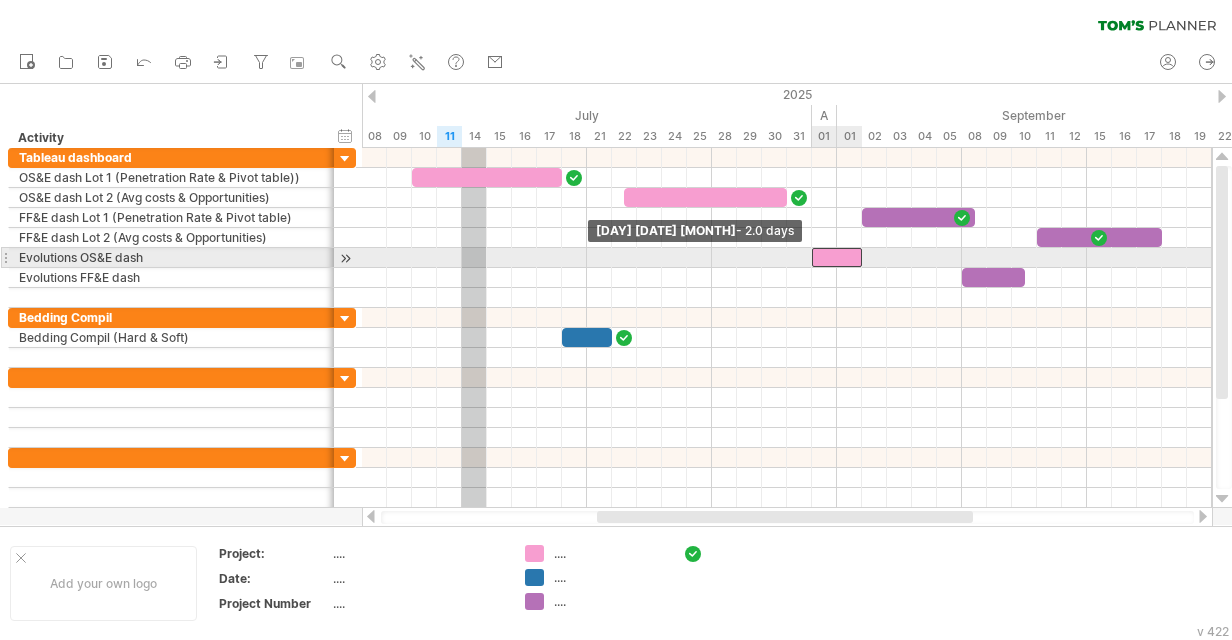 click at bounding box center [837, 257] 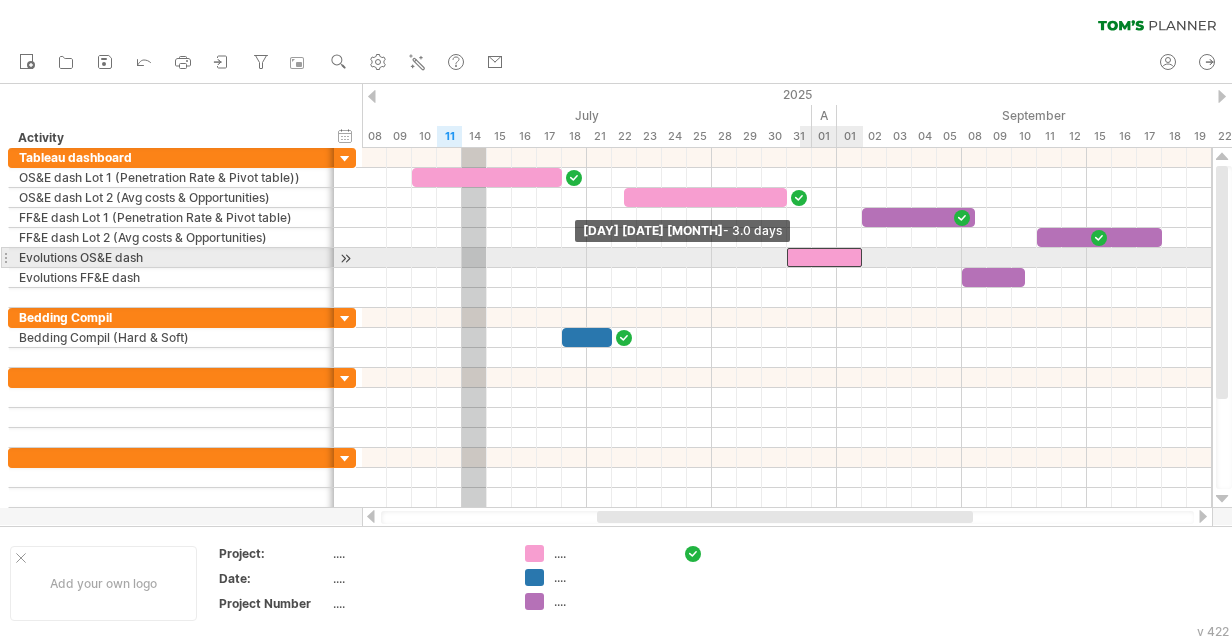 drag, startPoint x: 813, startPoint y: 259, endPoint x: 794, endPoint y: 256, distance: 19.235384 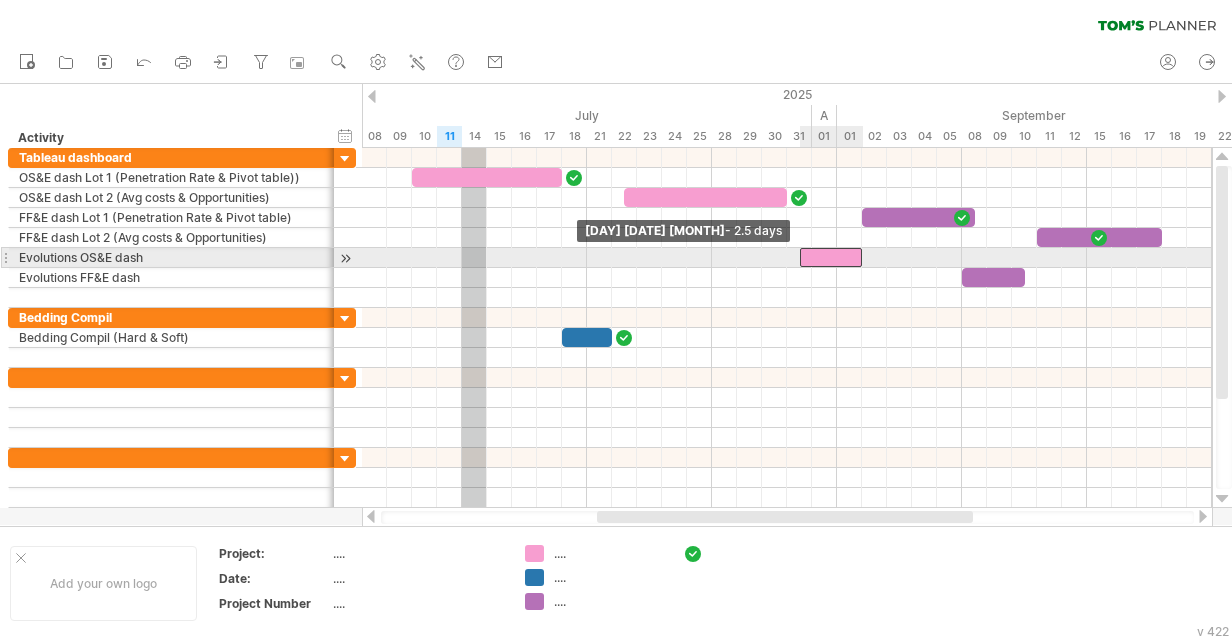 drag, startPoint x: 787, startPoint y: 256, endPoint x: 799, endPoint y: 257, distance: 12.0415945 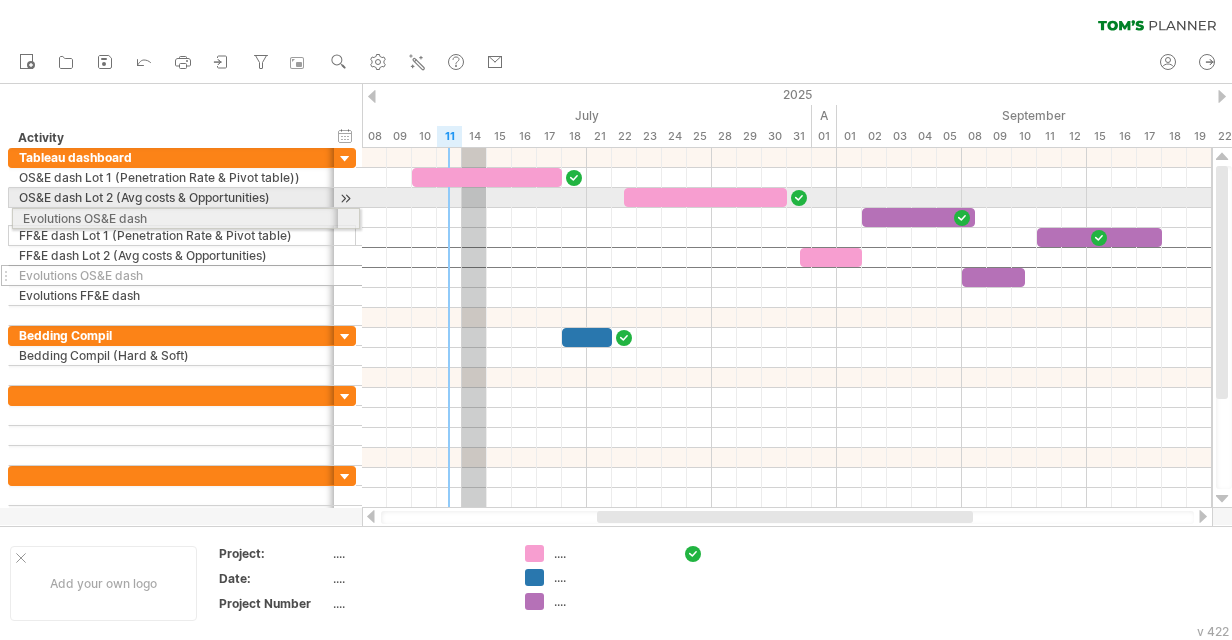 drag, startPoint x: 4, startPoint y: 258, endPoint x: 2, endPoint y: 215, distance: 43.046486 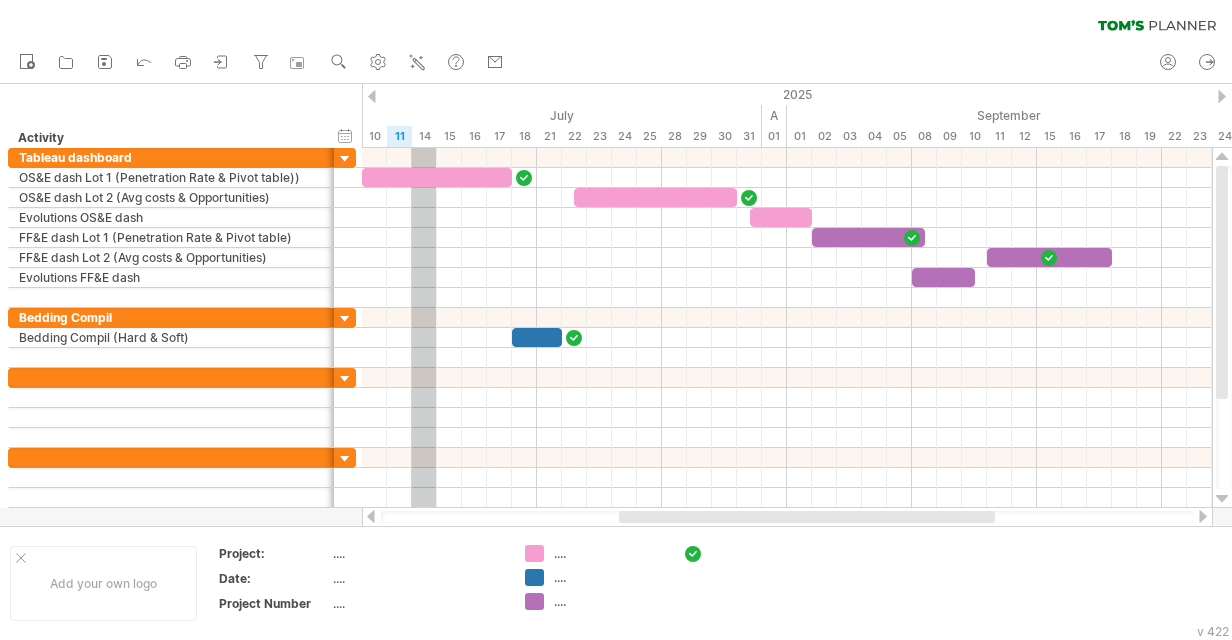 drag, startPoint x: 836, startPoint y: 517, endPoint x: 858, endPoint y: 519, distance: 22.090721 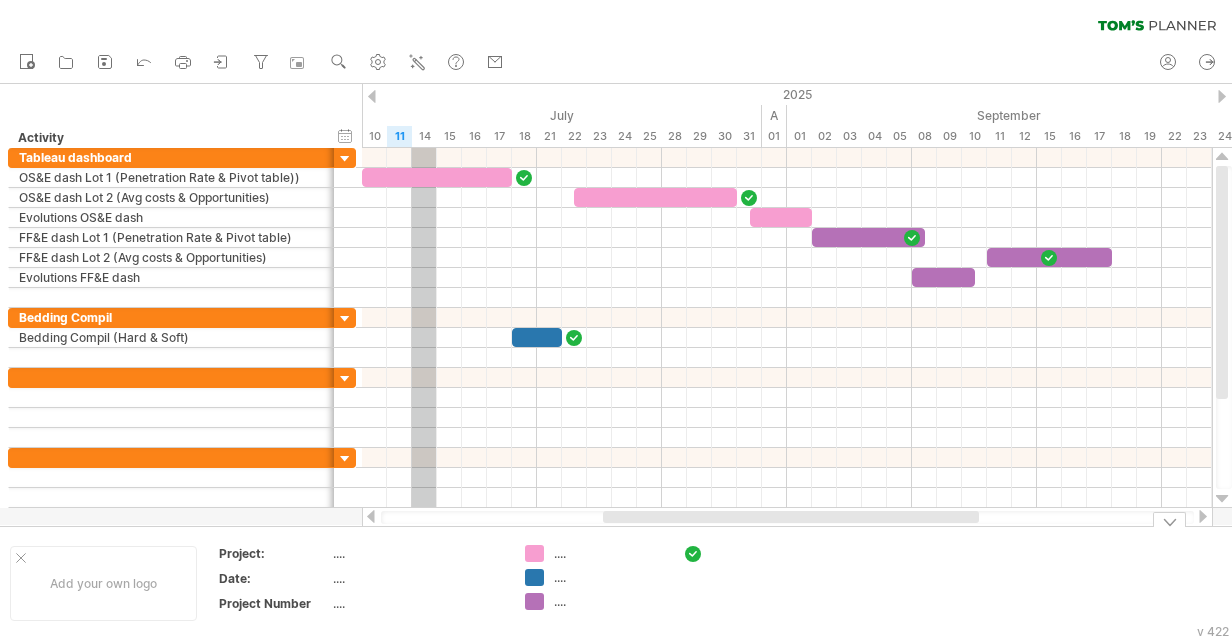 click on "Add your own logo Project: .... Date: .... Project Number .... .... .... ...." at bounding box center [616, 583] 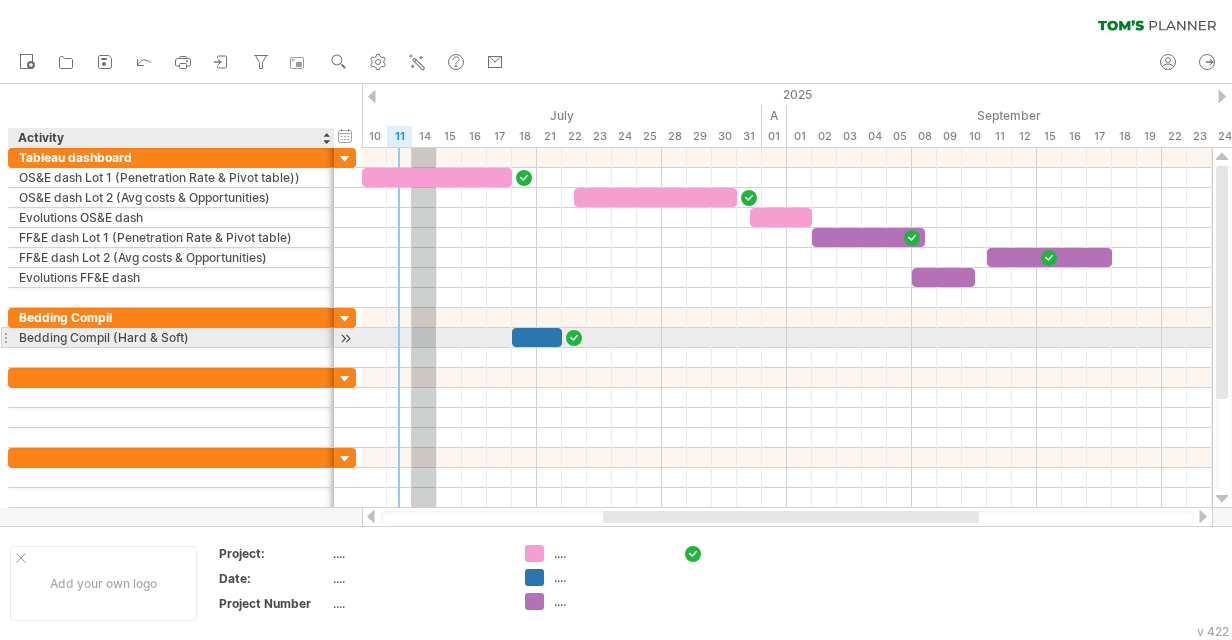 click on "Bedding Compil (Hard & Soft)" at bounding box center [171, 337] 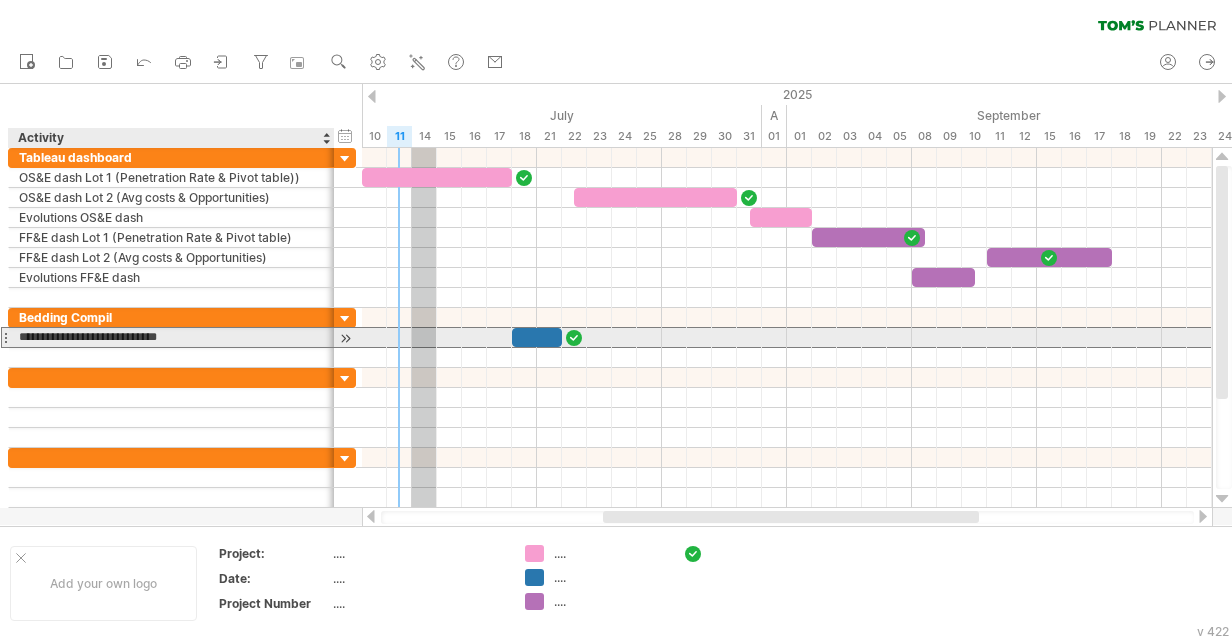 drag, startPoint x: 213, startPoint y: 338, endPoint x: 17, endPoint y: 332, distance: 196.09181 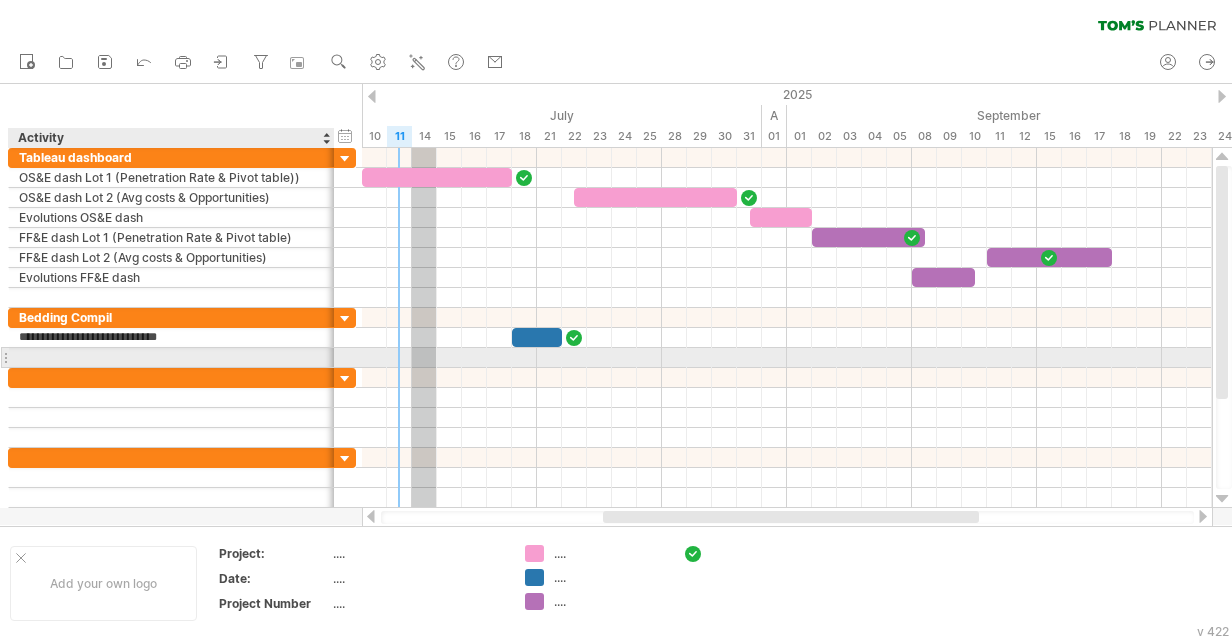 click at bounding box center [171, 357] 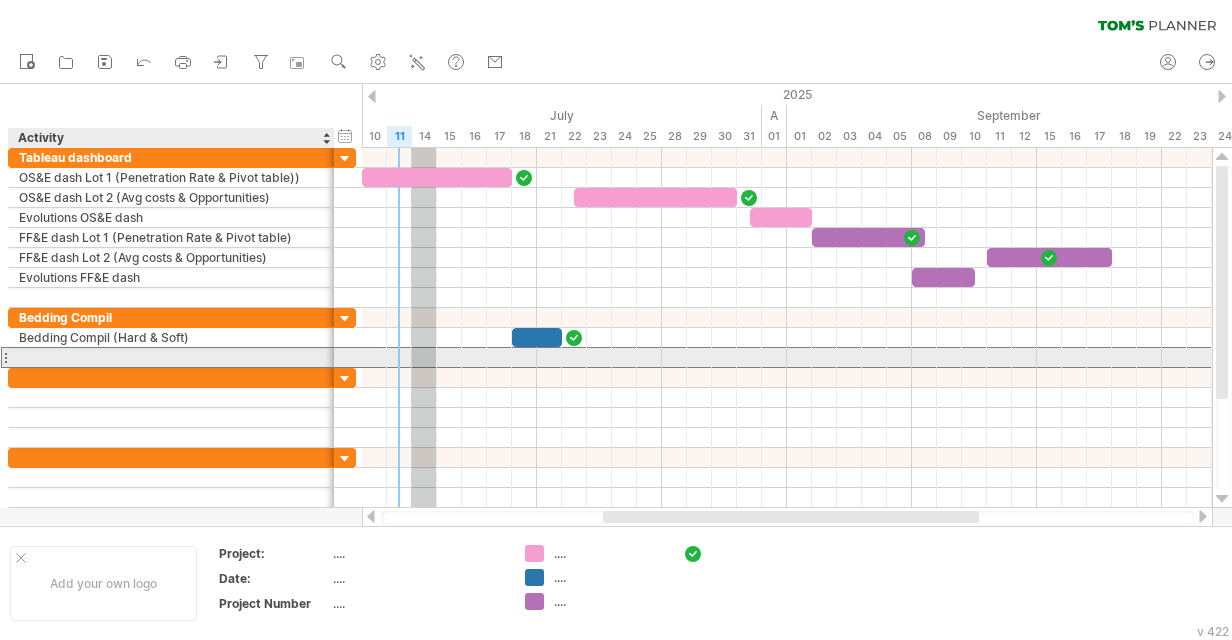 paste on "**********" 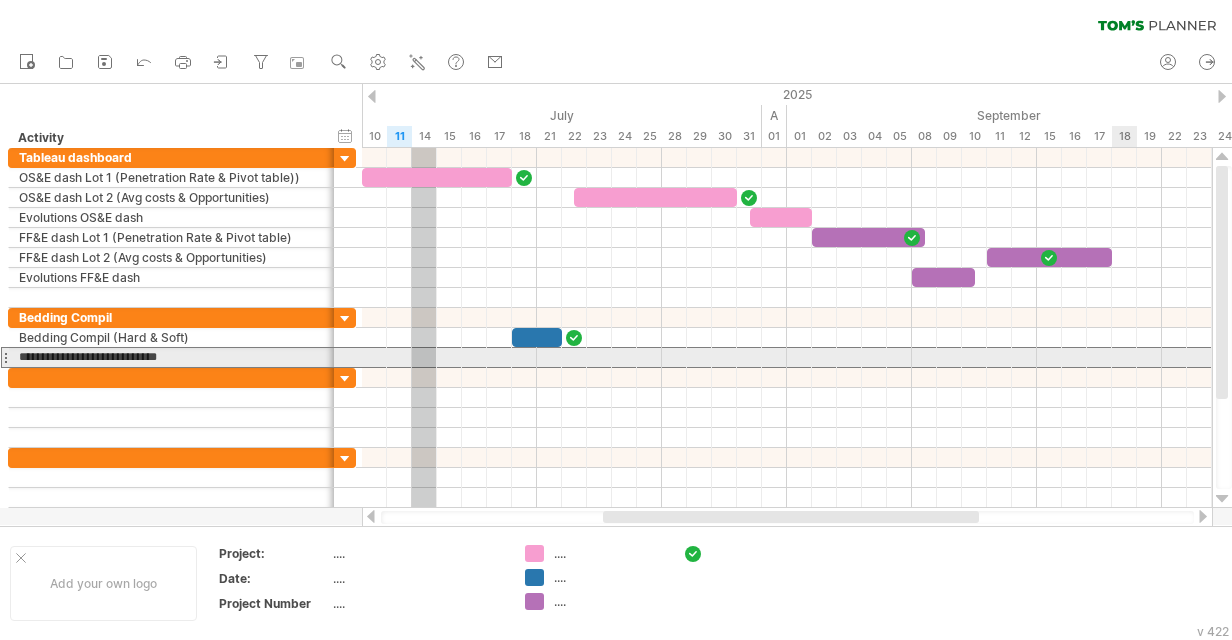 click at bounding box center [787, 357] 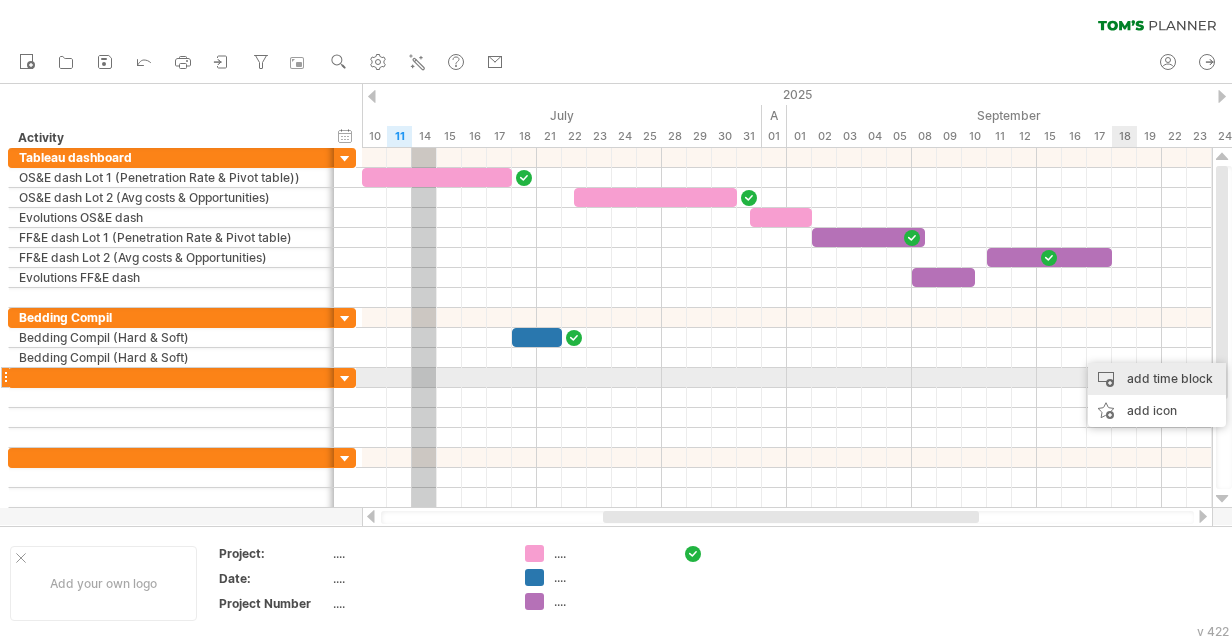 click on "add time block" at bounding box center [1157, 379] 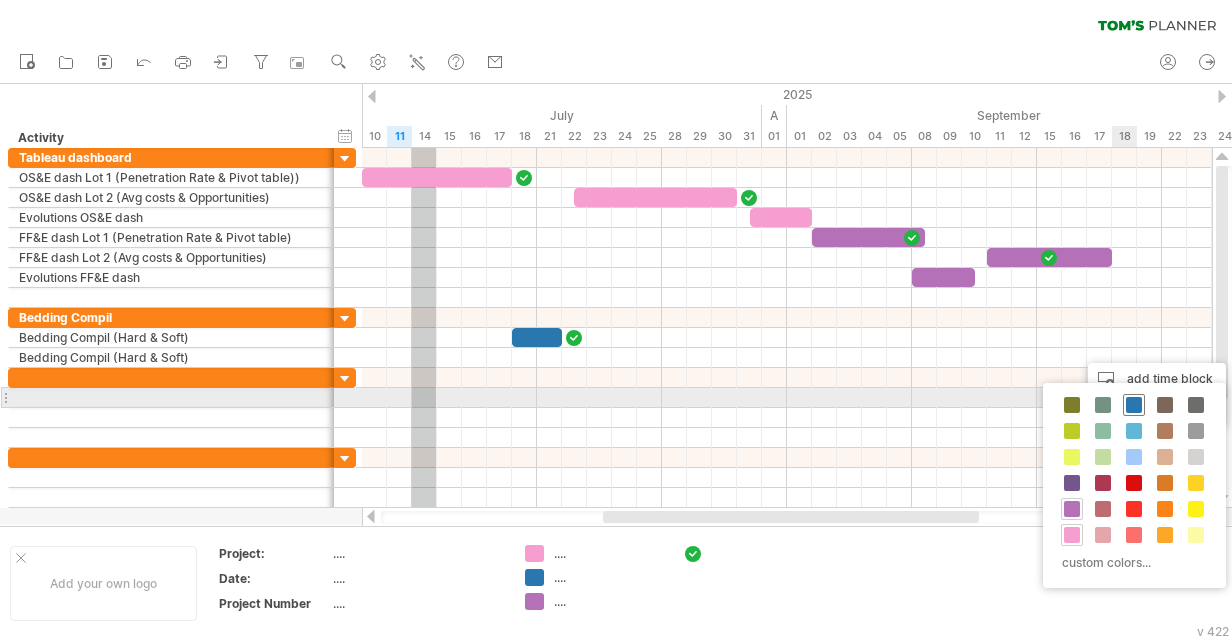 click at bounding box center [1134, 405] 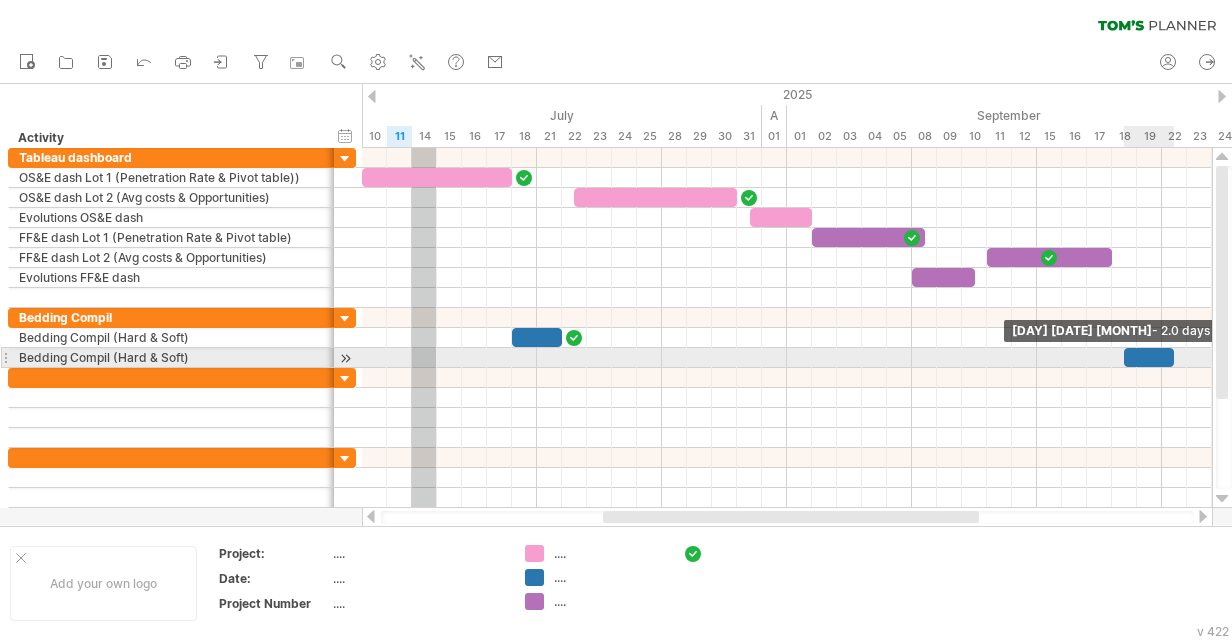 drag, startPoint x: 1148, startPoint y: 357, endPoint x: 1168, endPoint y: 358, distance: 20.024984 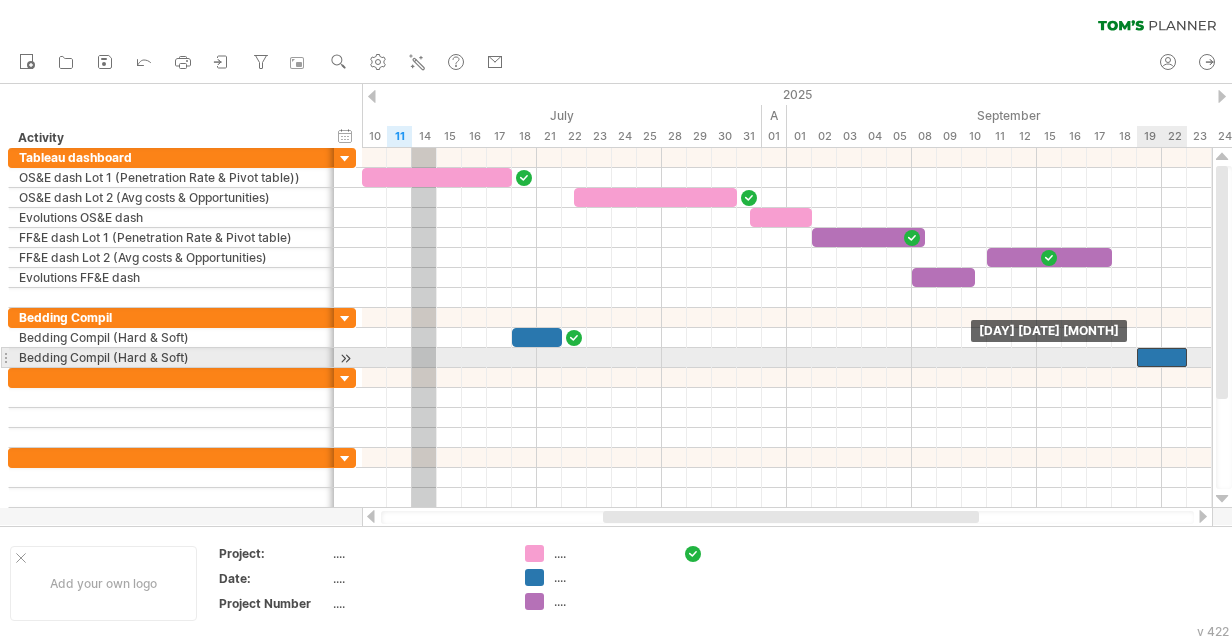 click at bounding box center (1162, 357) 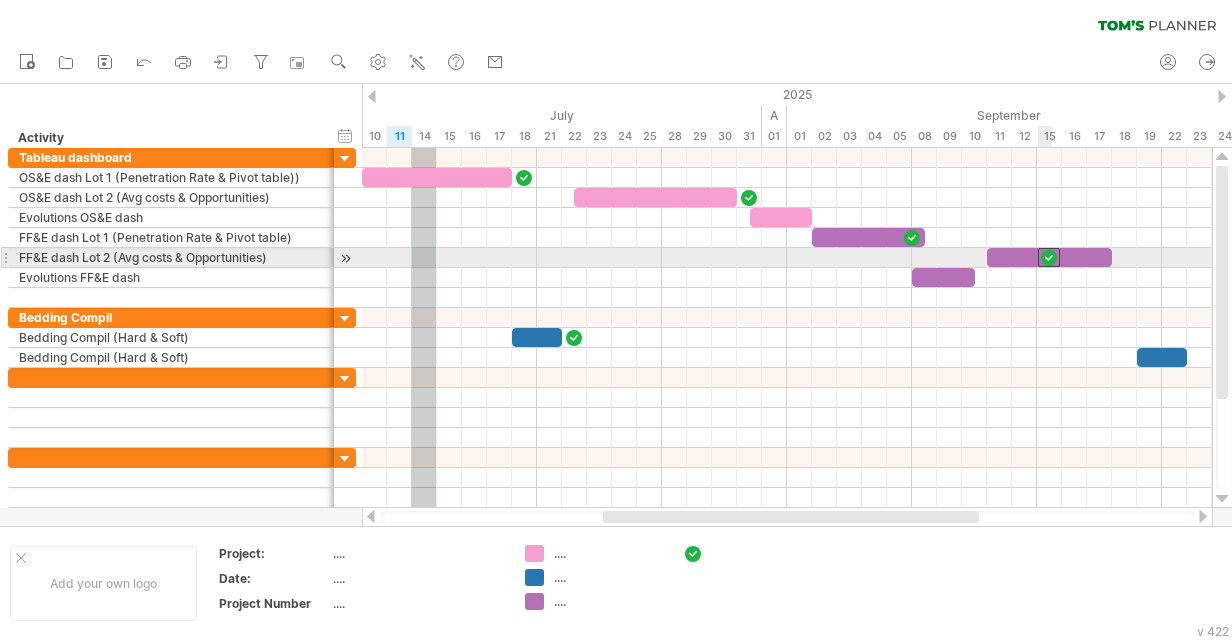 click at bounding box center (1049, 257) 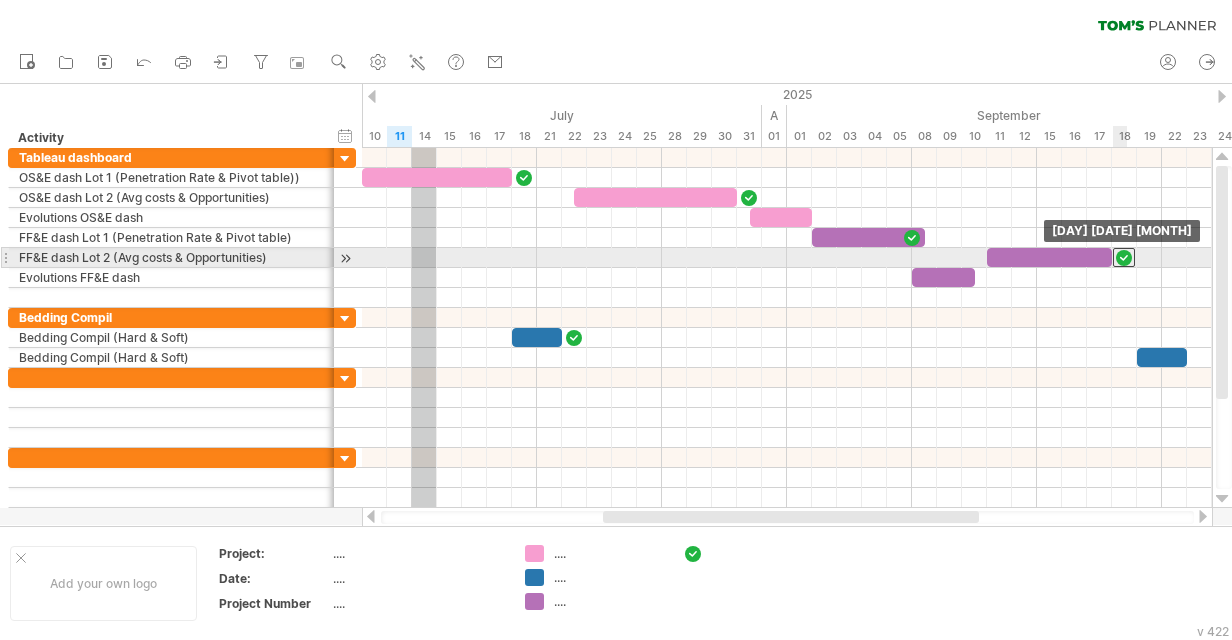 drag, startPoint x: 1051, startPoint y: 254, endPoint x: 1122, endPoint y: 260, distance: 71.25307 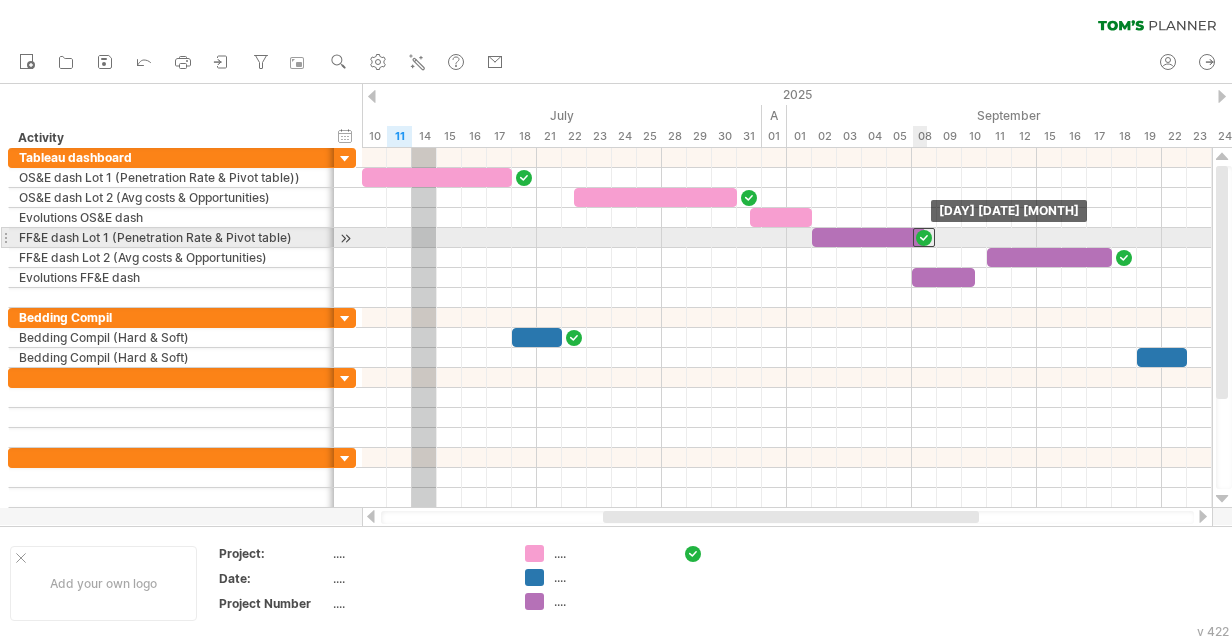 drag, startPoint x: 914, startPoint y: 236, endPoint x: 929, endPoint y: 238, distance: 15.132746 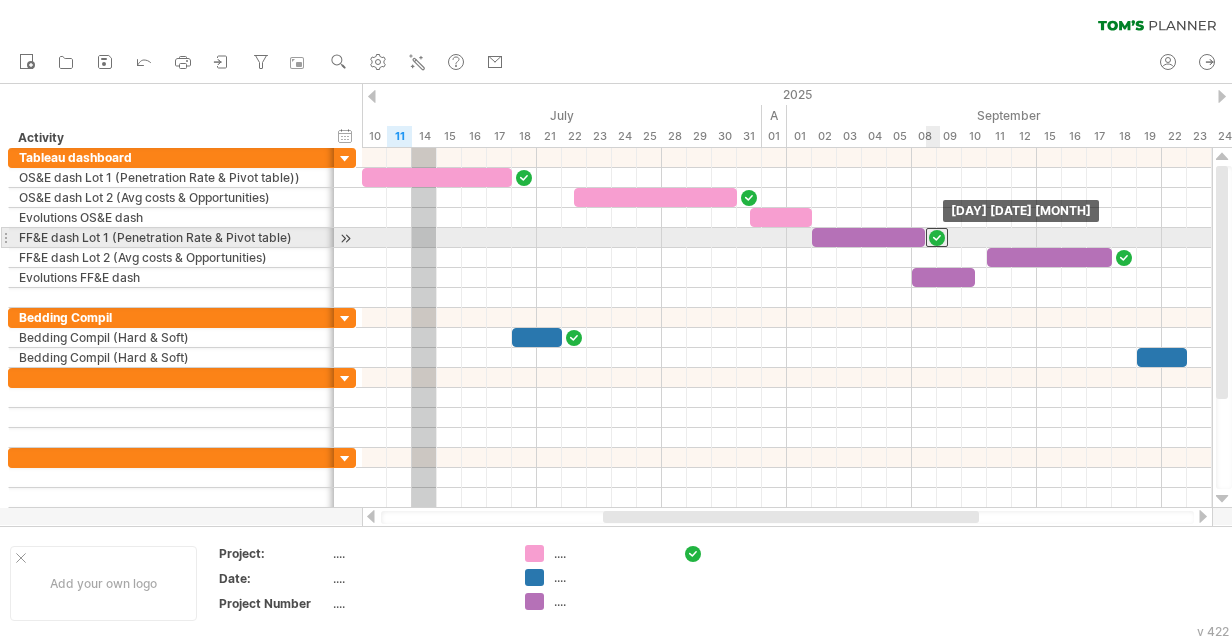click at bounding box center (937, 237) 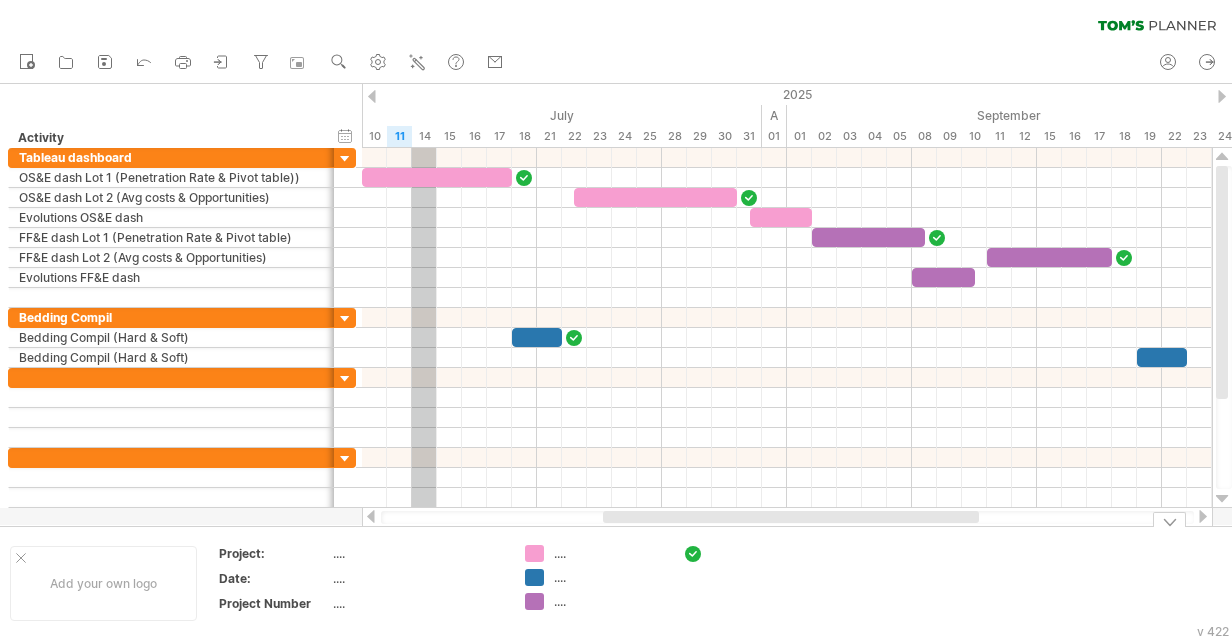 click on "Add your own logo Project: .... Date: .... Project Number .... .... .... ...." at bounding box center (50000, 583) 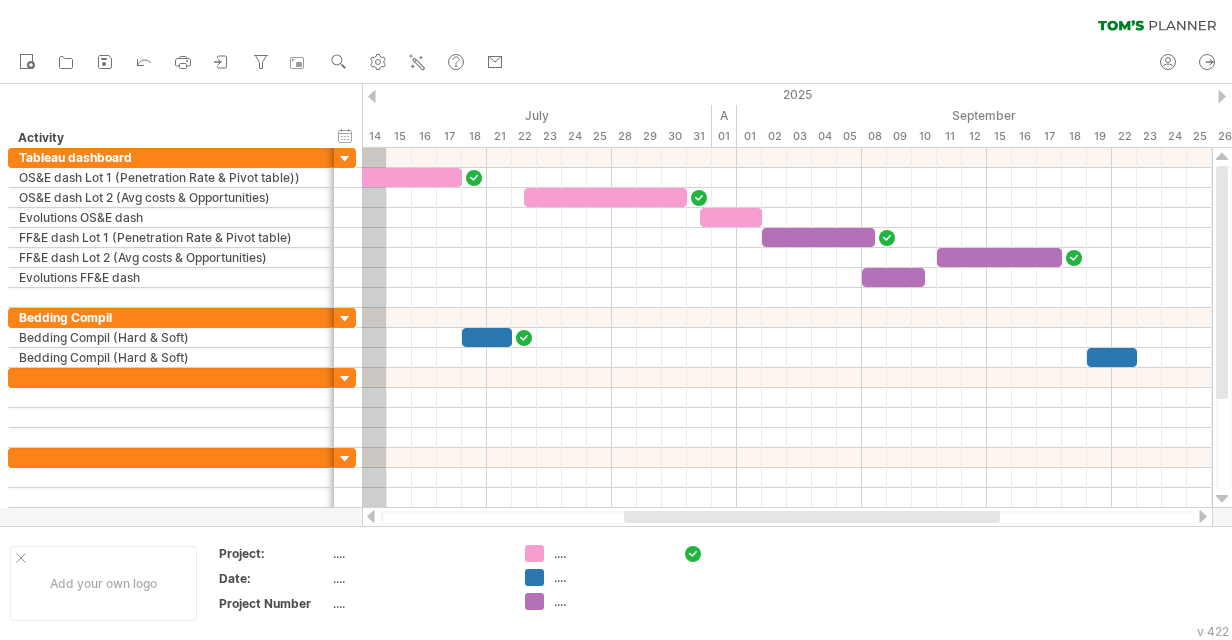 drag, startPoint x: 926, startPoint y: 518, endPoint x: 947, endPoint y: 514, distance: 21.377558 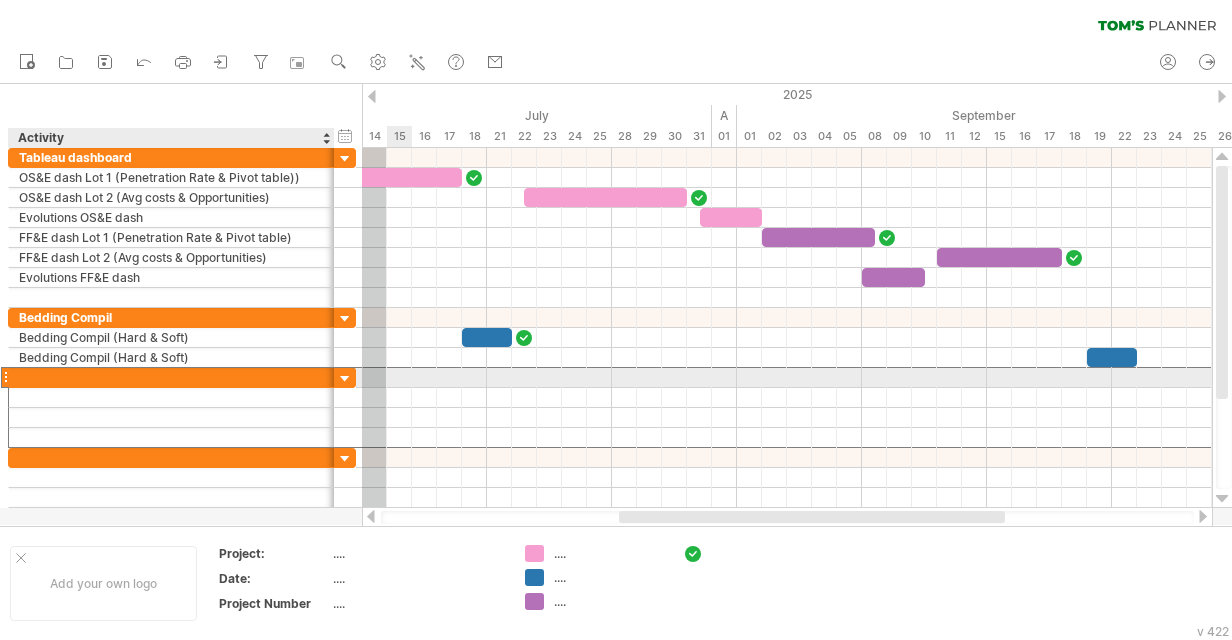 click at bounding box center (171, 377) 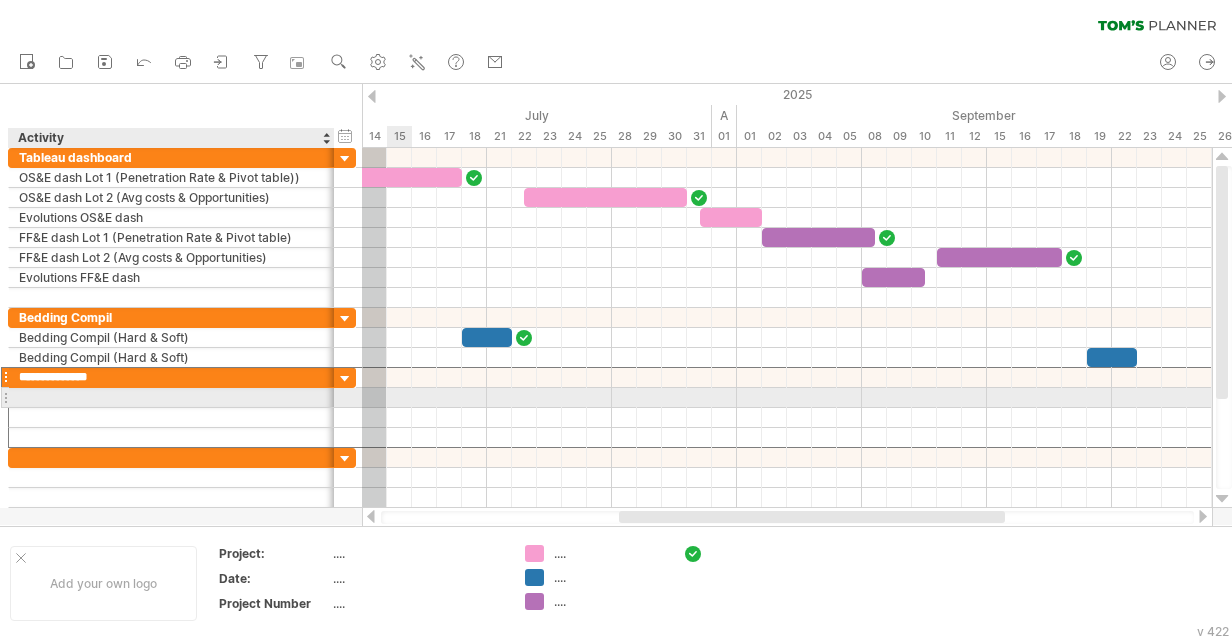 click at bounding box center [171, 397] 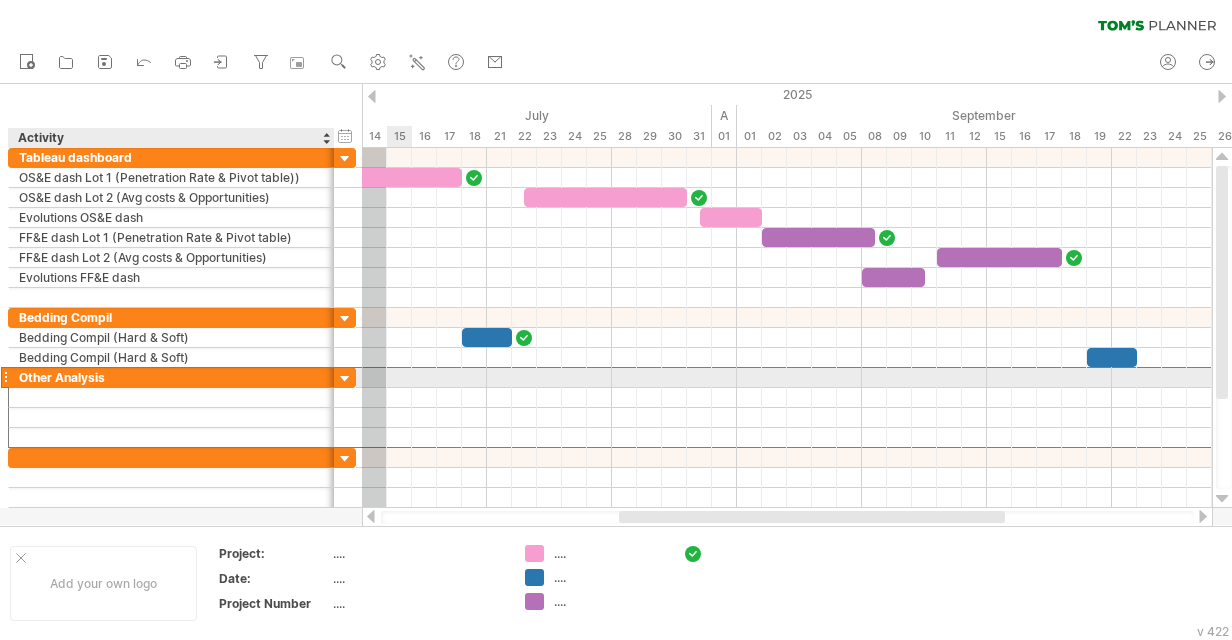 click on "Other Analysis" at bounding box center (171, 377) 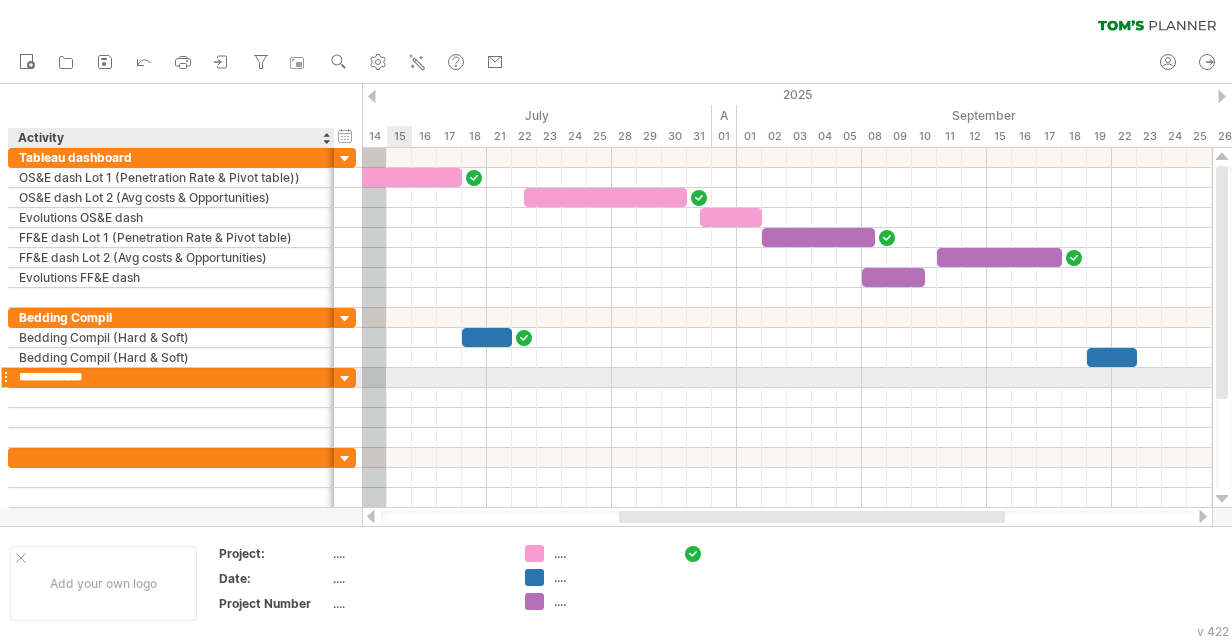 click on "**********" at bounding box center (171, 377) 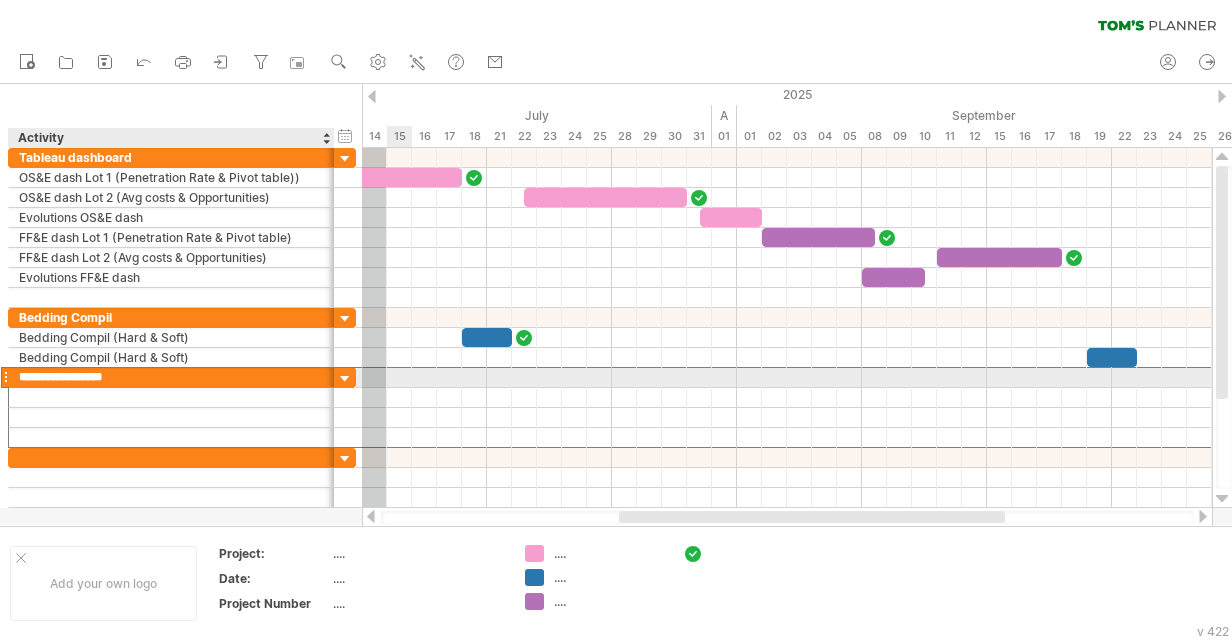 type on "**********" 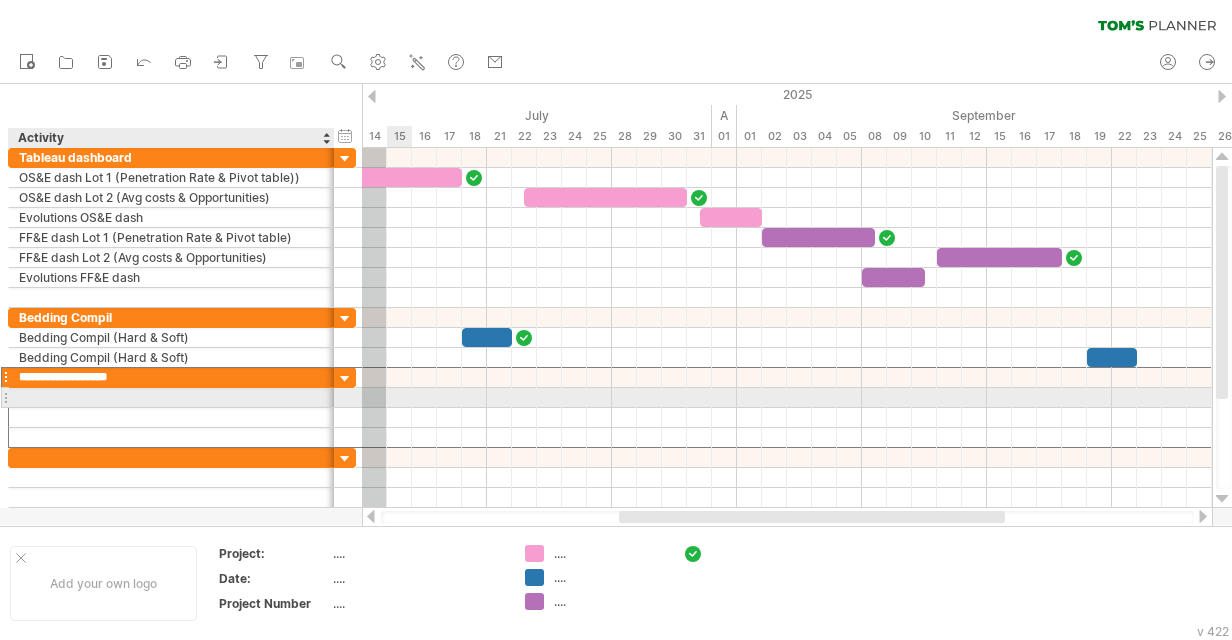 click at bounding box center [171, 397] 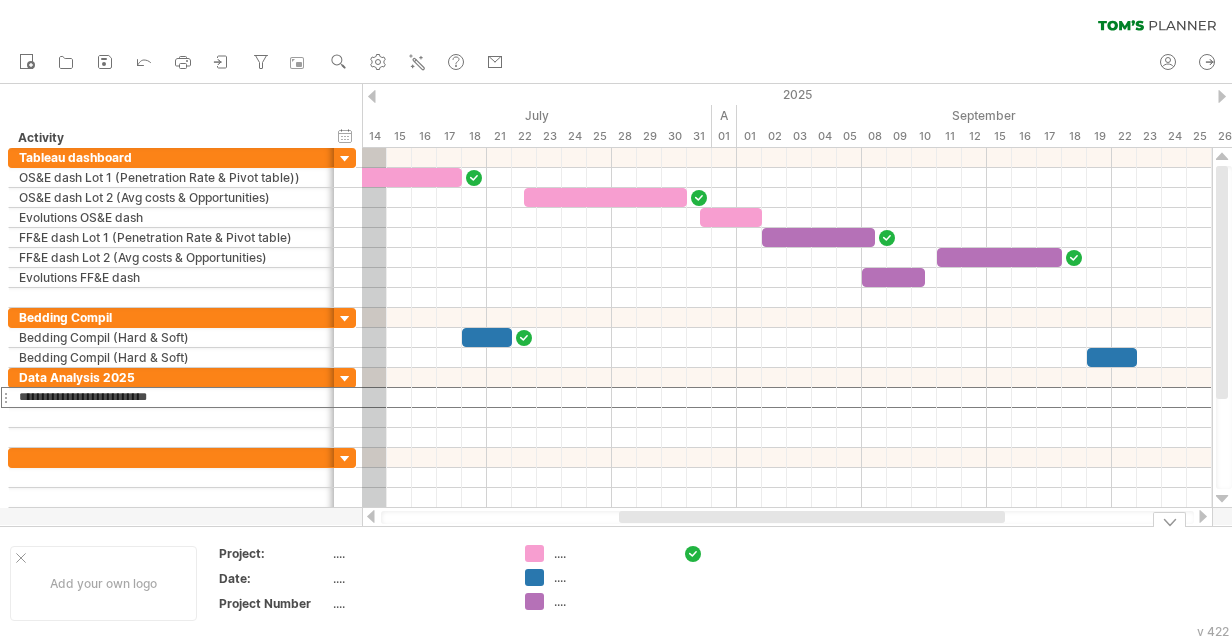 type on "**********" 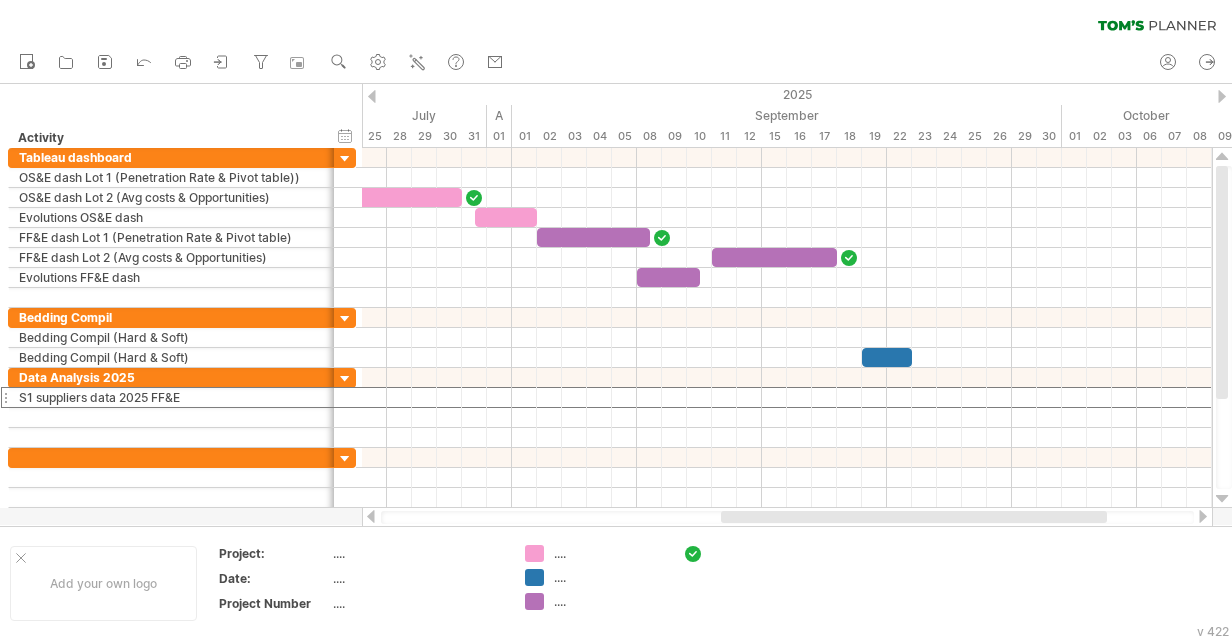 drag, startPoint x: 788, startPoint y: 516, endPoint x: 890, endPoint y: 518, distance: 102.01961 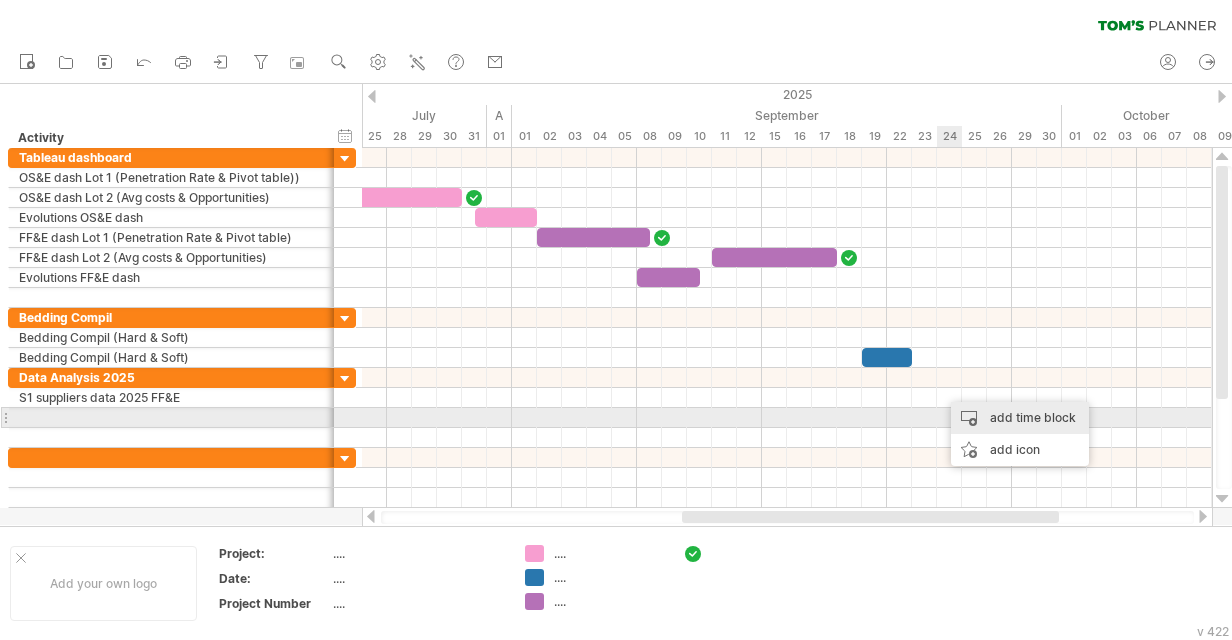 click on "add time block" at bounding box center (1020, 418) 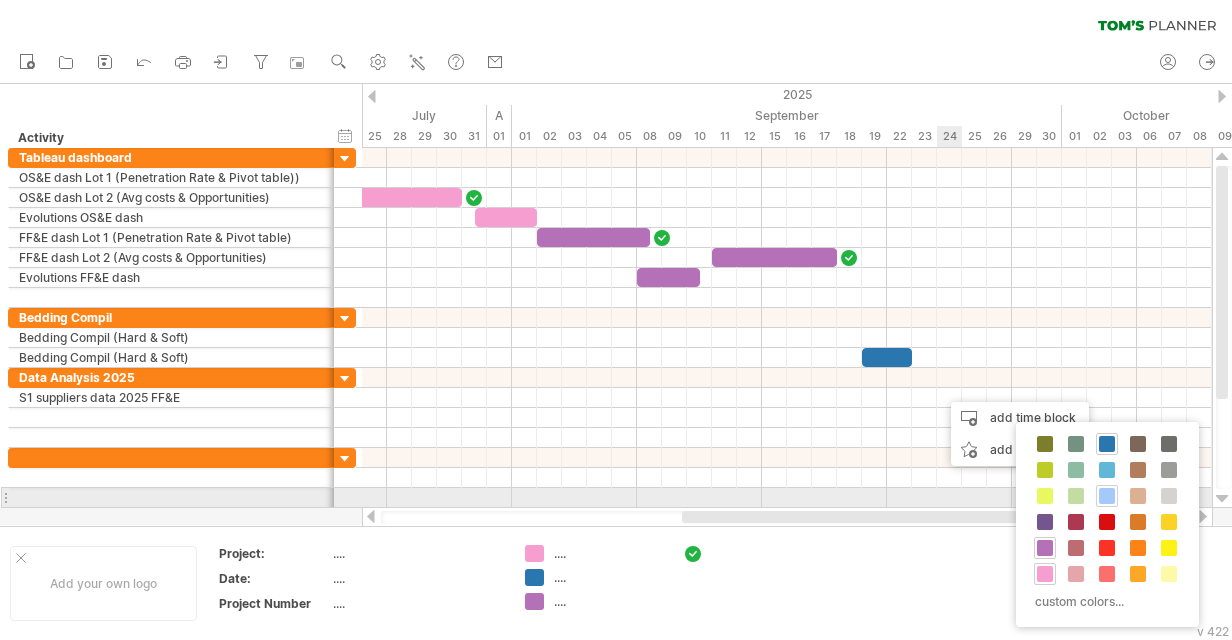 click at bounding box center [1107, 496] 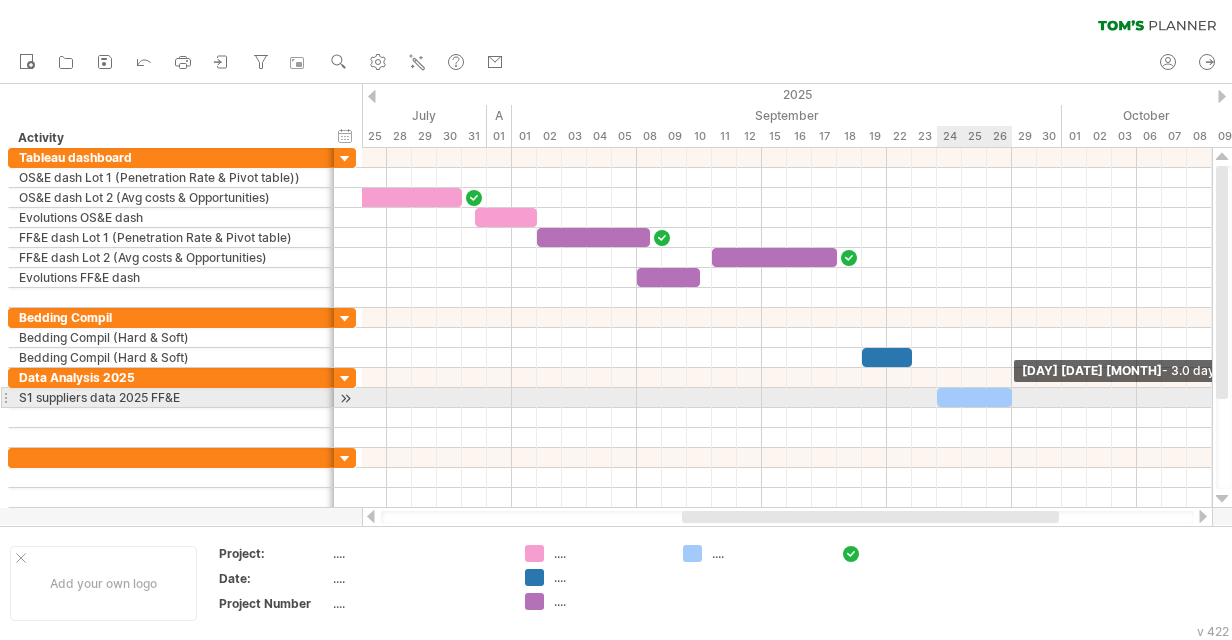 drag, startPoint x: 960, startPoint y: 392, endPoint x: 1008, endPoint y: 394, distance: 48.04165 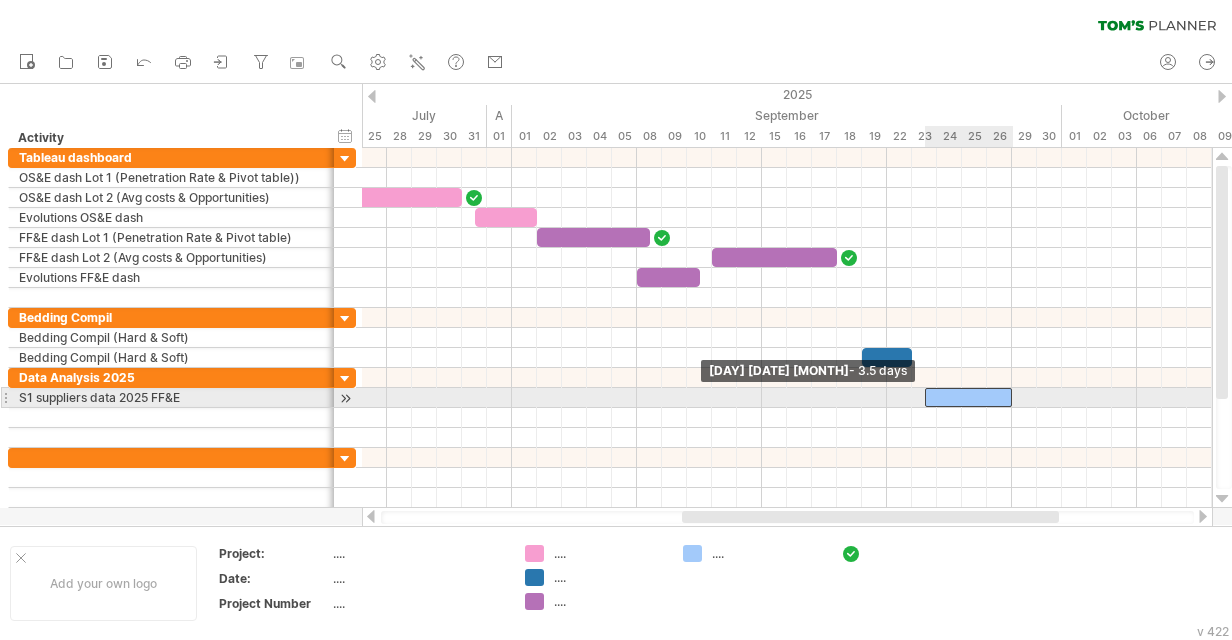 click at bounding box center [969, 397] 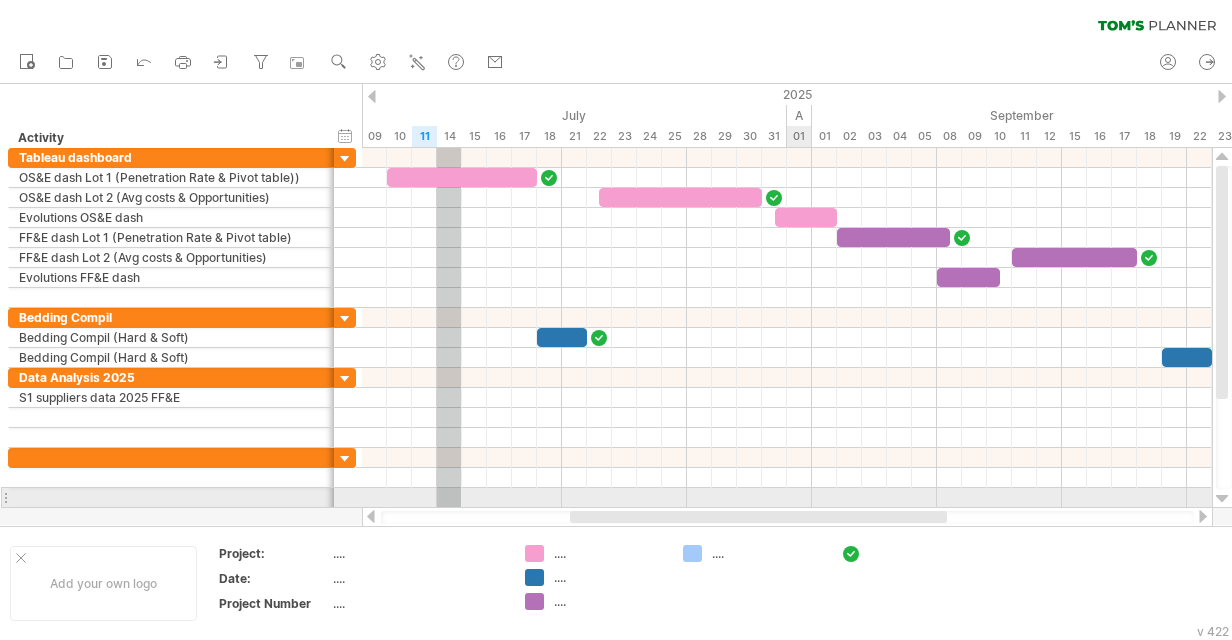drag, startPoint x: 908, startPoint y: 515, endPoint x: 796, endPoint y: 500, distance: 113 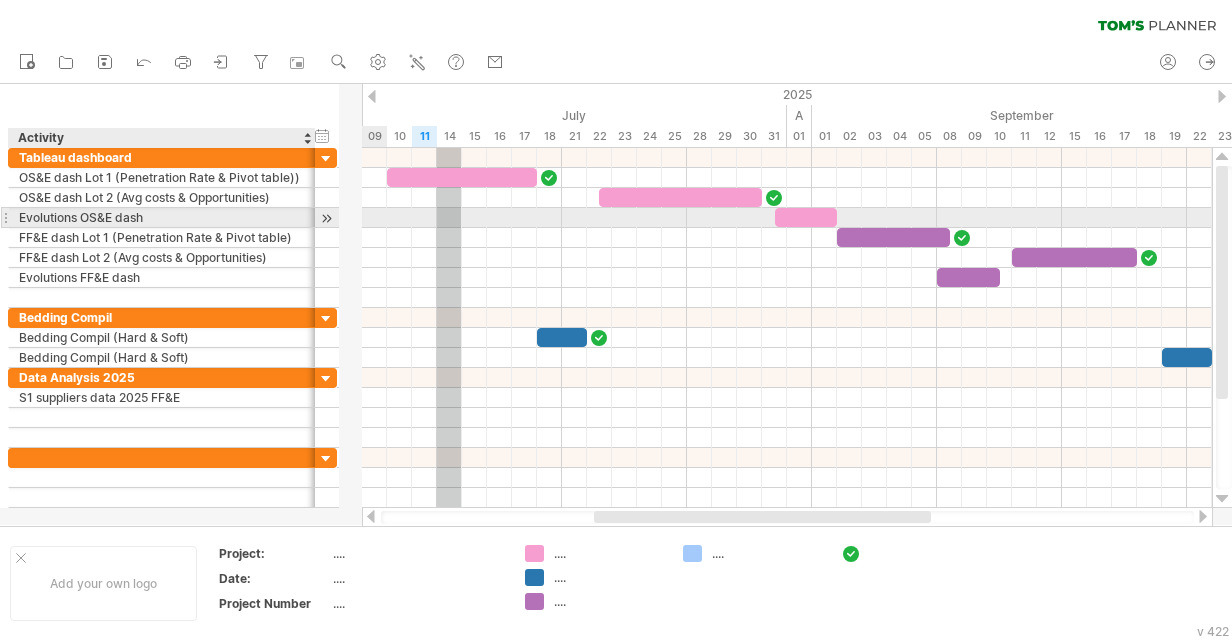 drag, startPoint x: 330, startPoint y: 220, endPoint x: 311, endPoint y: 219, distance: 19.026299 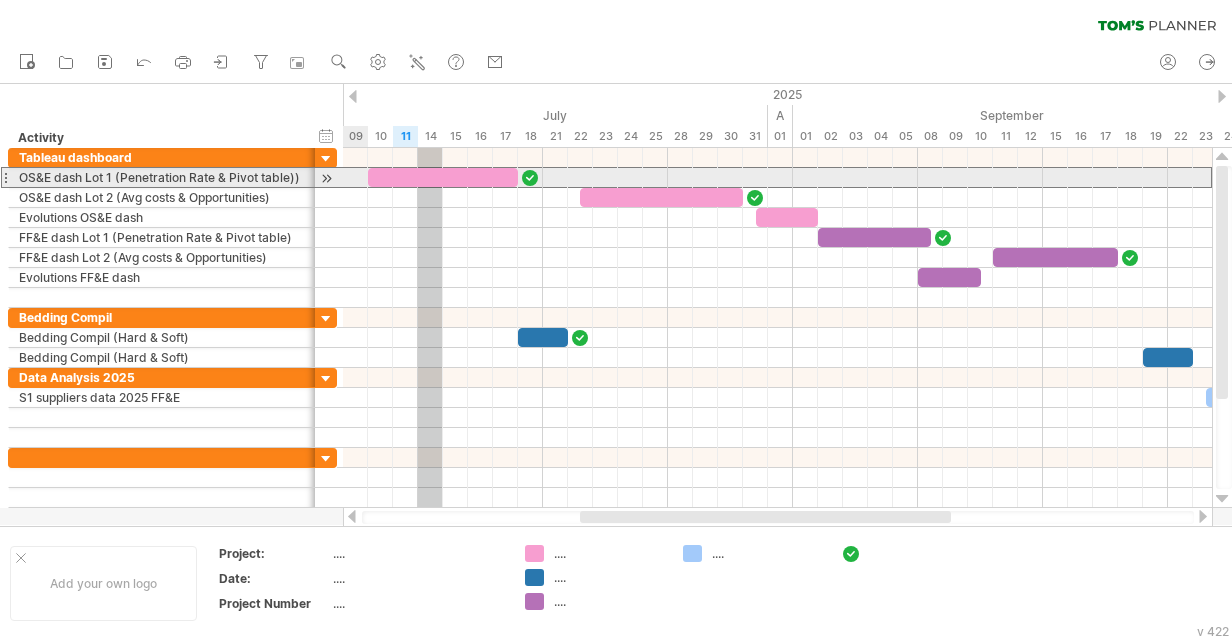 click on "OS&E dash Lot 1 (Penetration Rate & Pivot table))" at bounding box center (162, 177) 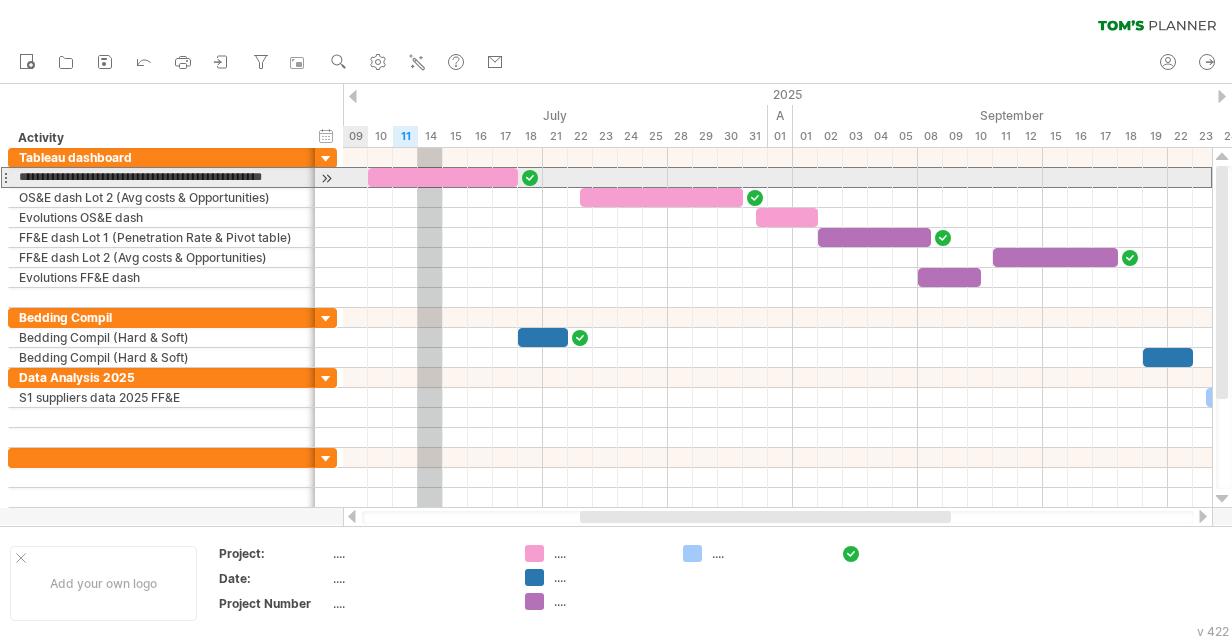 type on "**********" 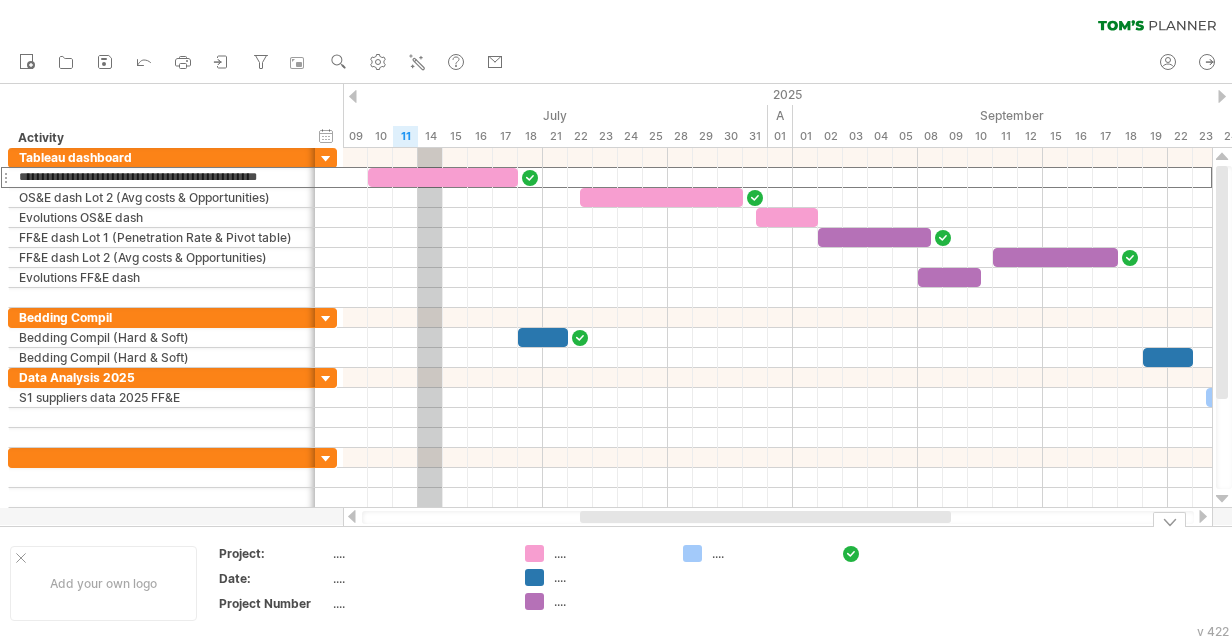 click on "Add your own logo Project: .... Date: .... Project Number .... .... .... .... ...." at bounding box center (50000, 583) 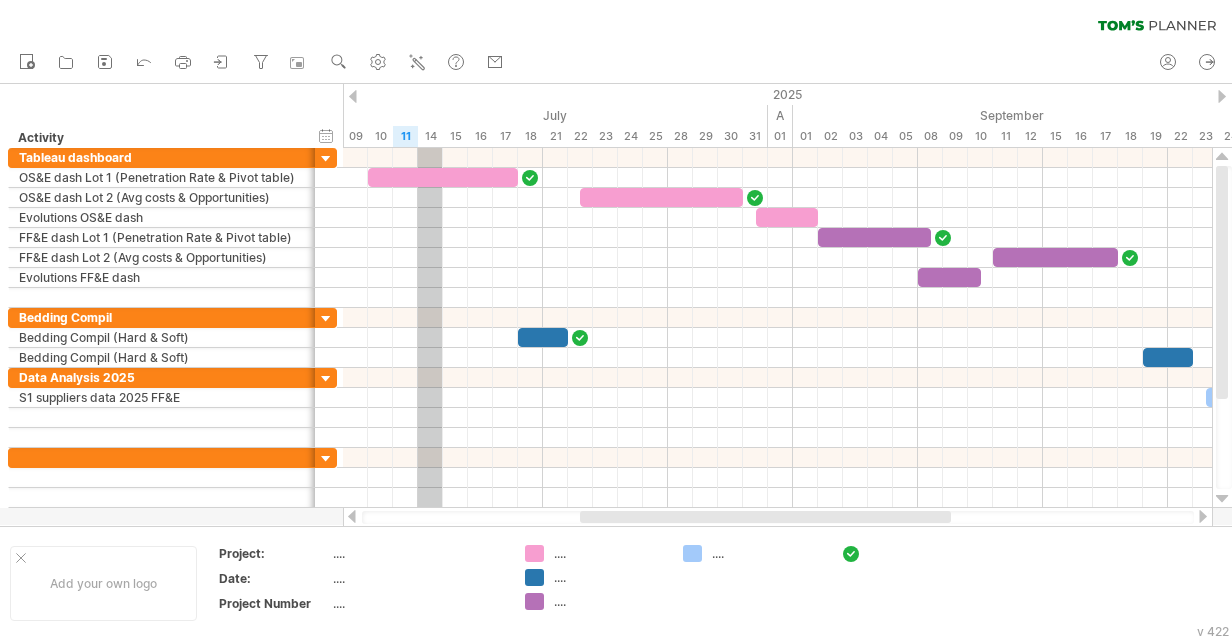 drag, startPoint x: 660, startPoint y: 523, endPoint x: 679, endPoint y: 526, distance: 19.235384 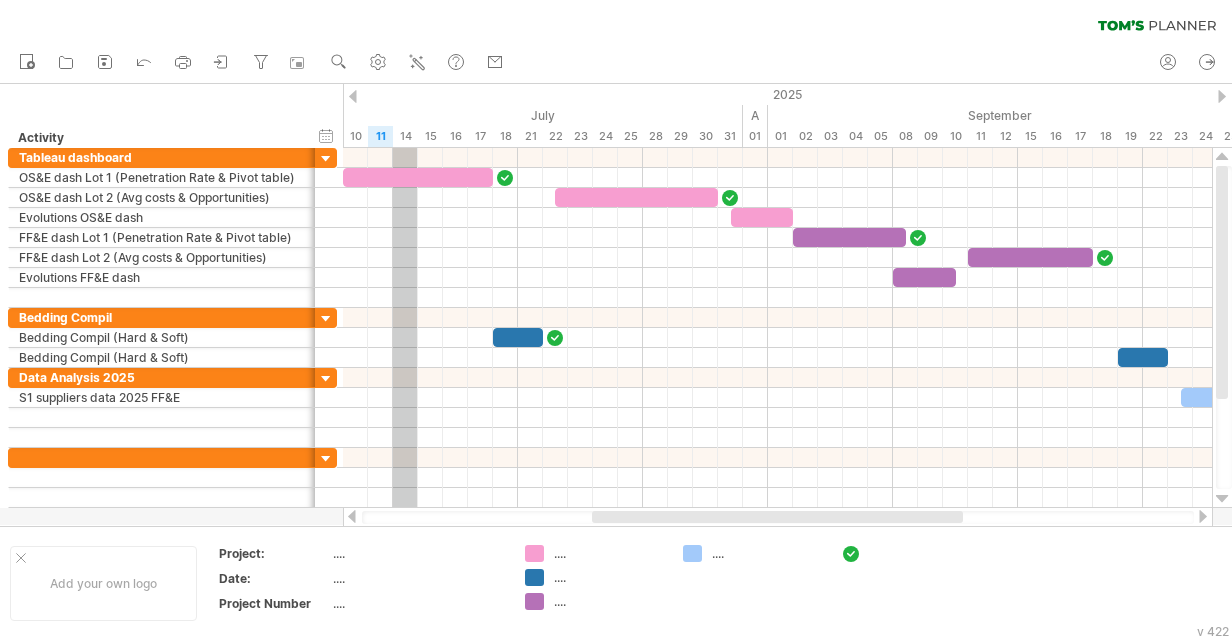 drag, startPoint x: 678, startPoint y: 515, endPoint x: 690, endPoint y: 516, distance: 12.0415945 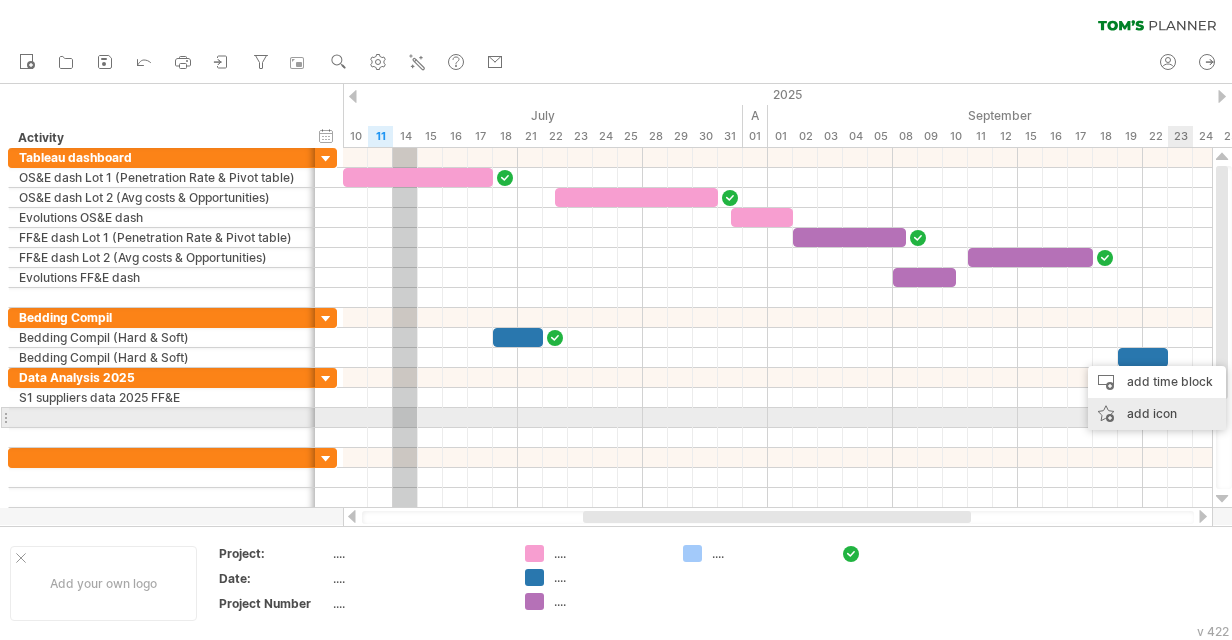 click on "add icon" at bounding box center [1157, 414] 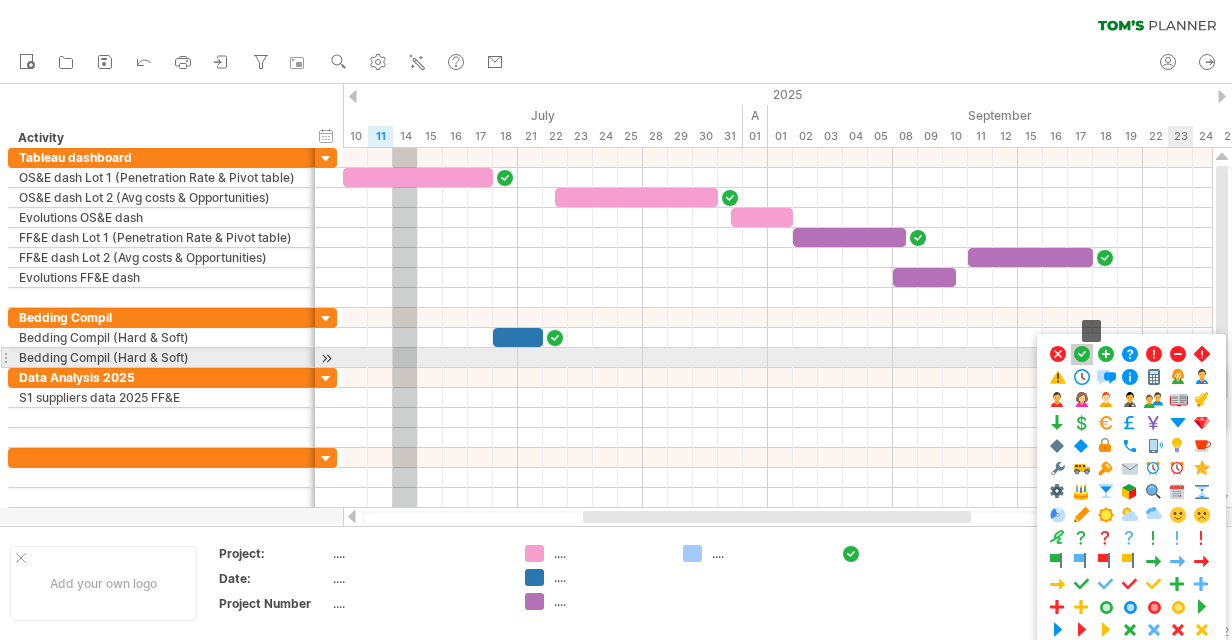 click at bounding box center (1082, 354) 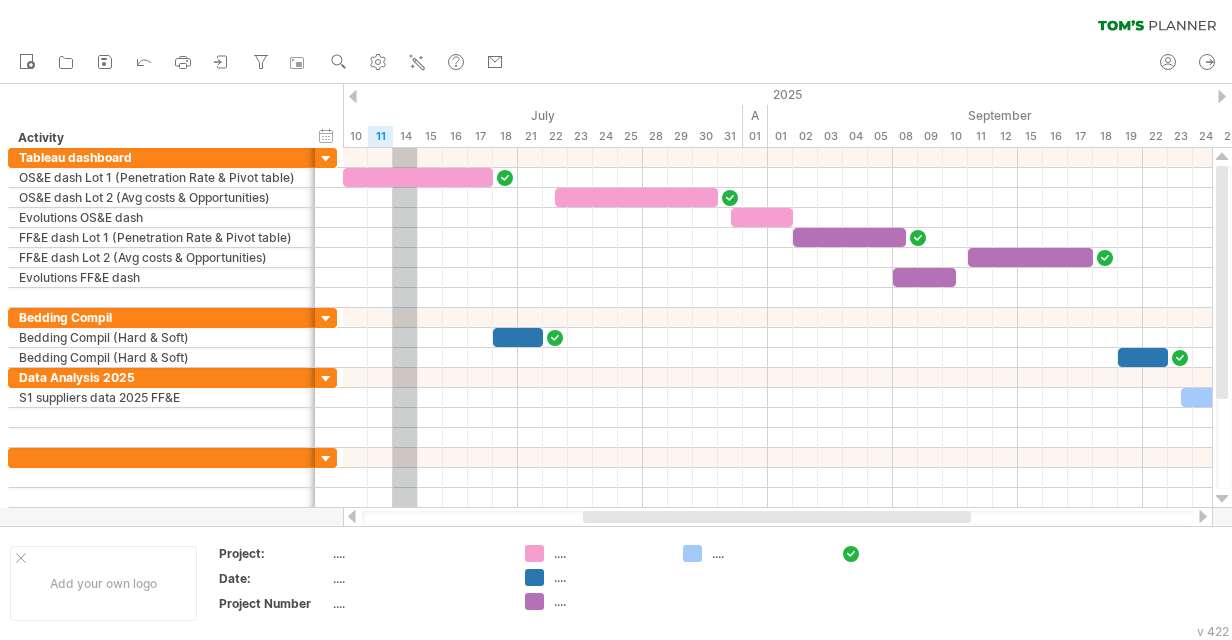 click at bounding box center (777, 517) 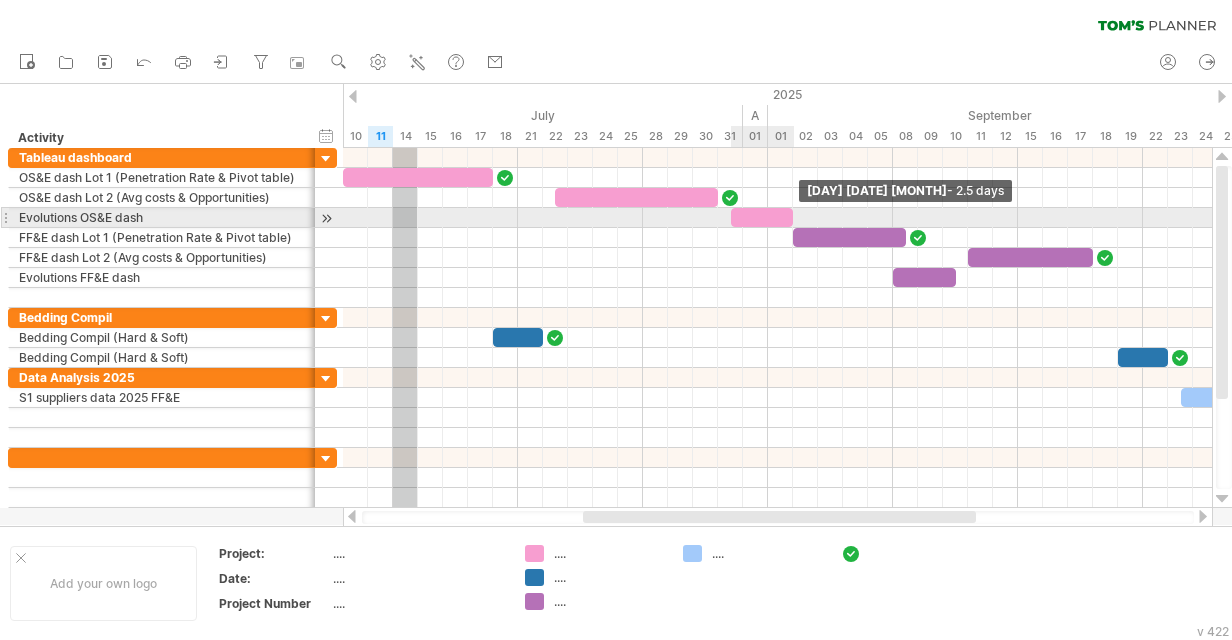 click at bounding box center (793, 217) 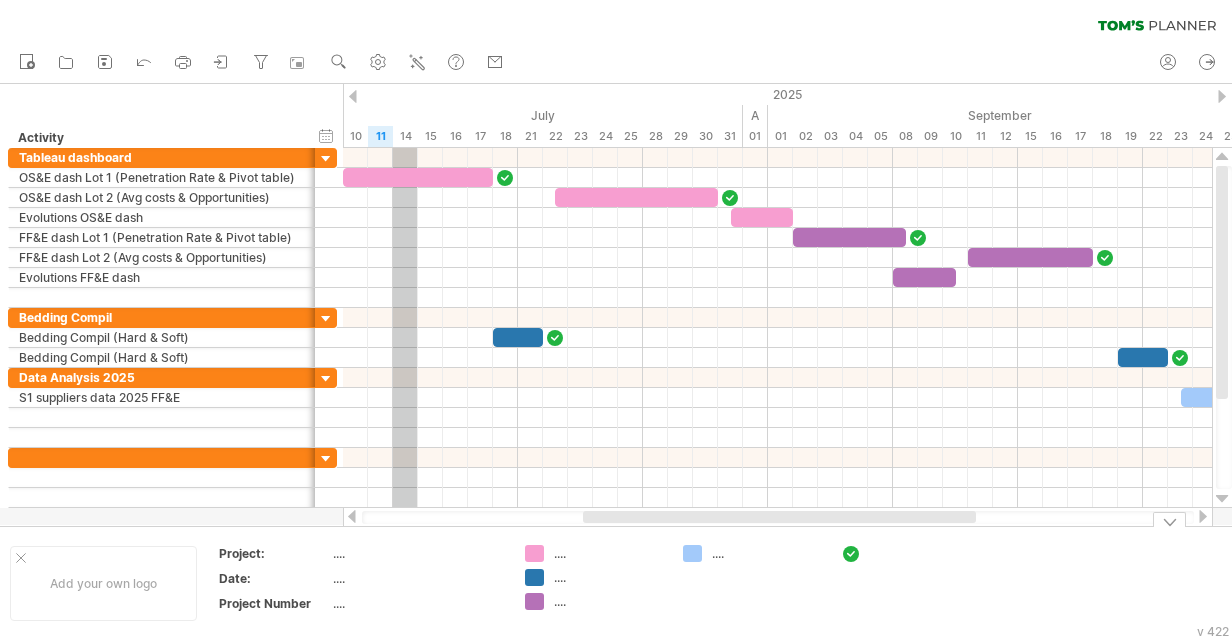 click on "Add your own logo Project: .... Date: .... Project Number .... .... .... .... ...." at bounding box center (50000, 583) 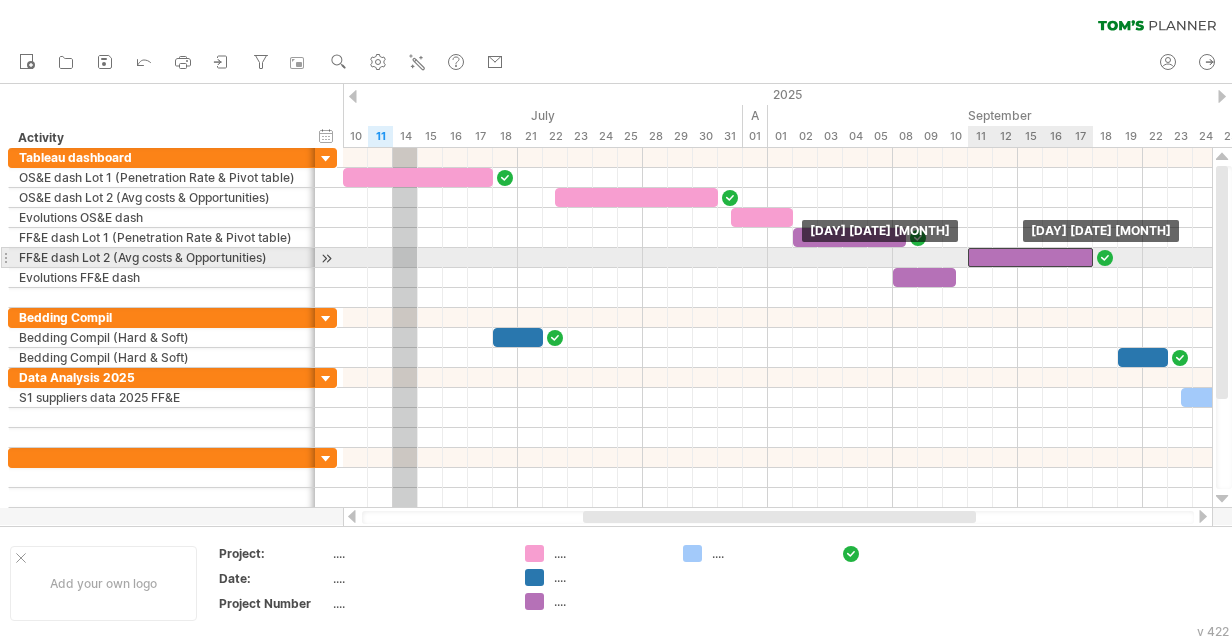 click at bounding box center (1030, 257) 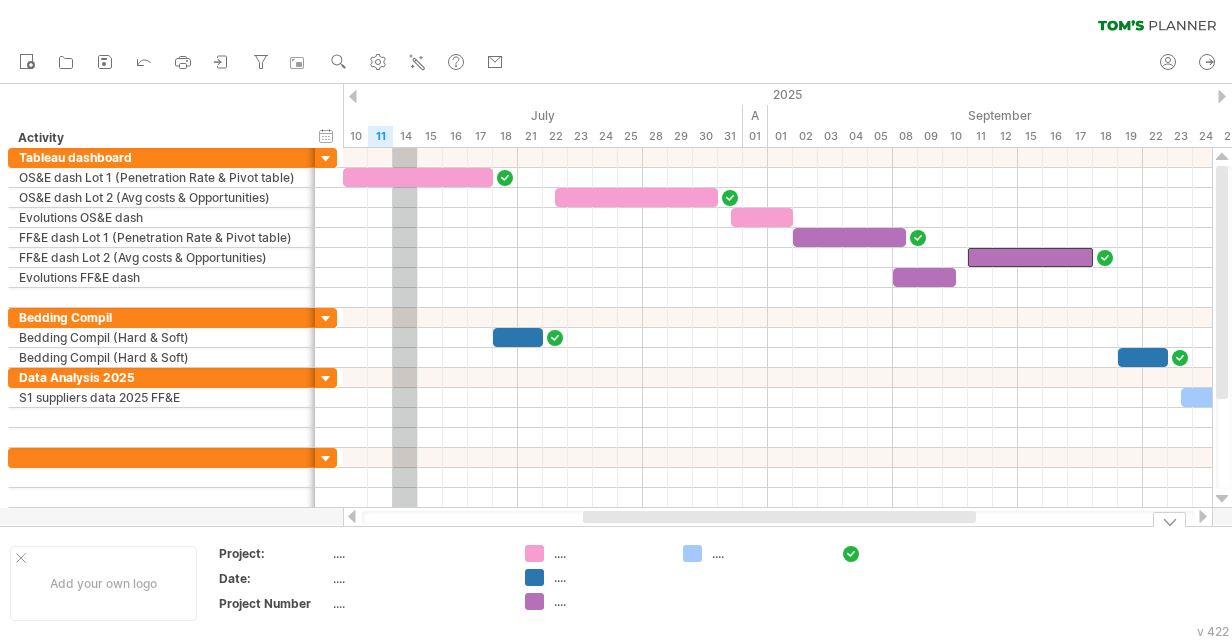 click on "Add your own logo Project: .... Date: .... Project Number .... .... .... .... ...." at bounding box center [50000, 583] 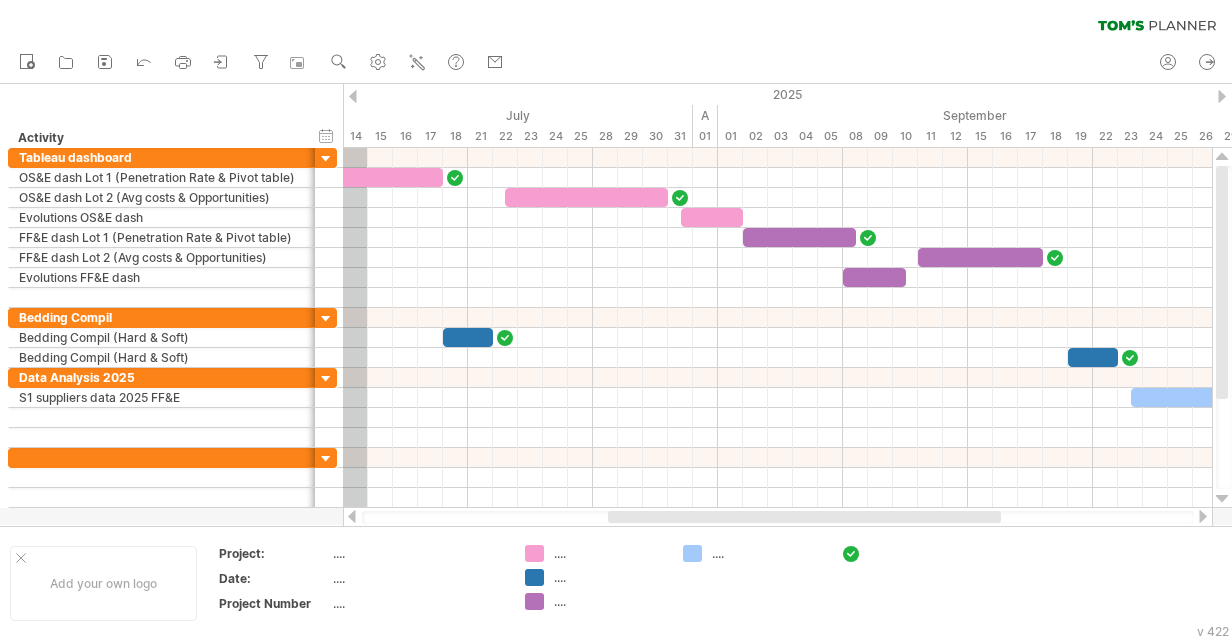 drag, startPoint x: 853, startPoint y: 519, endPoint x: 878, endPoint y: 524, distance: 25.495098 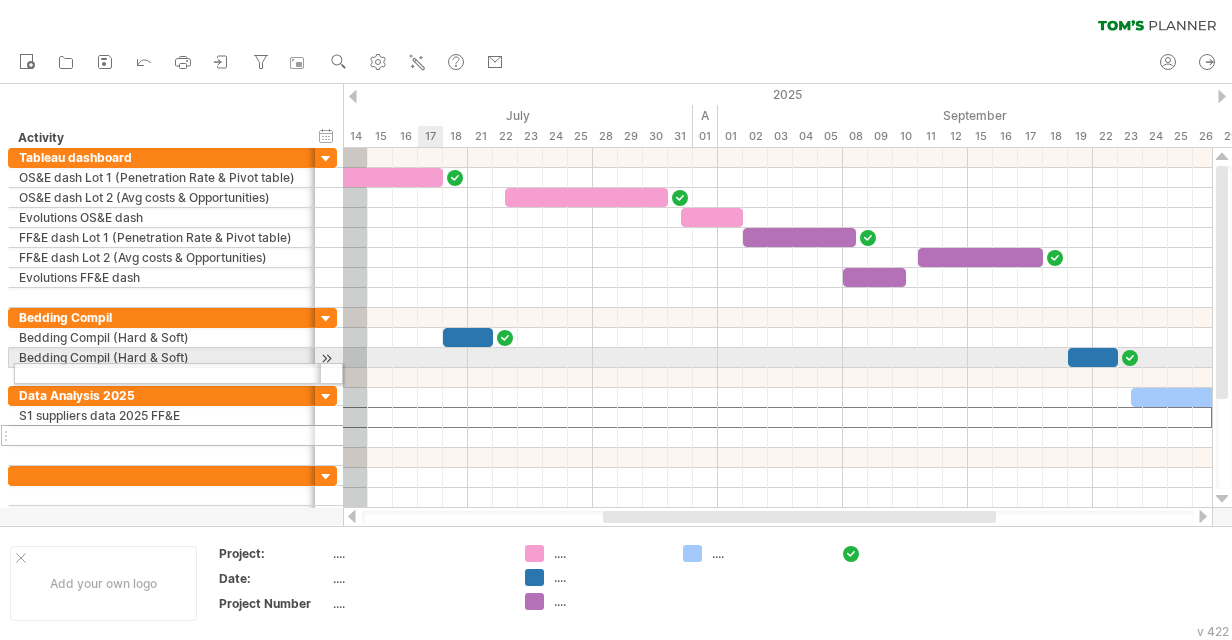 drag, startPoint x: 4, startPoint y: 412, endPoint x: 4, endPoint y: 370, distance: 42 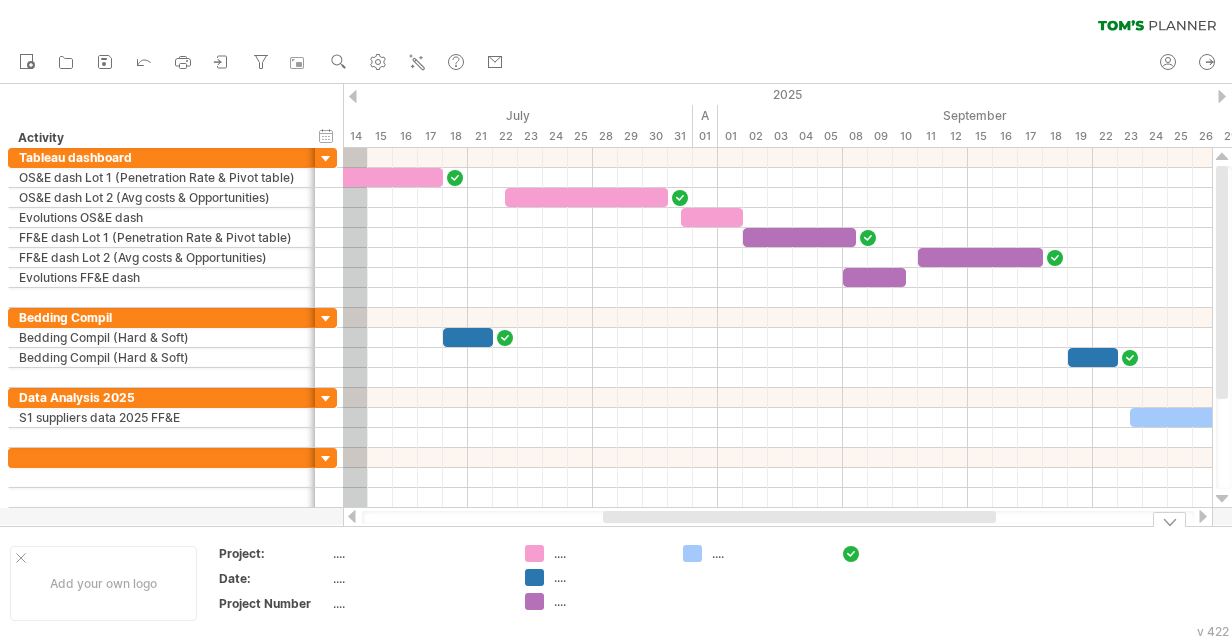 click on "Add your own logo Project: .... Date: .... Project Number .... .... .... .... ...." at bounding box center [50000, 583] 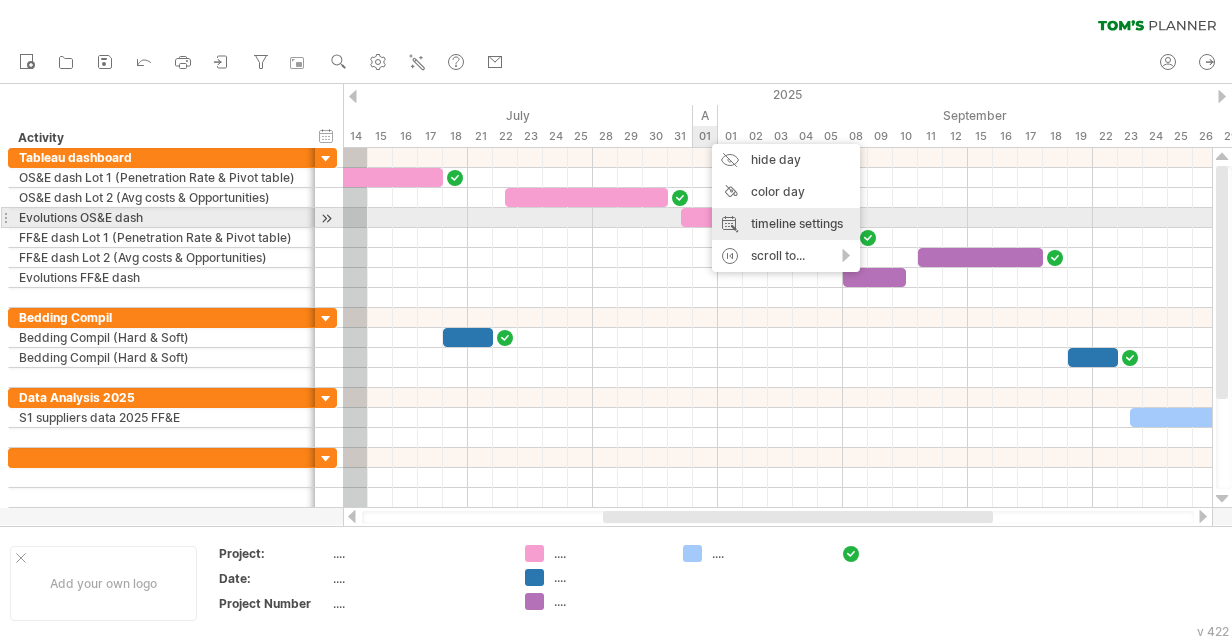 click on "timeline settings" at bounding box center [786, 224] 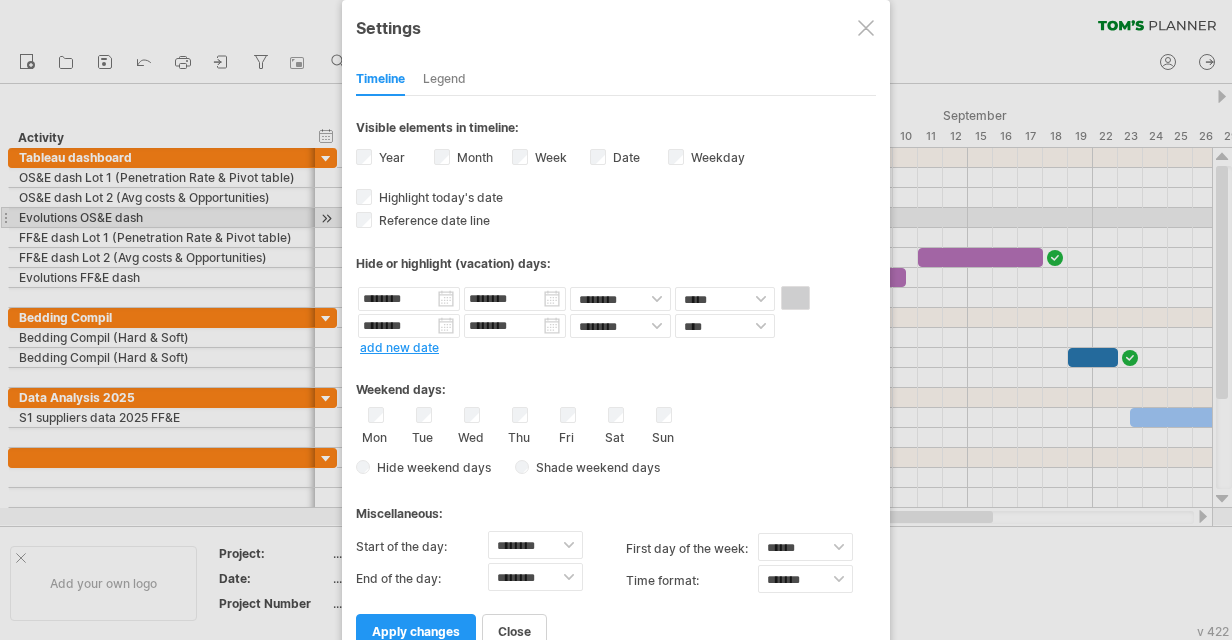 click on "add new date" at bounding box center (399, 347) 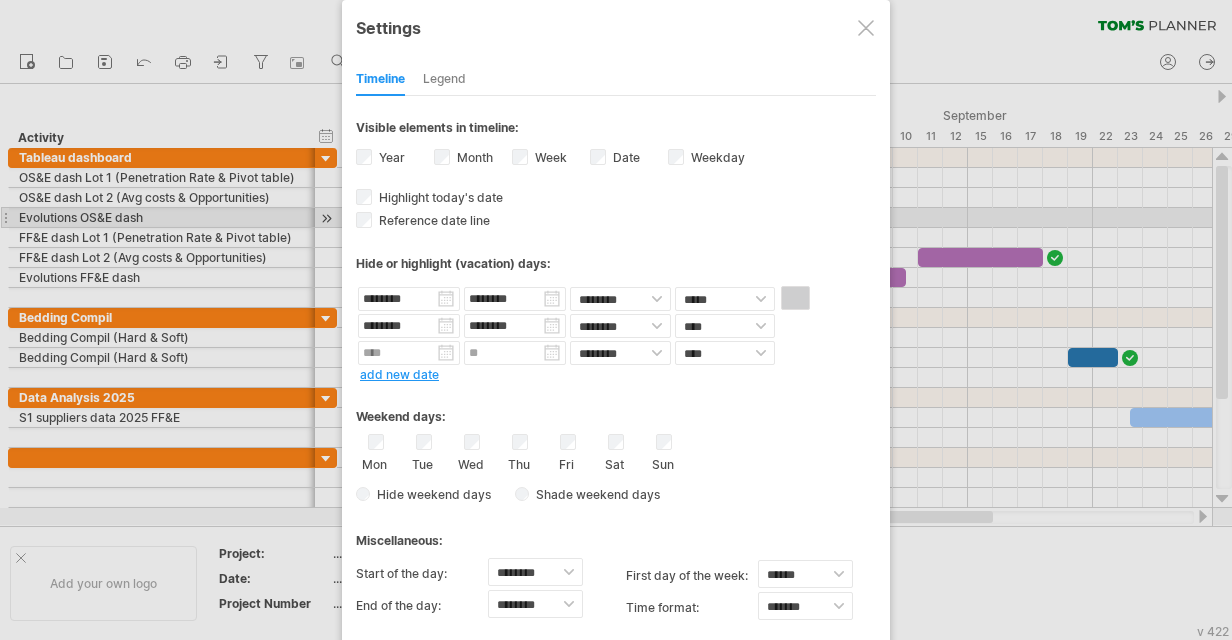 click at bounding box center (409, 353) 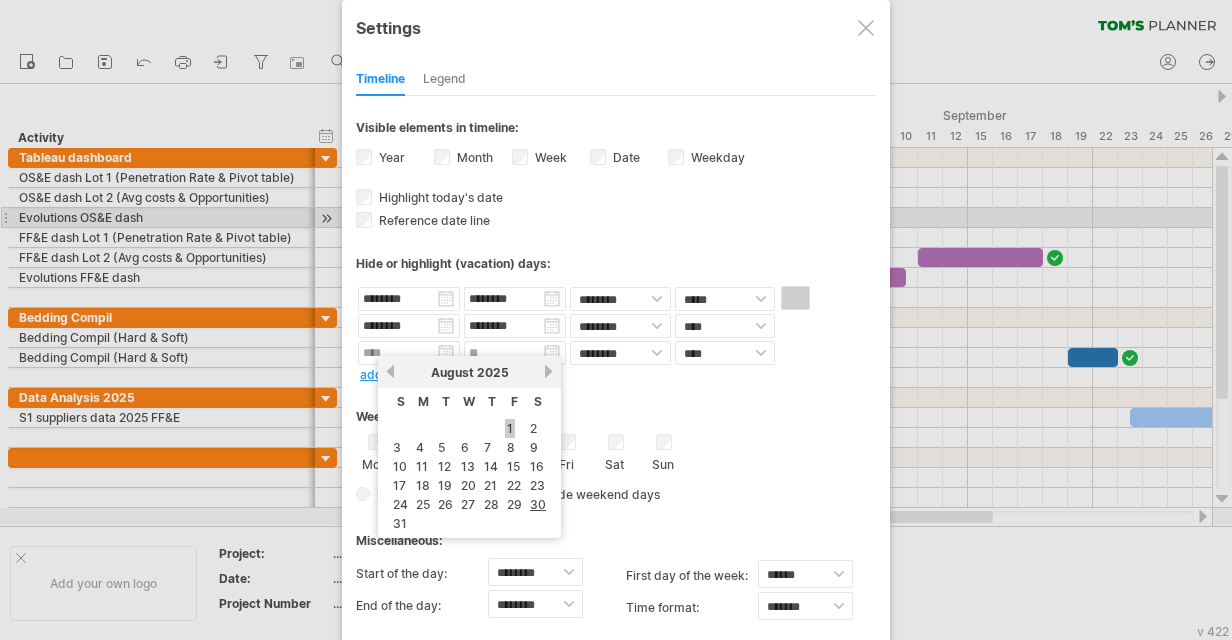 click on "1" at bounding box center [510, 428] 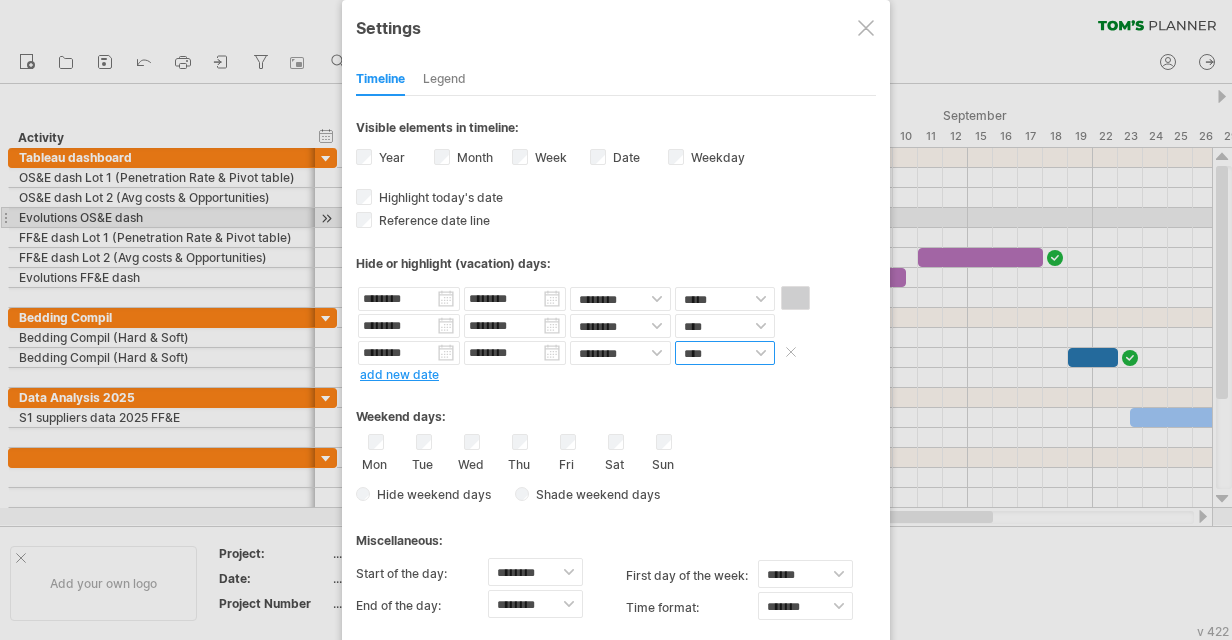 click on "**** *****" at bounding box center (725, 353) 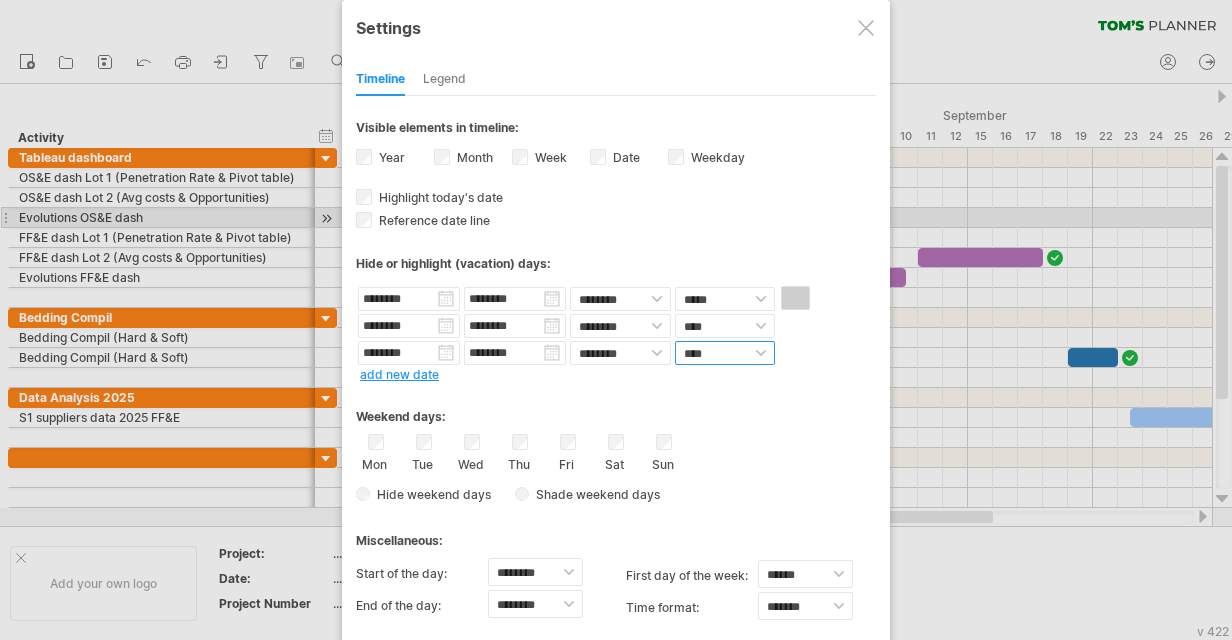 select on "*" 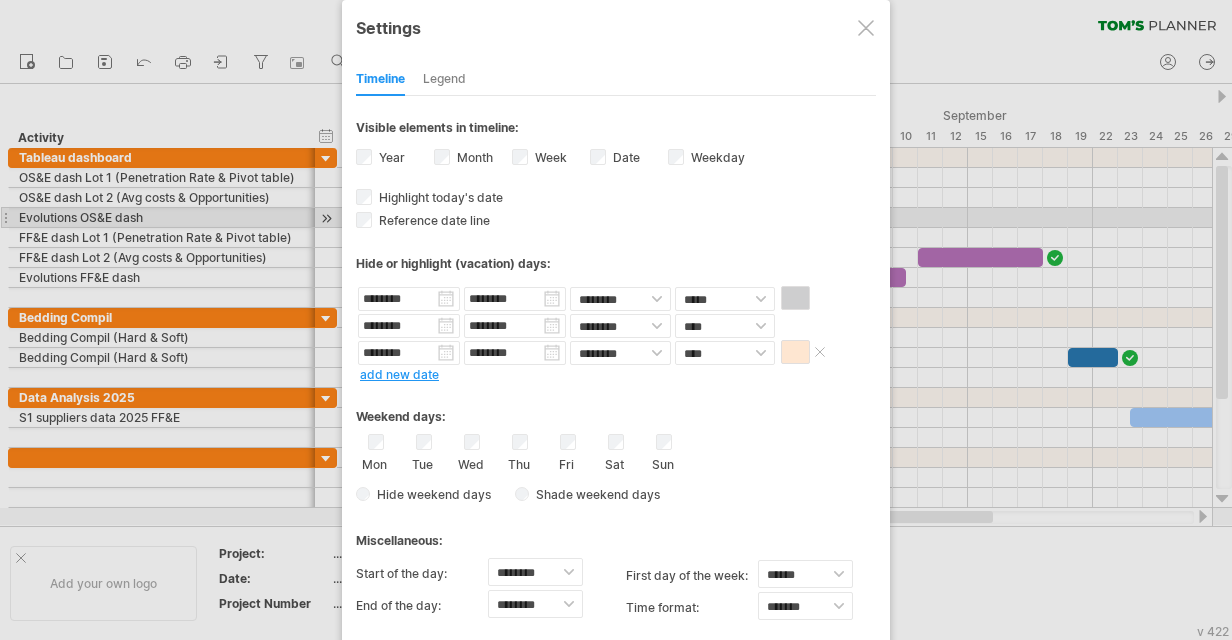 click at bounding box center [795, 352] 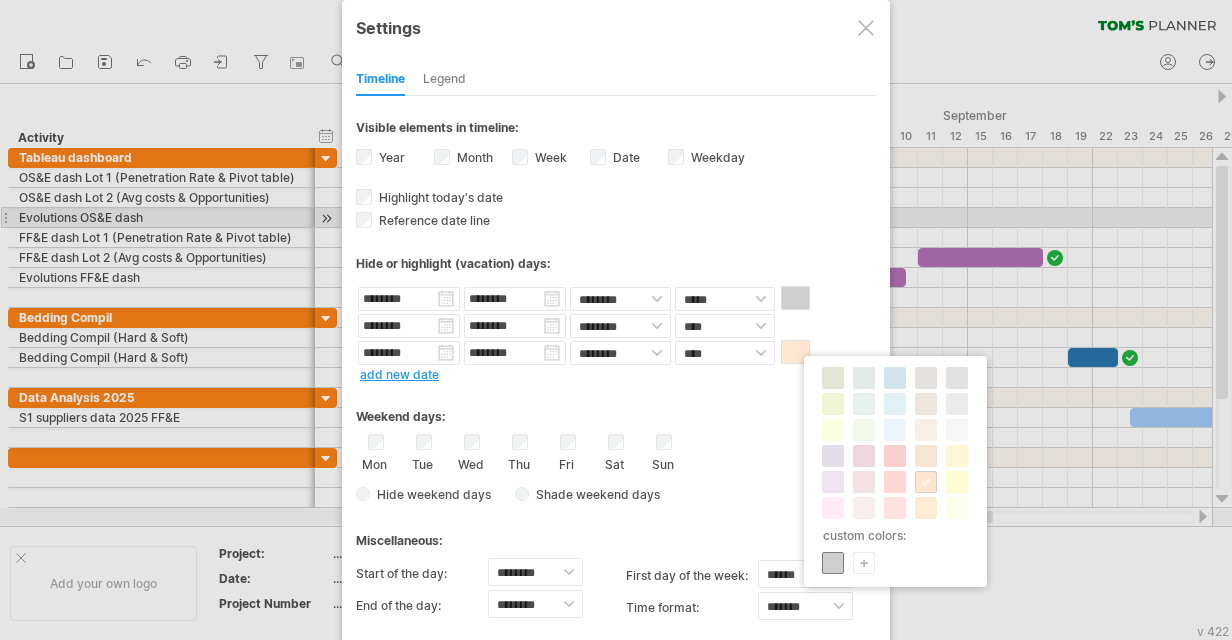 click at bounding box center (833, 563) 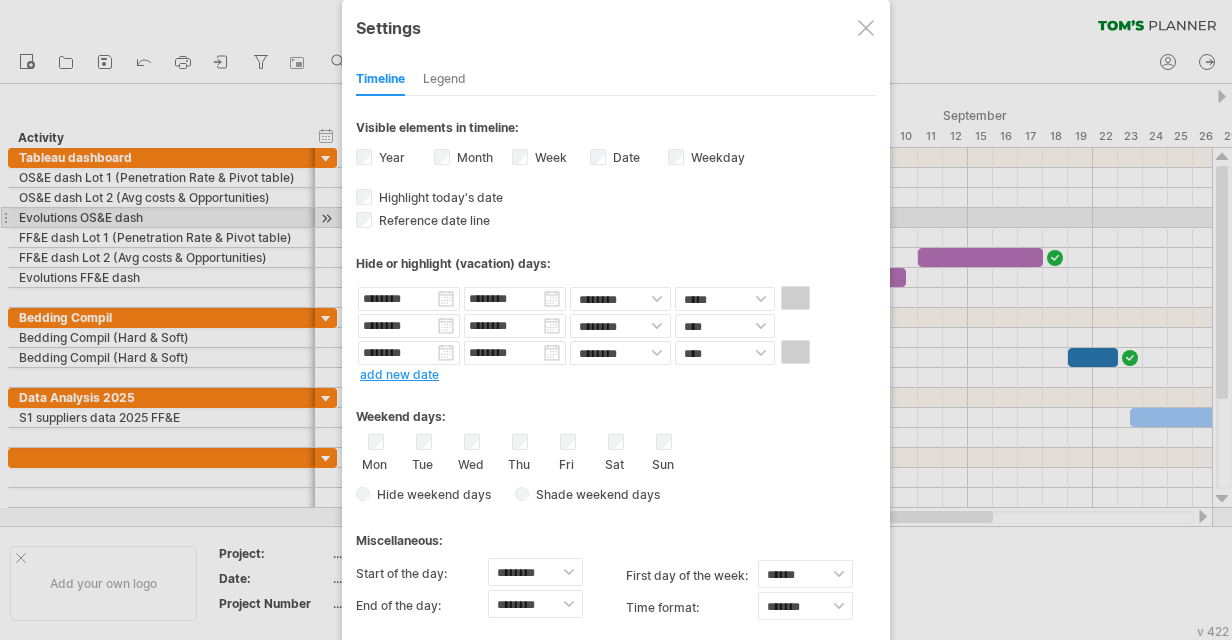 click on "Weekend days:" at bounding box center [616, 409] 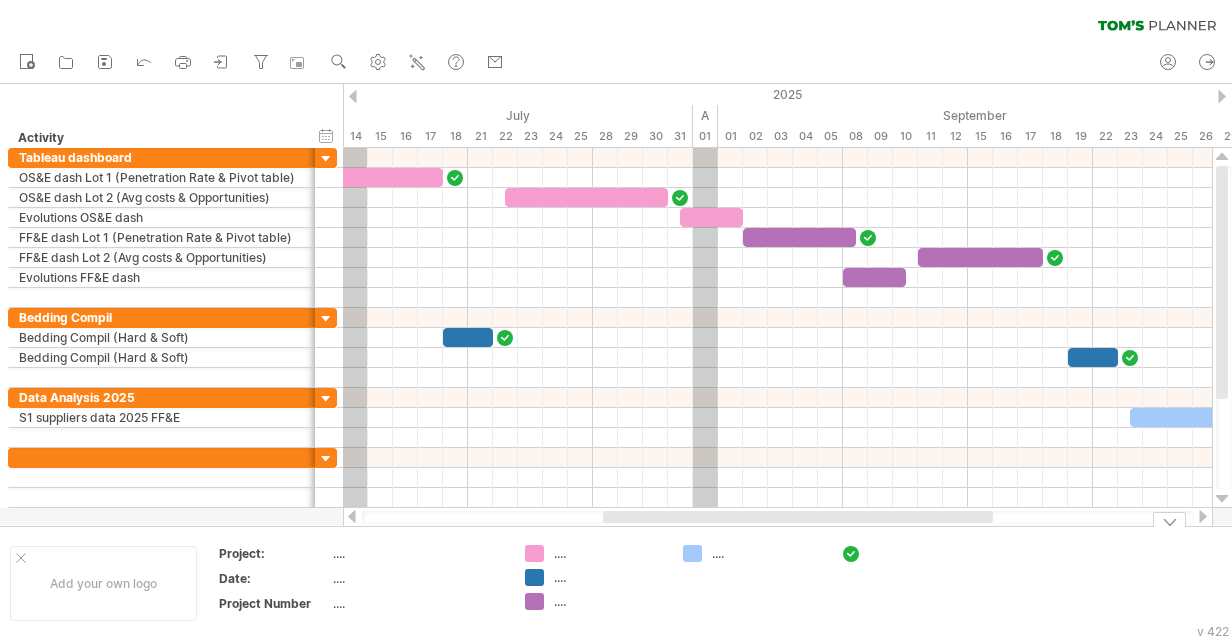 click on "Add your own logo Project: .... Date: .... Project Number .... .... .... .... ...." at bounding box center [50000, 583] 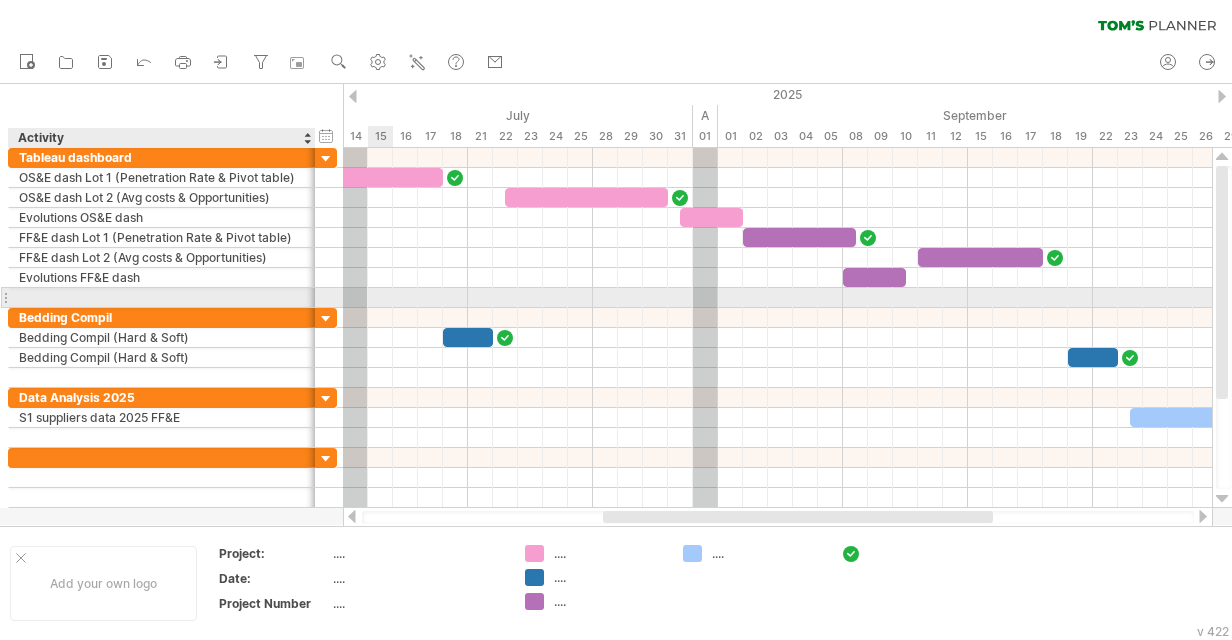click at bounding box center [162, 297] 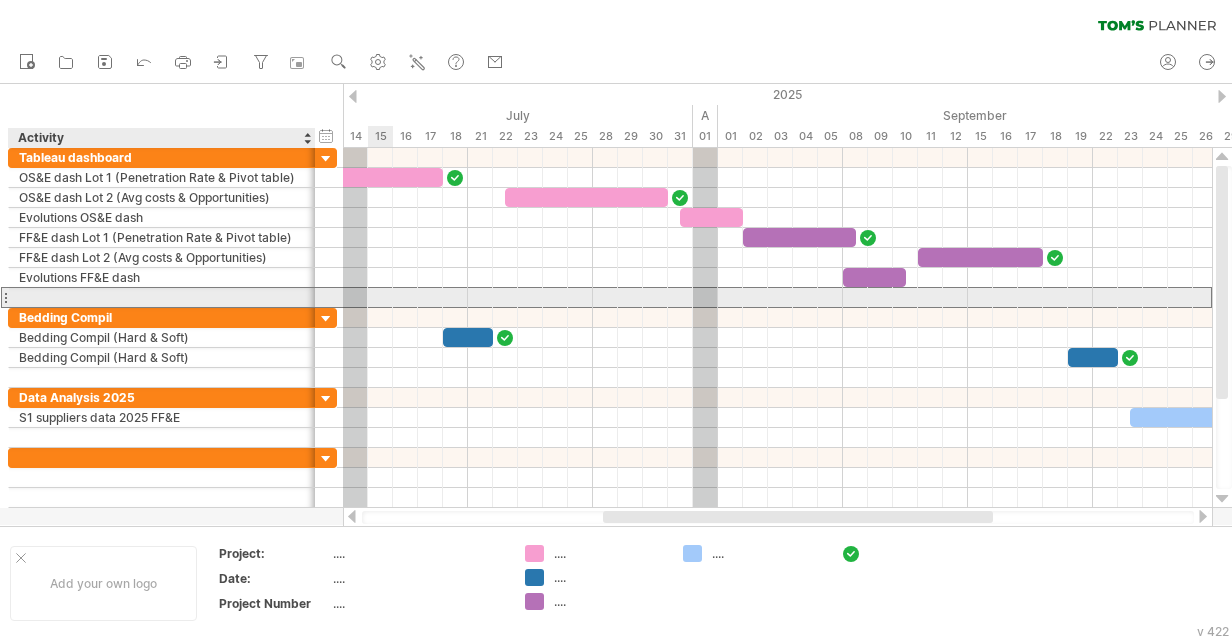 type on "*" 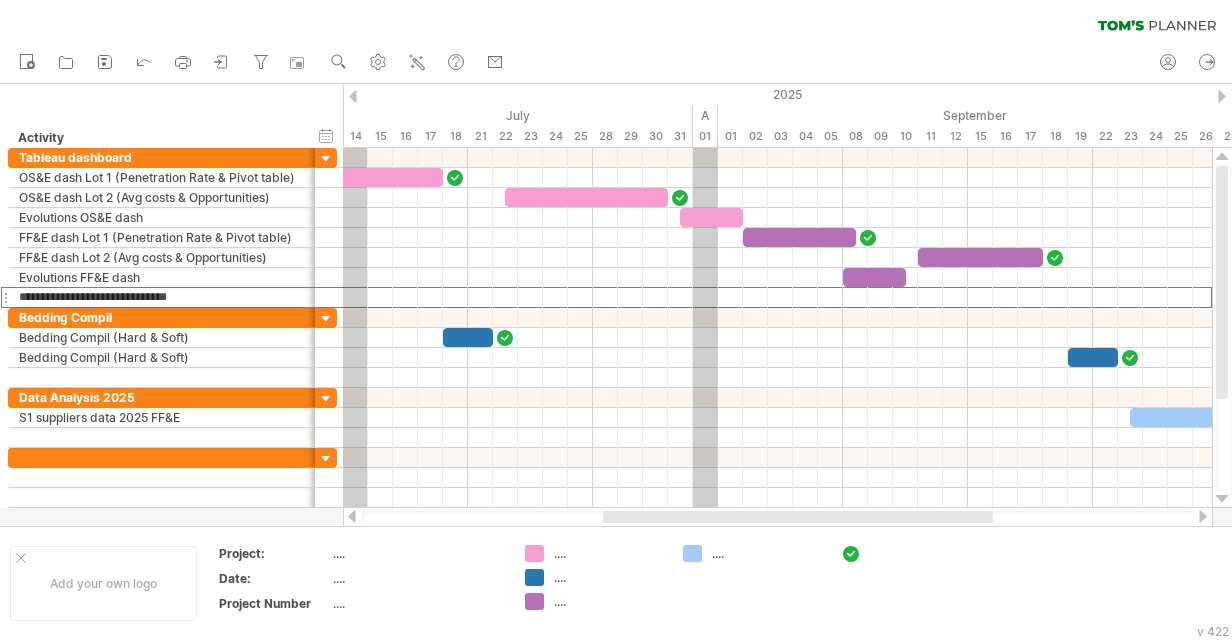 type on "**********" 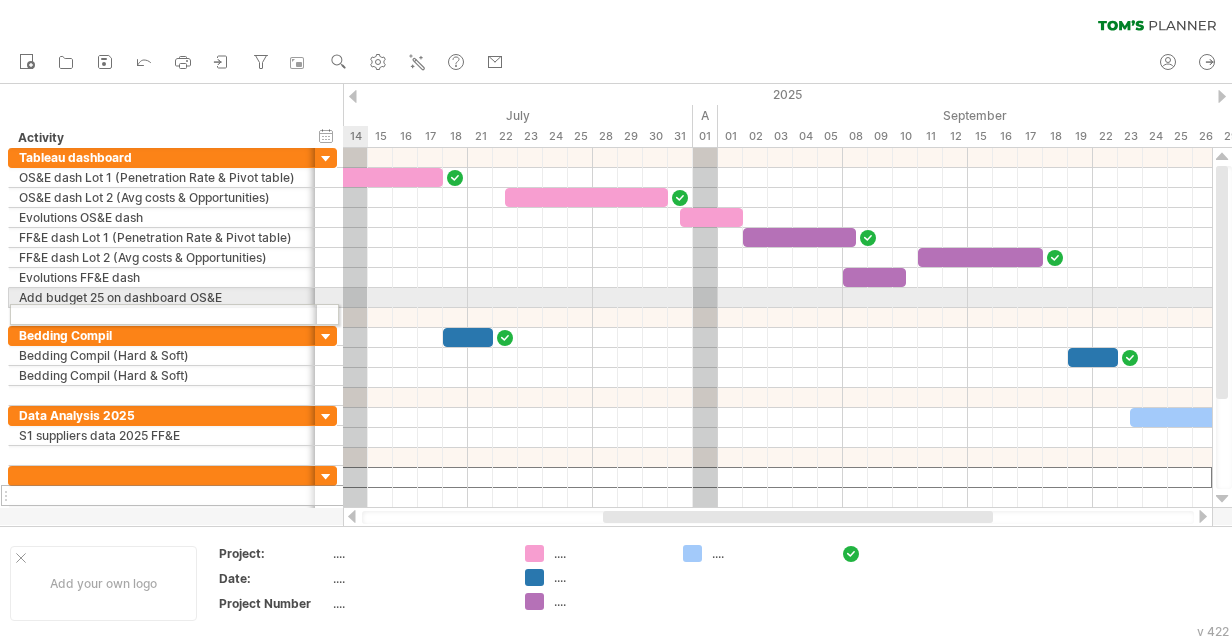 drag, startPoint x: 6, startPoint y: 469, endPoint x: 1, endPoint y: 311, distance: 158.0791 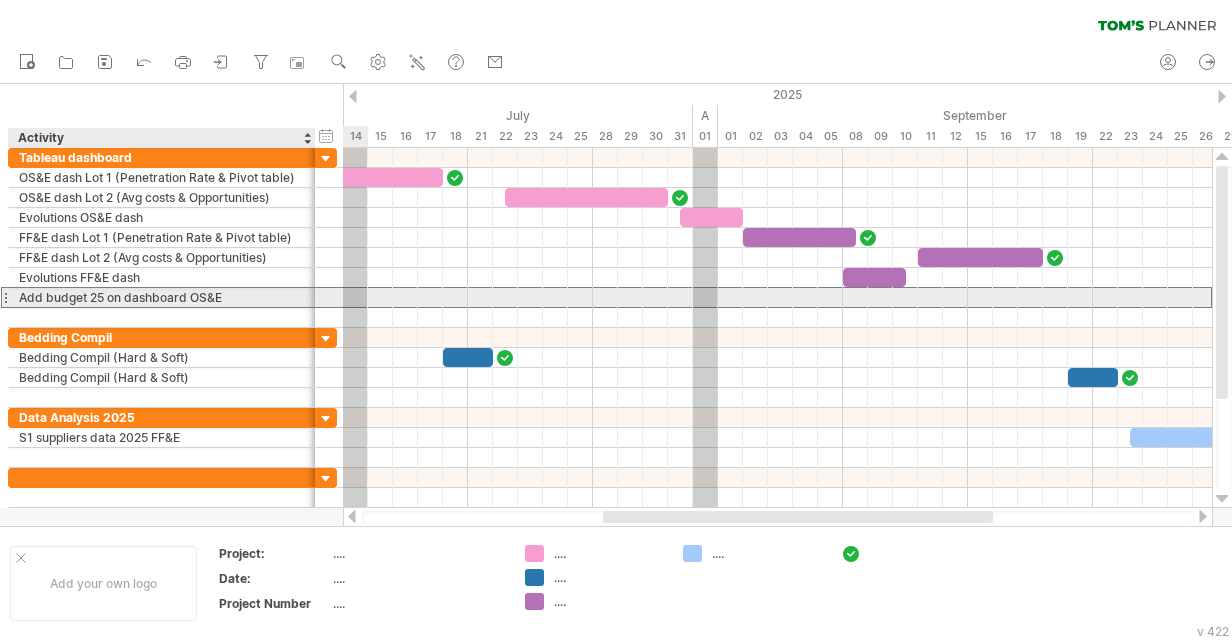 click on "Add budget 25 on dashboard OS&E" at bounding box center (162, 297) 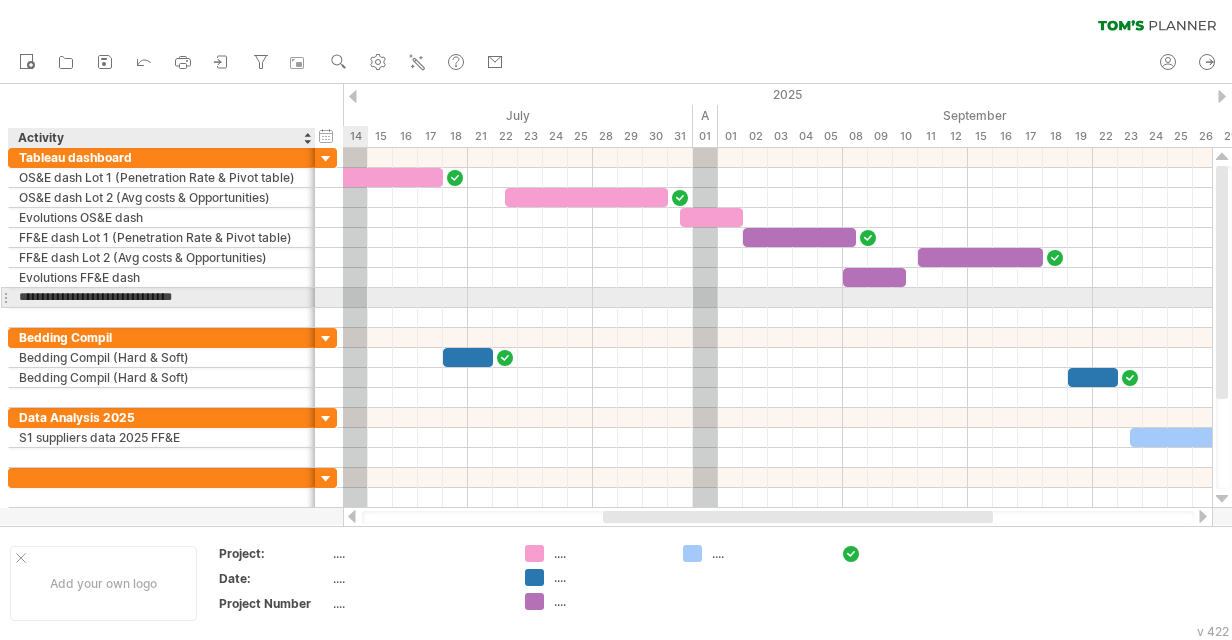 click on "**********" at bounding box center [162, 297] 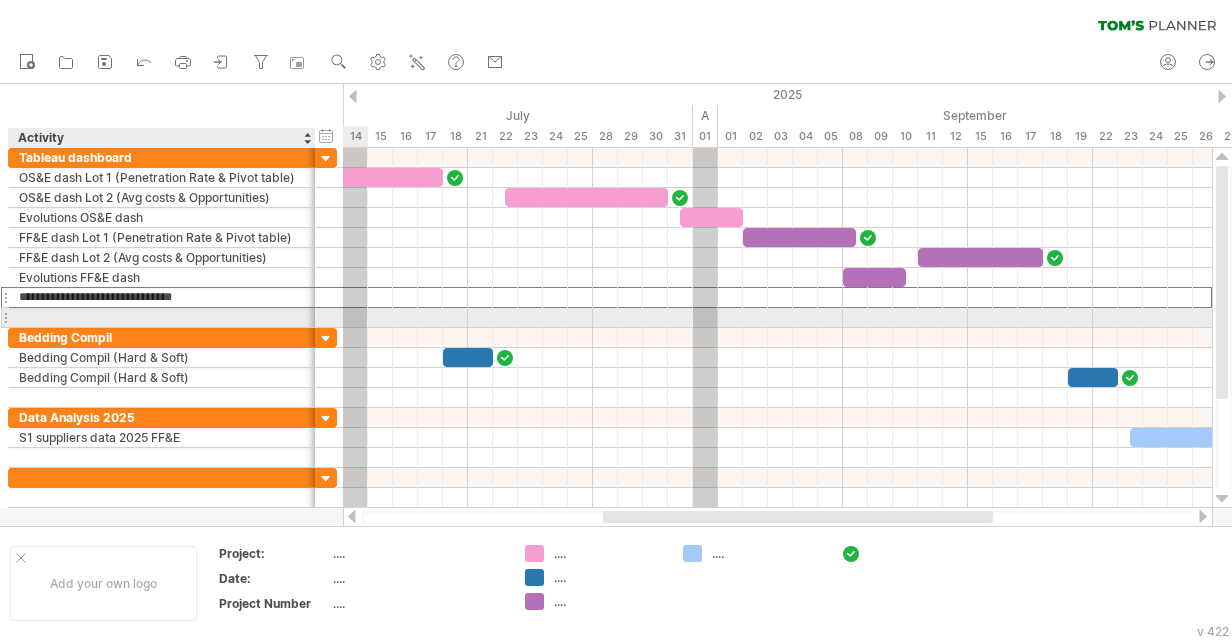 click at bounding box center (162, 317) 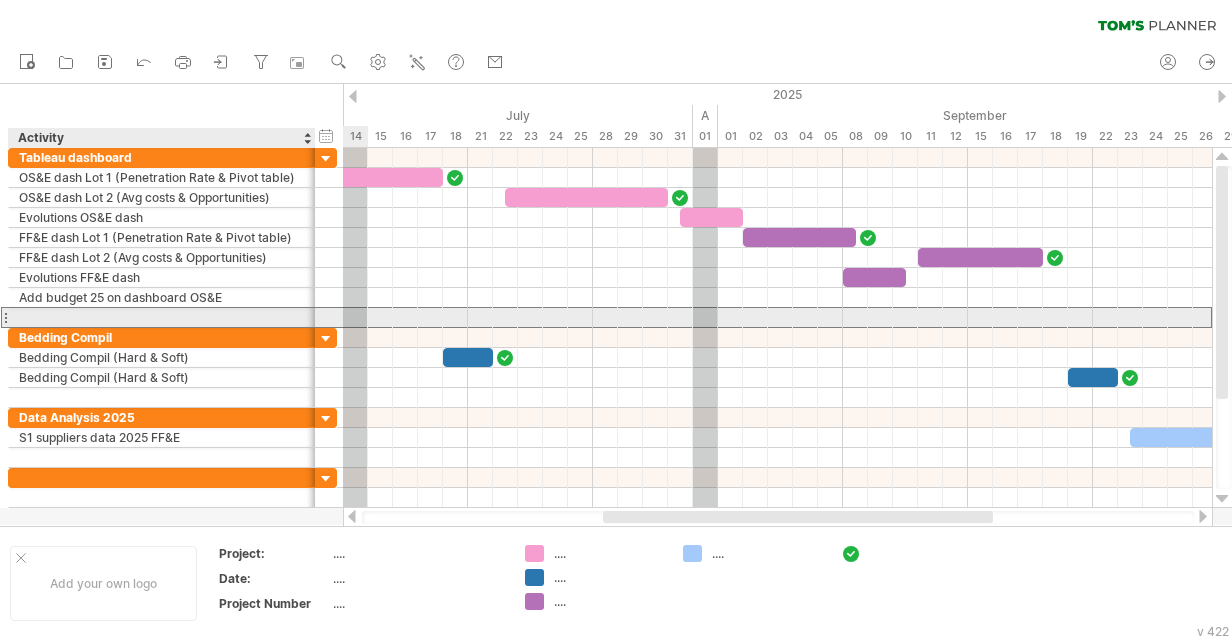 paste on "**********" 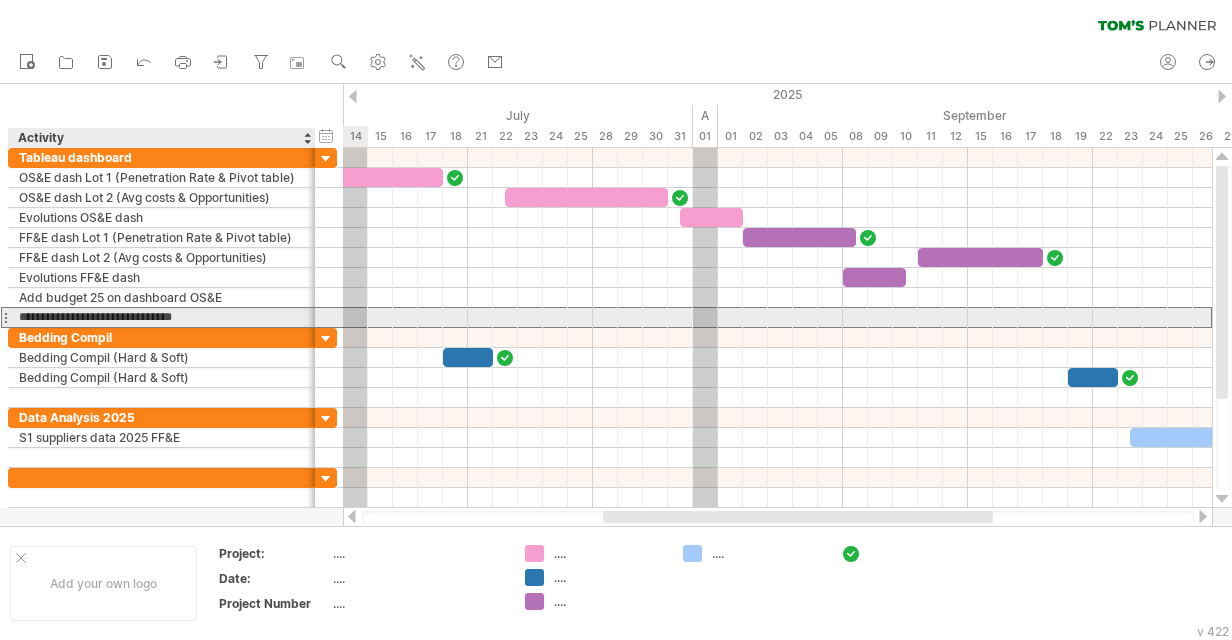 click on "**********" at bounding box center [162, 317] 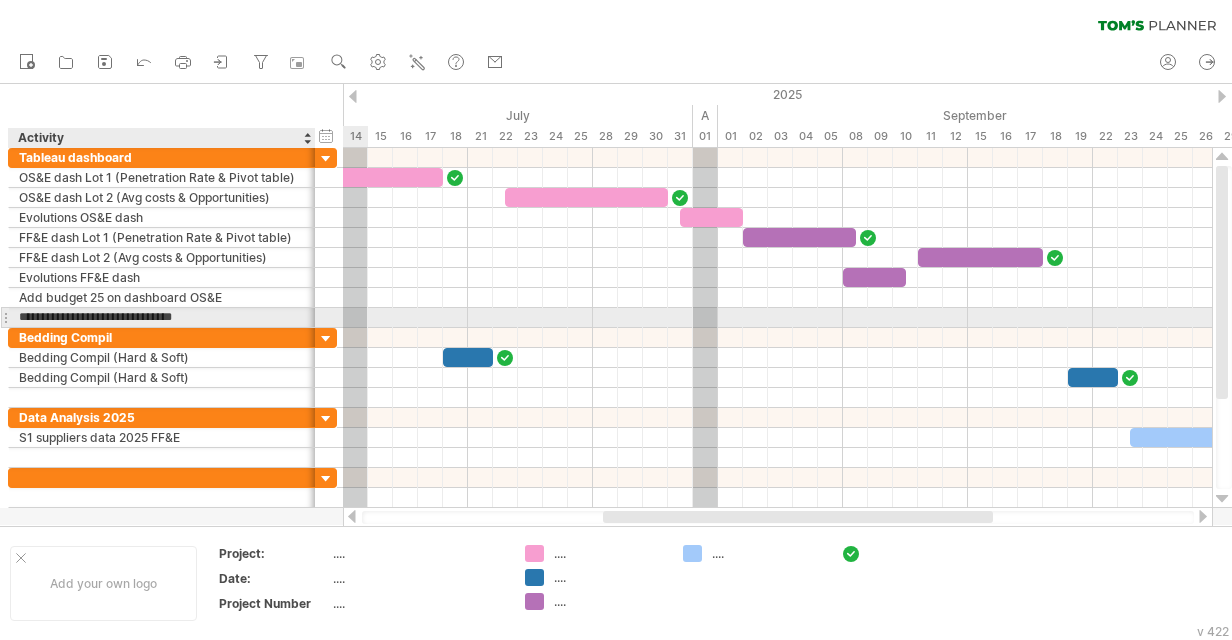 click on "**********" at bounding box center [162, 317] 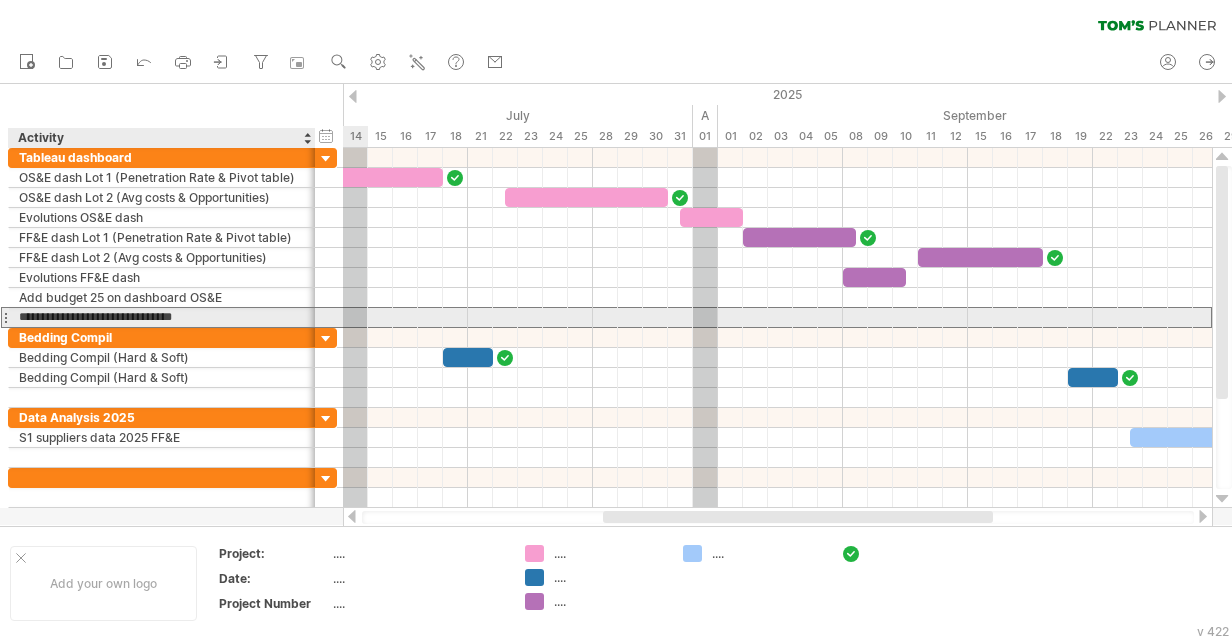 click on "**********" at bounding box center (162, 317) 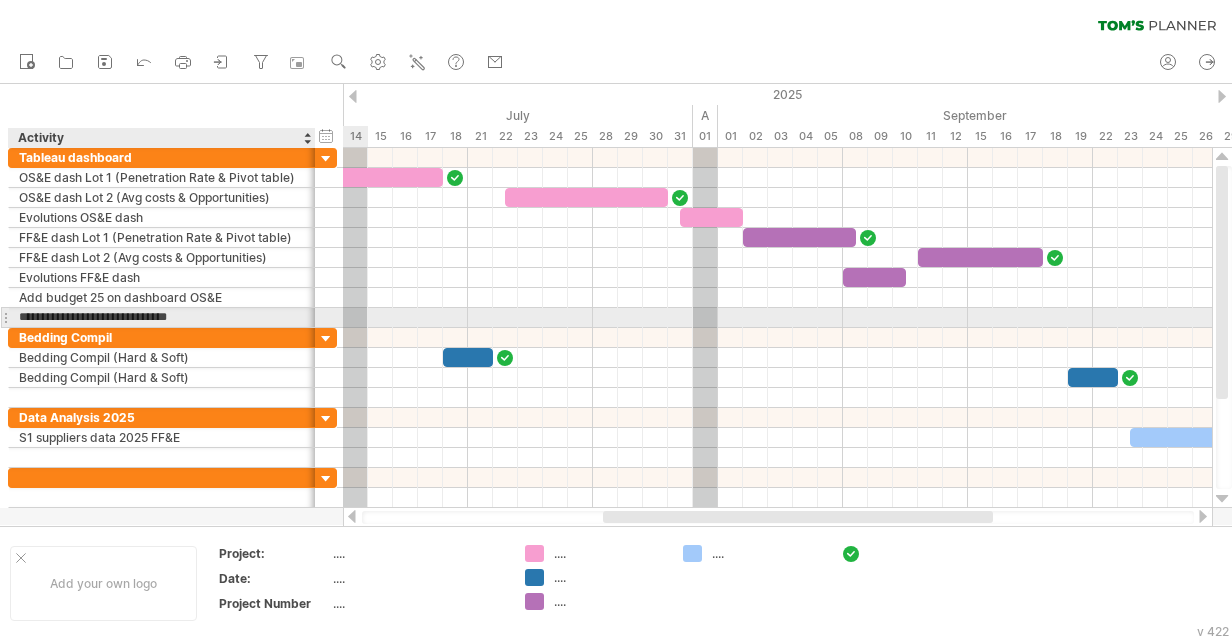 type on "**********" 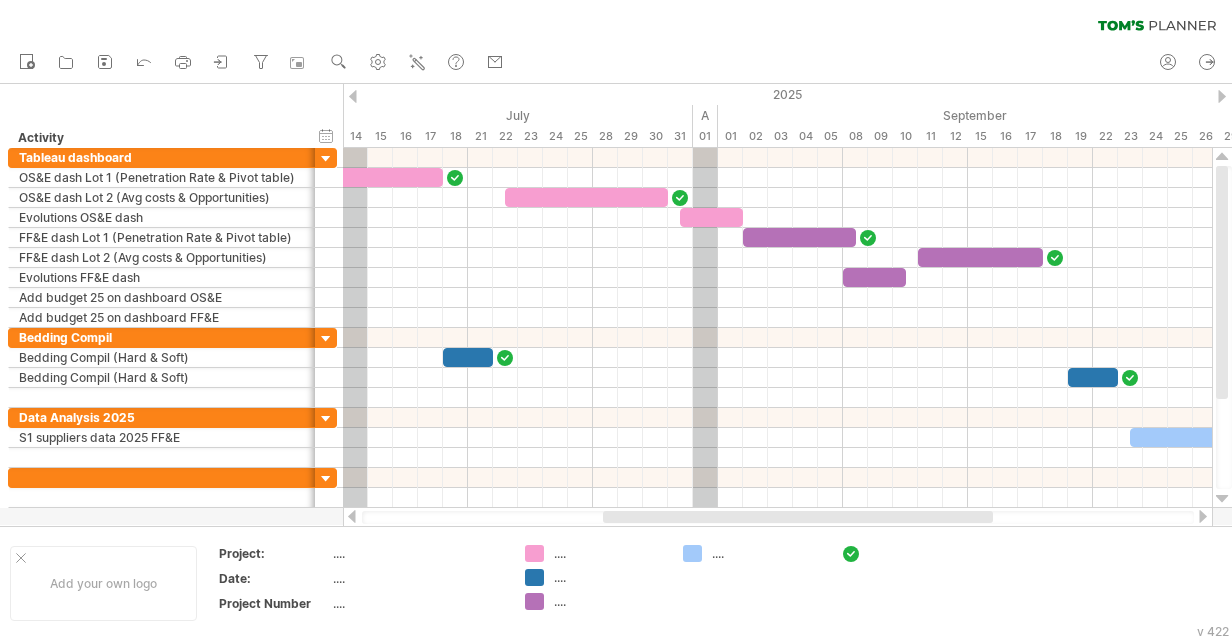 click at bounding box center (798, 517) 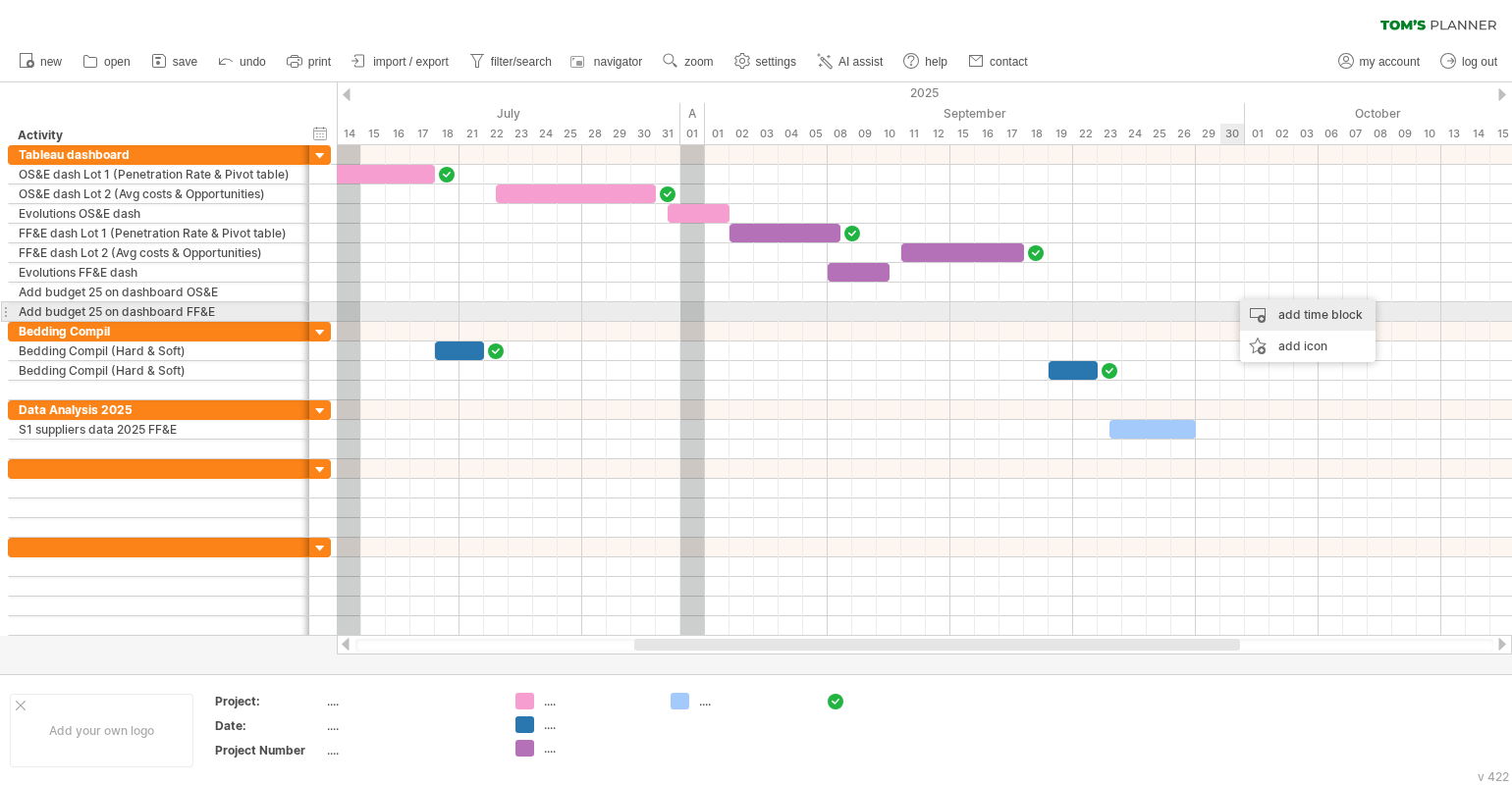 click on "add time block" at bounding box center (1308, 315) 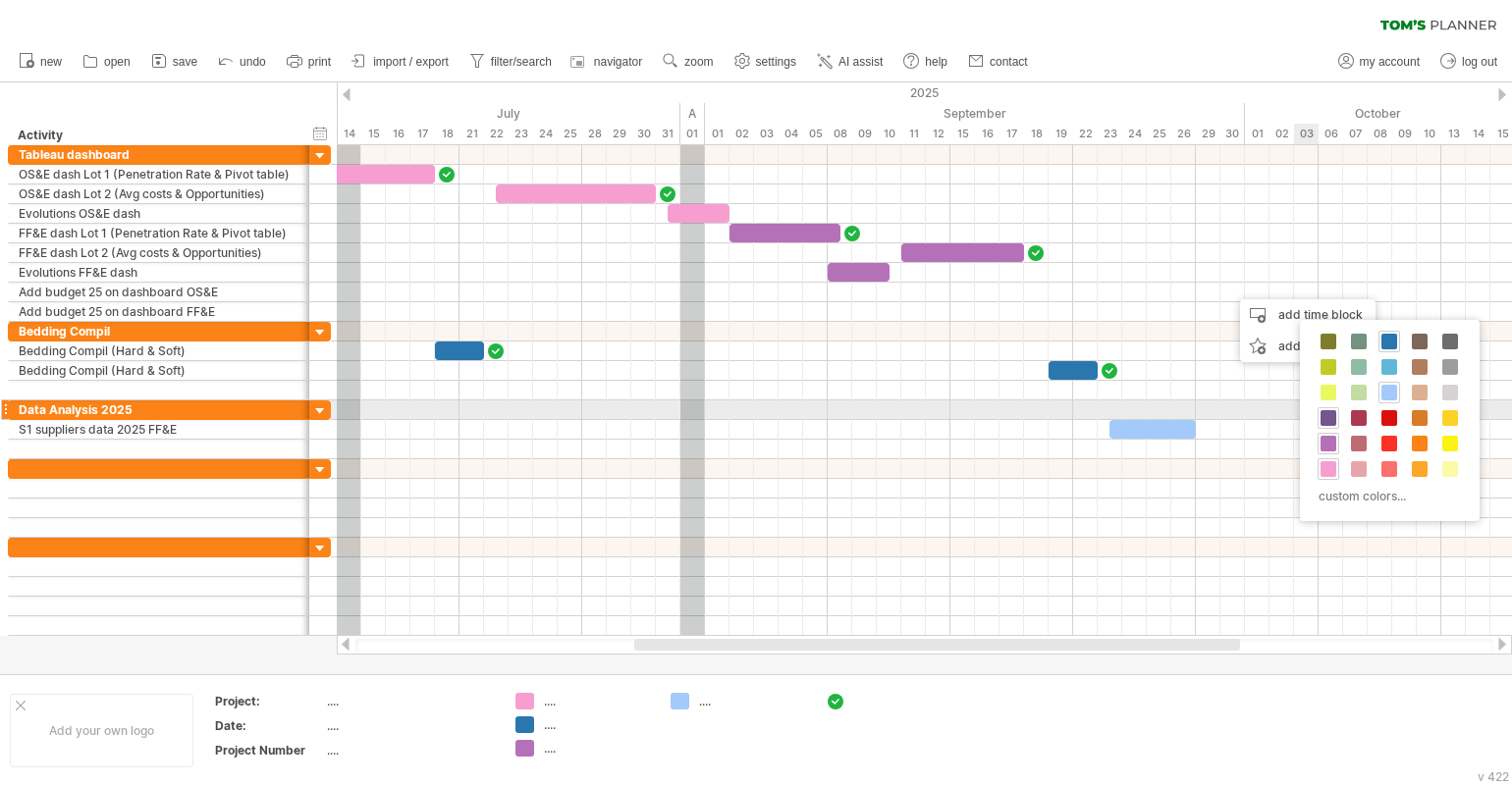 click at bounding box center [1328, 418] 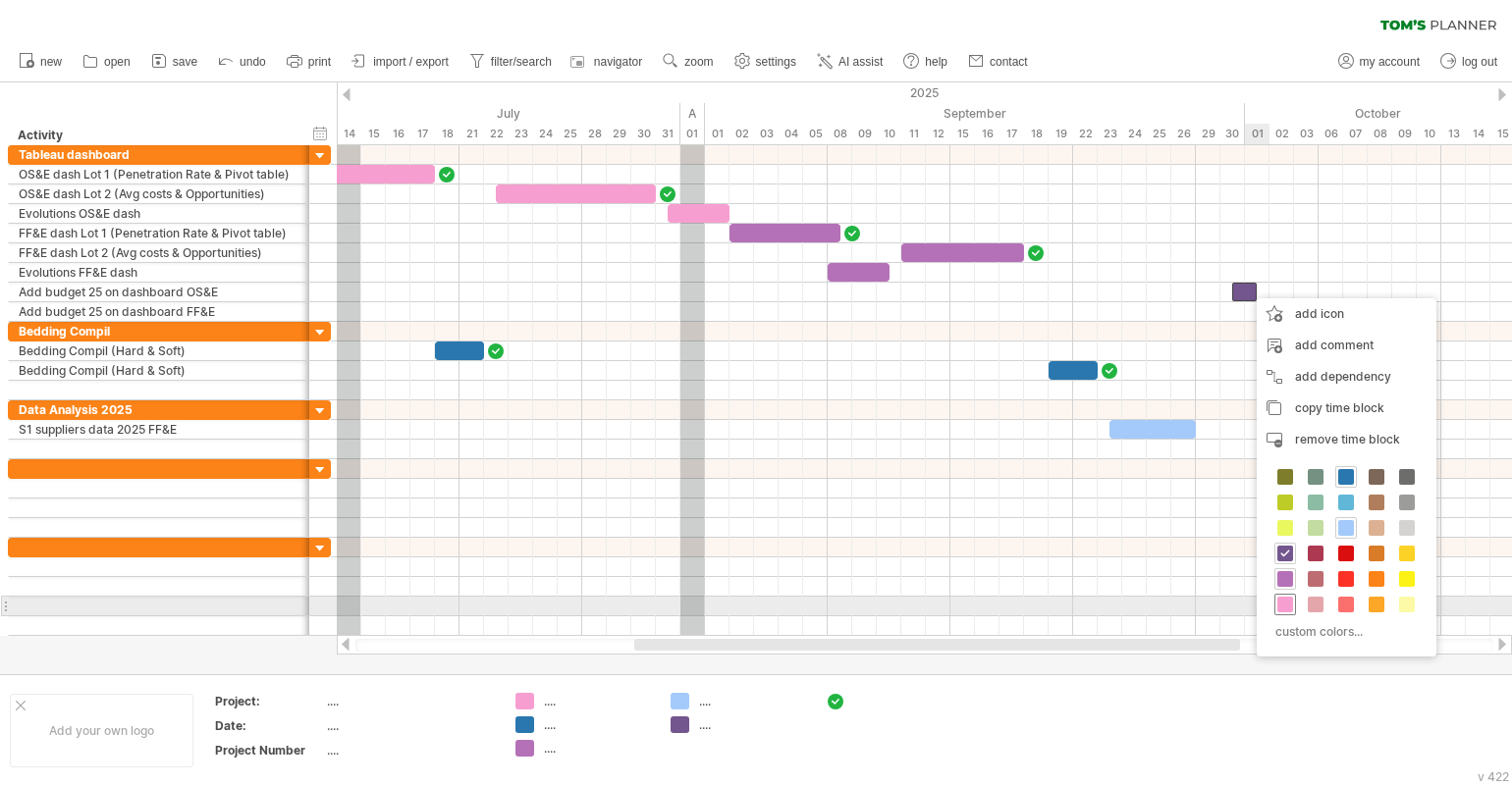 click at bounding box center (1285, 604) 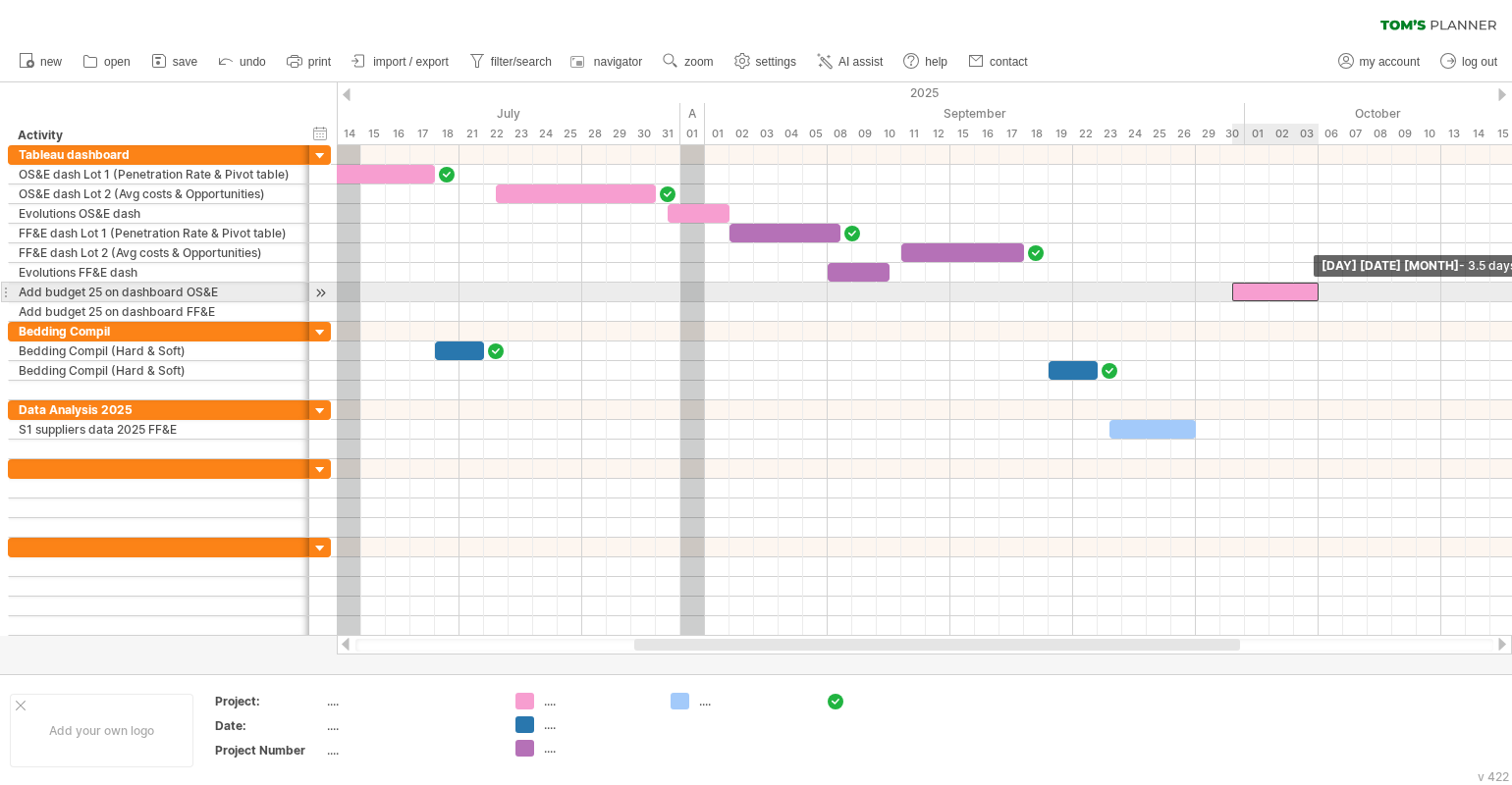 drag, startPoint x: 1258, startPoint y: 286, endPoint x: 1323, endPoint y: 293, distance: 65.37584 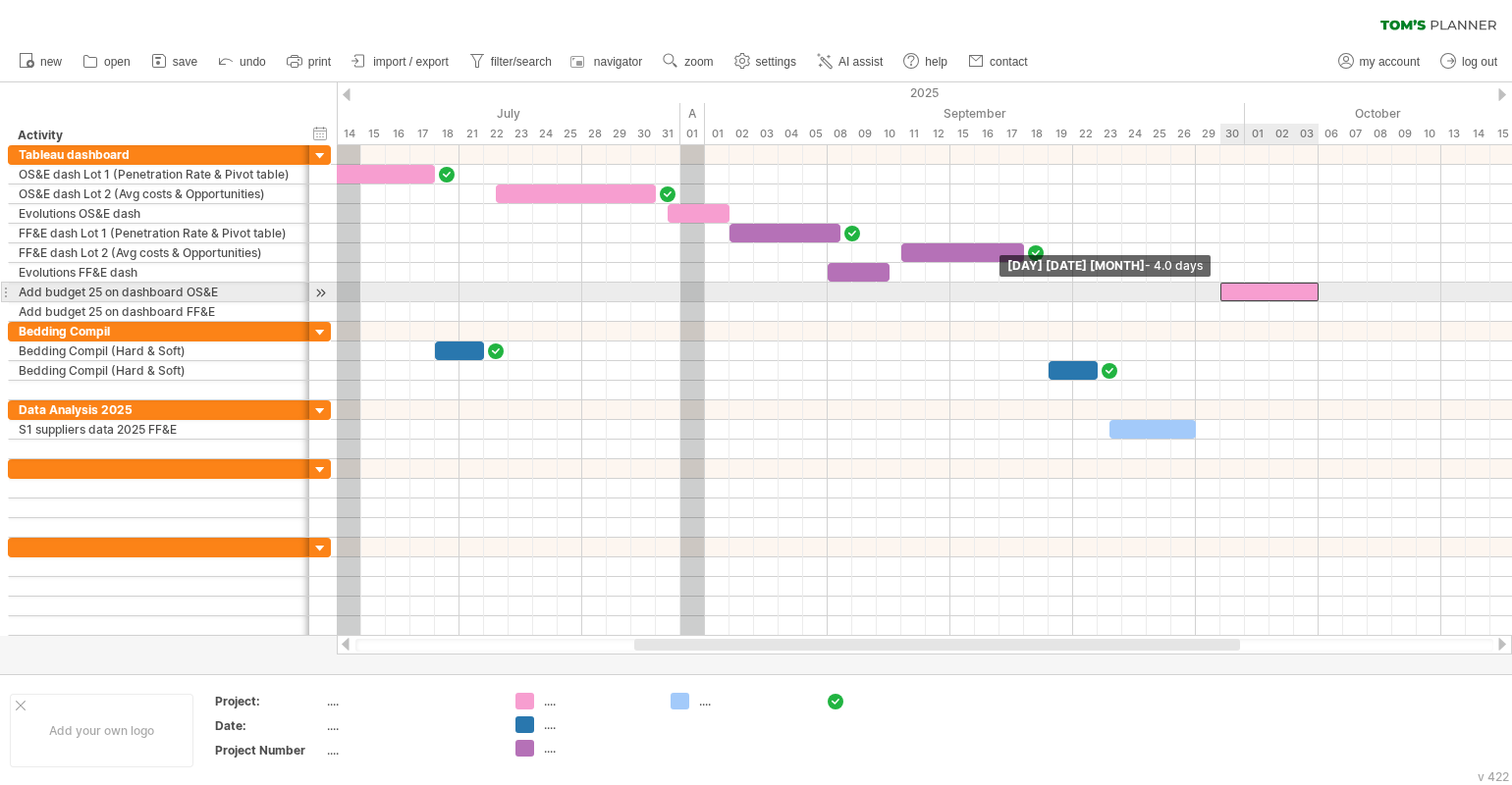 click at bounding box center (1269, 291) 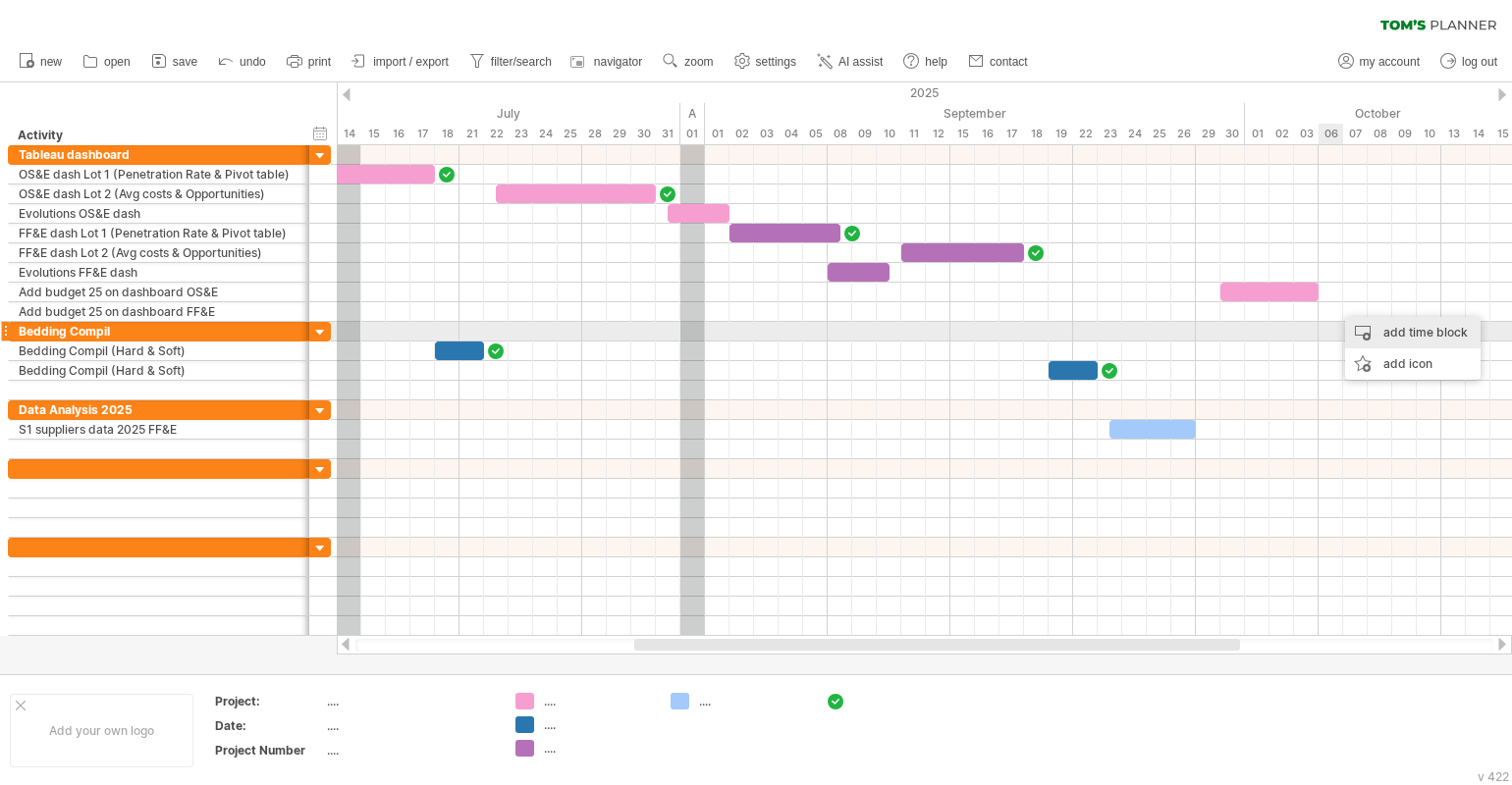 click on "add time block" at bounding box center [1413, 333] 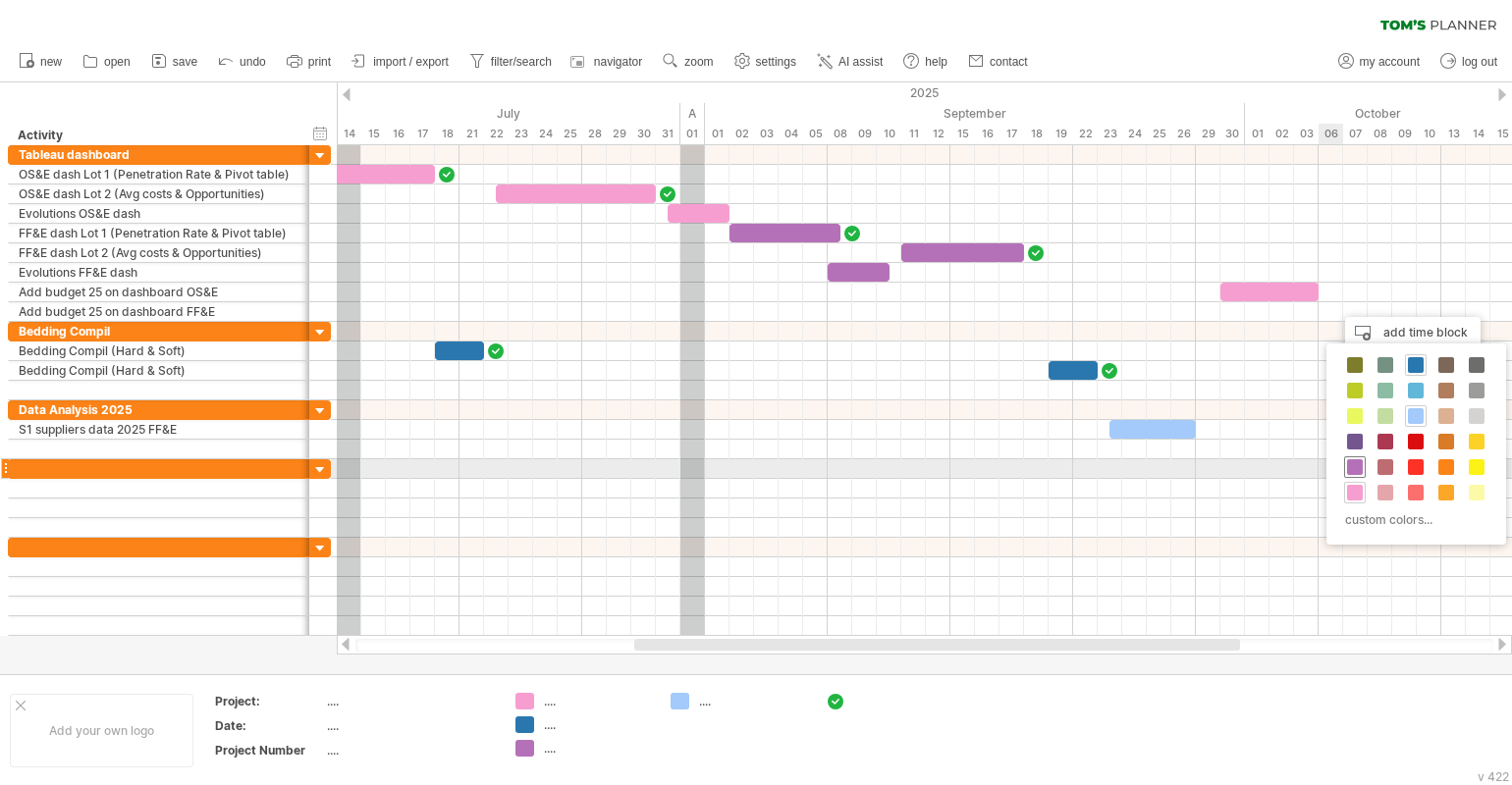 click at bounding box center [1355, 467] 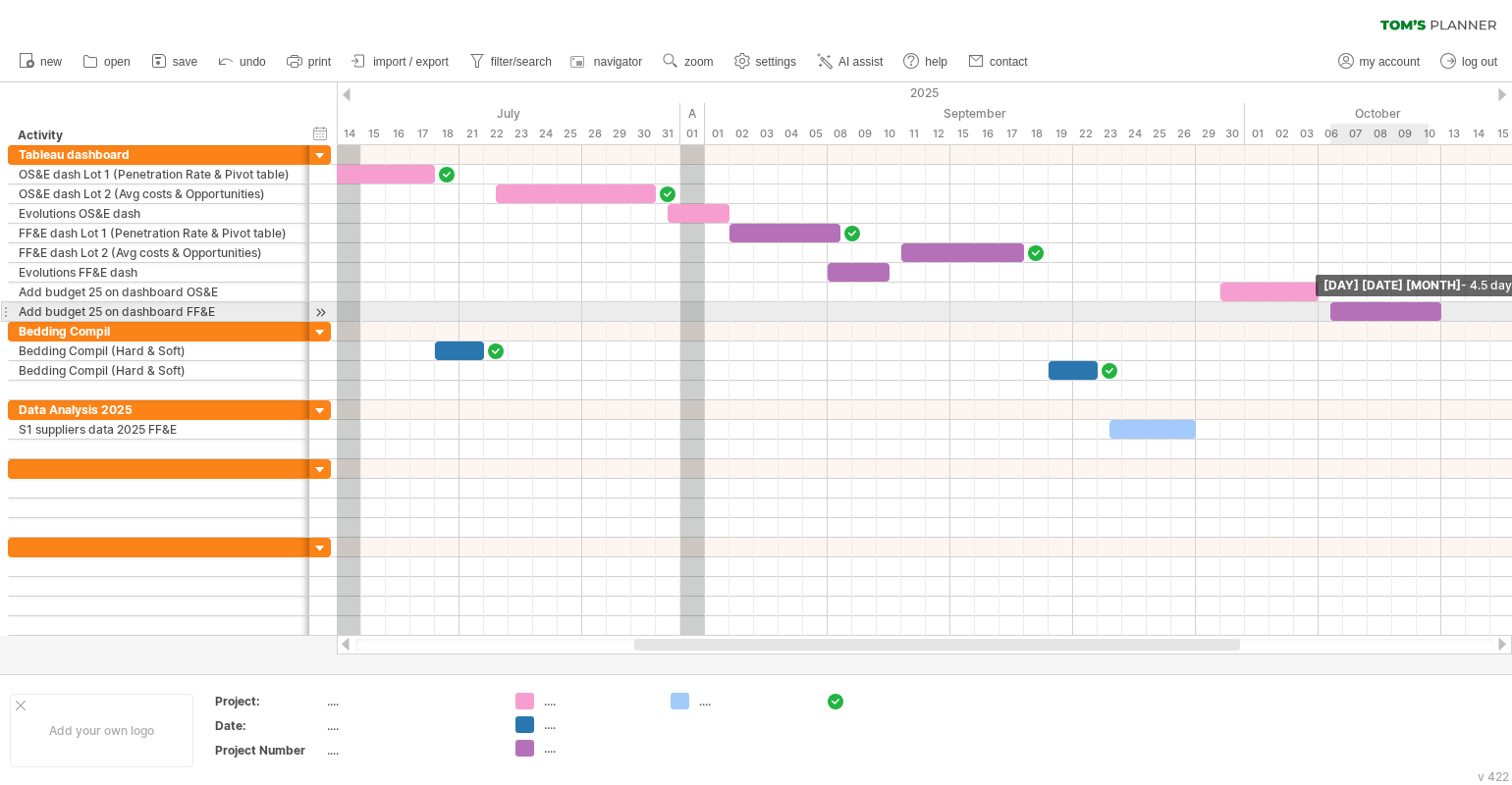 drag, startPoint x: 1356, startPoint y: 314, endPoint x: 1436, endPoint y: 314, distance: 80 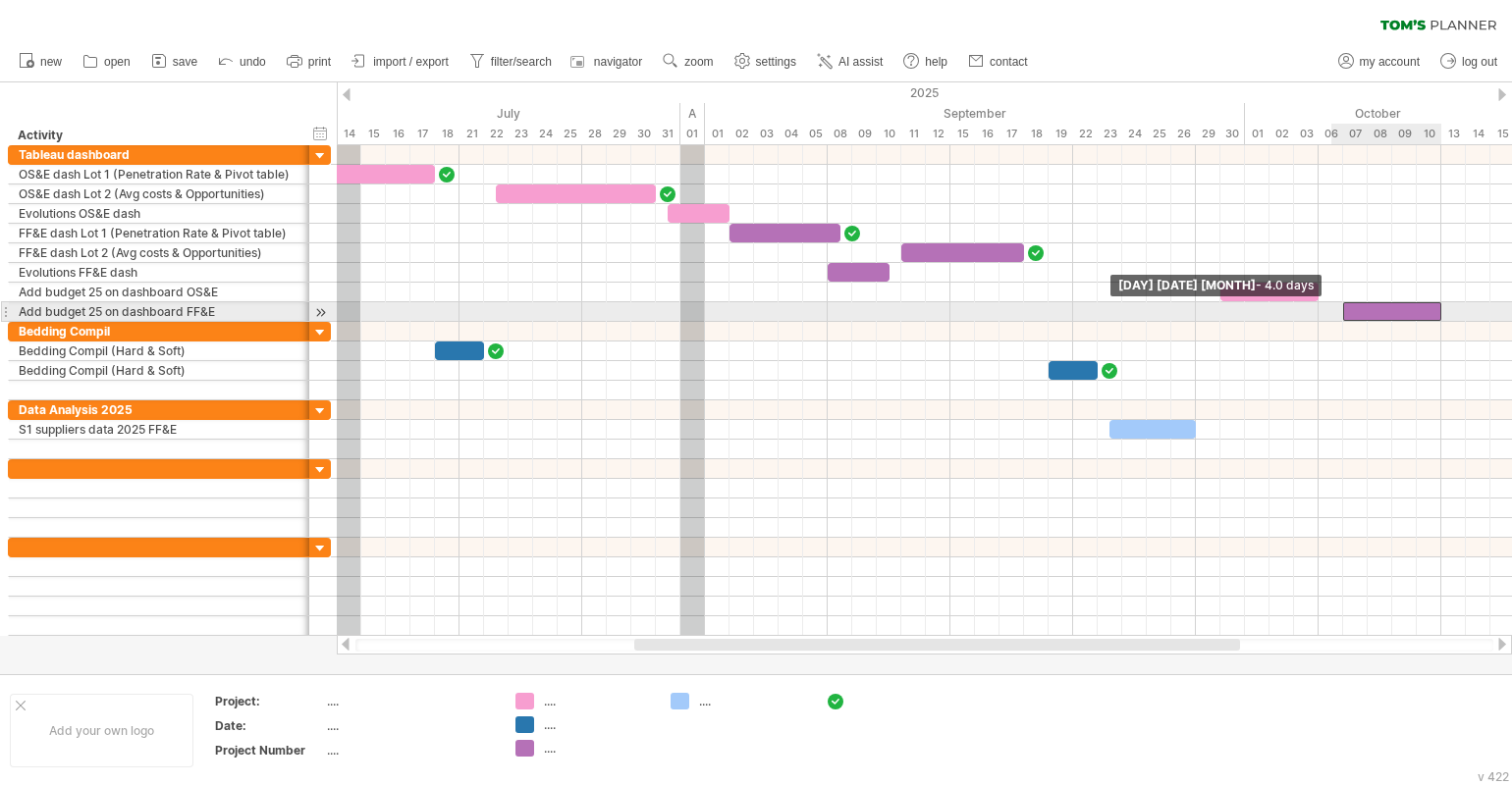 click on "[DAY] [DATE] [MONTH] - 4.5 days
[DAY] [DATE] [MONTH] - 4.0 days" at bounding box center (924, 391) 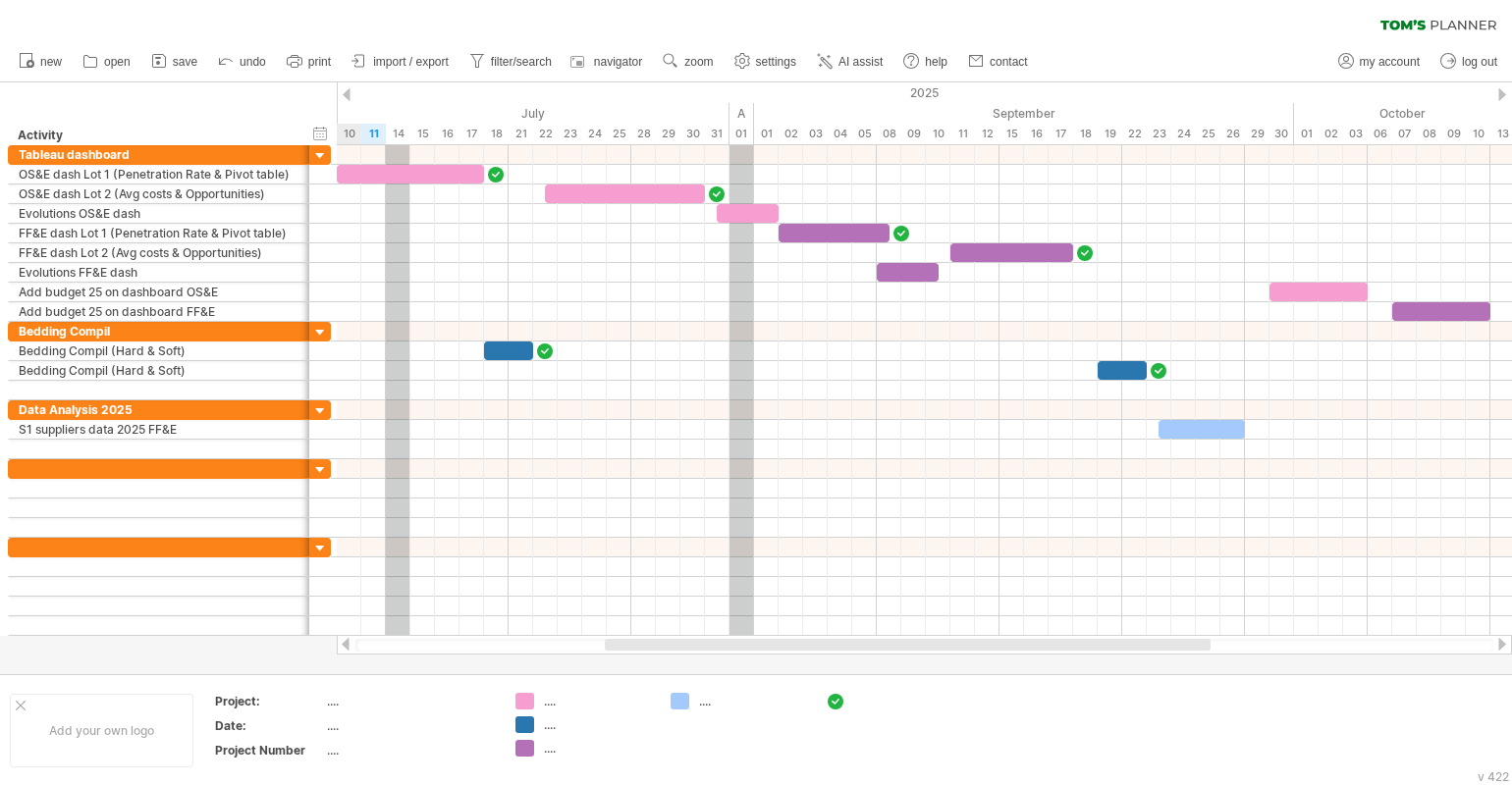 drag, startPoint x: 1126, startPoint y: 644, endPoint x: 1097, endPoint y: 644, distance: 29 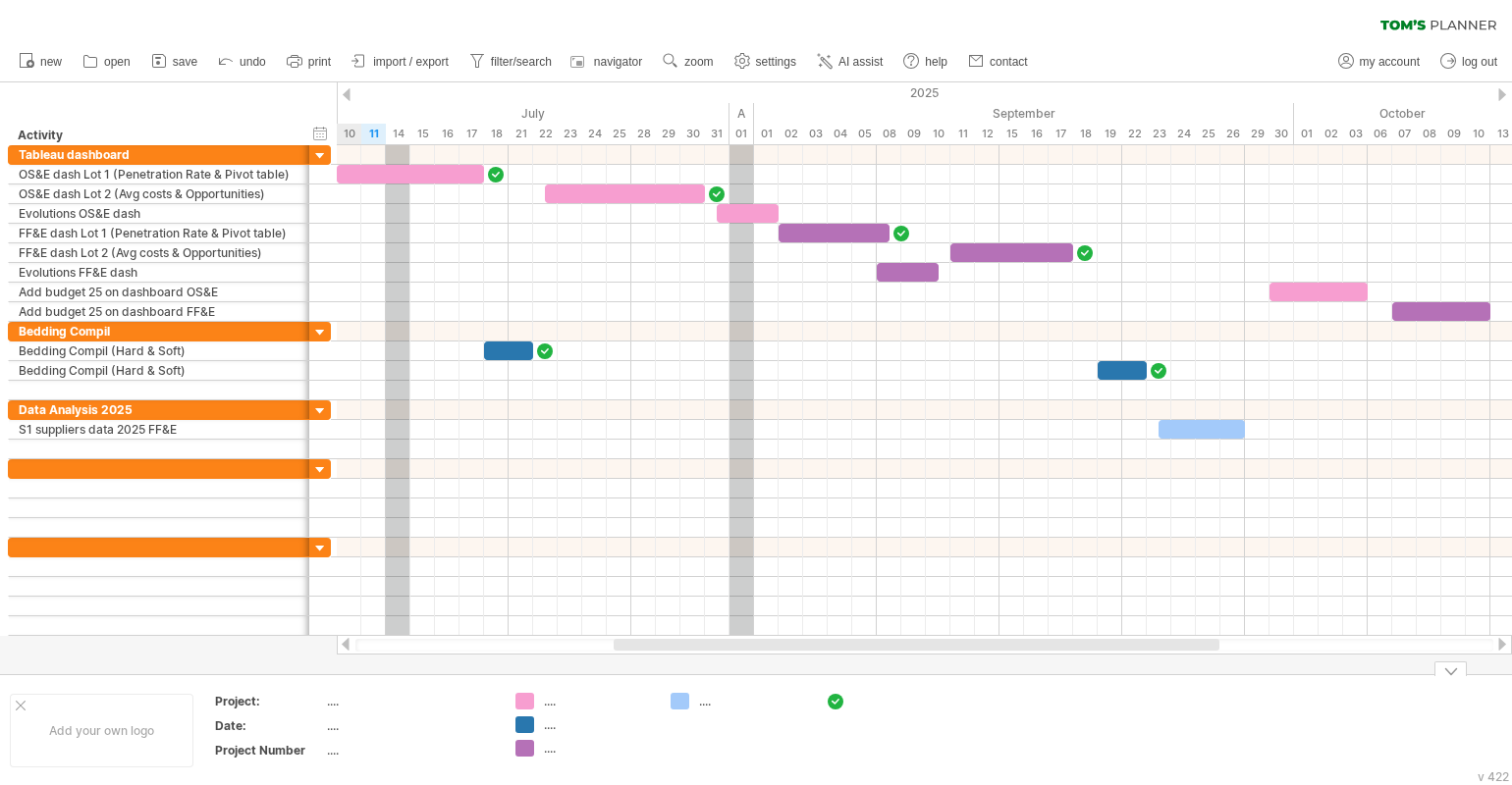 click on "Add your own logo Project: .... Date: .... Project Number .... .... .... .... ...." at bounding box center (49091, 730) 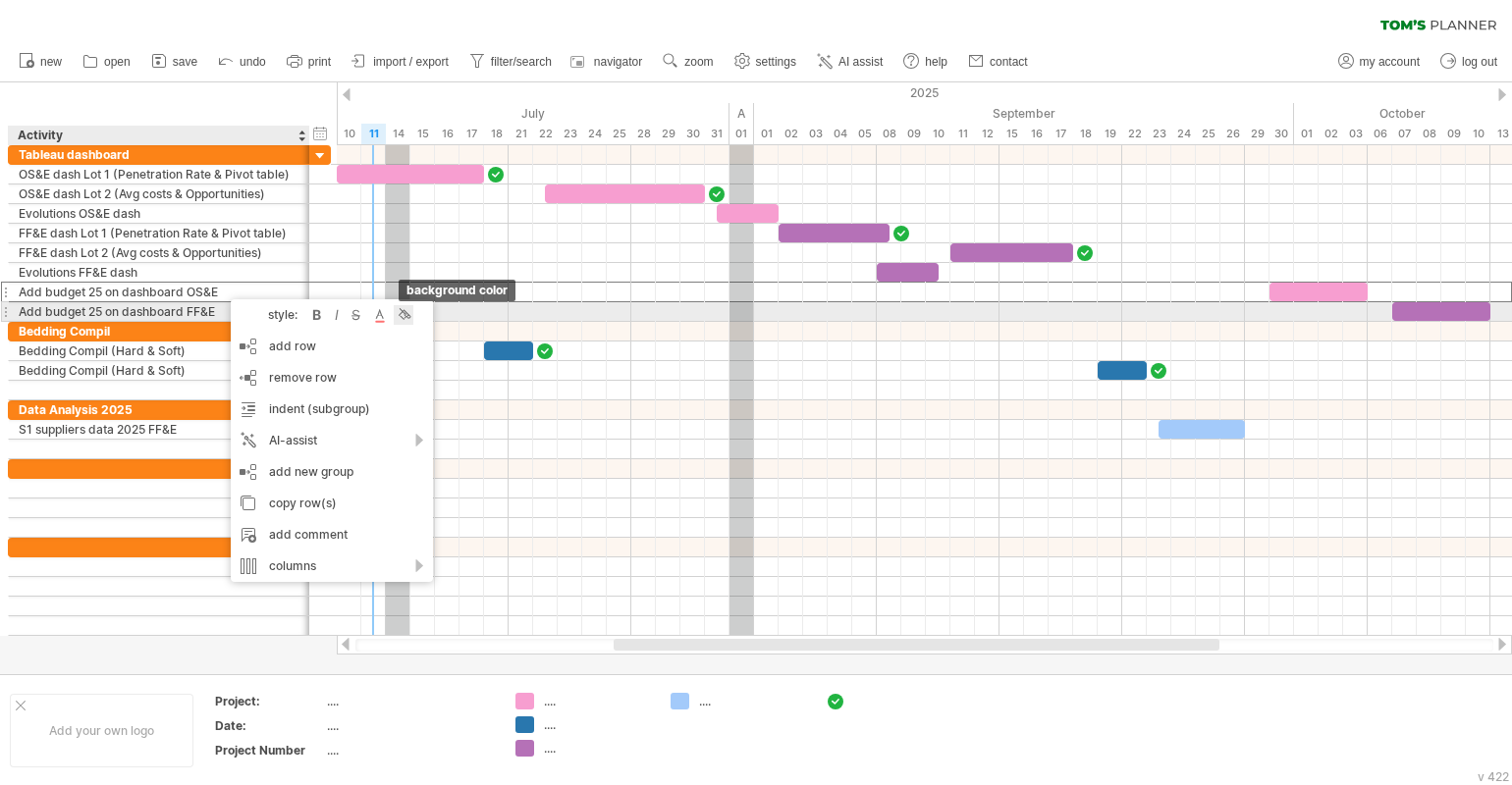 click at bounding box center (404, 315) 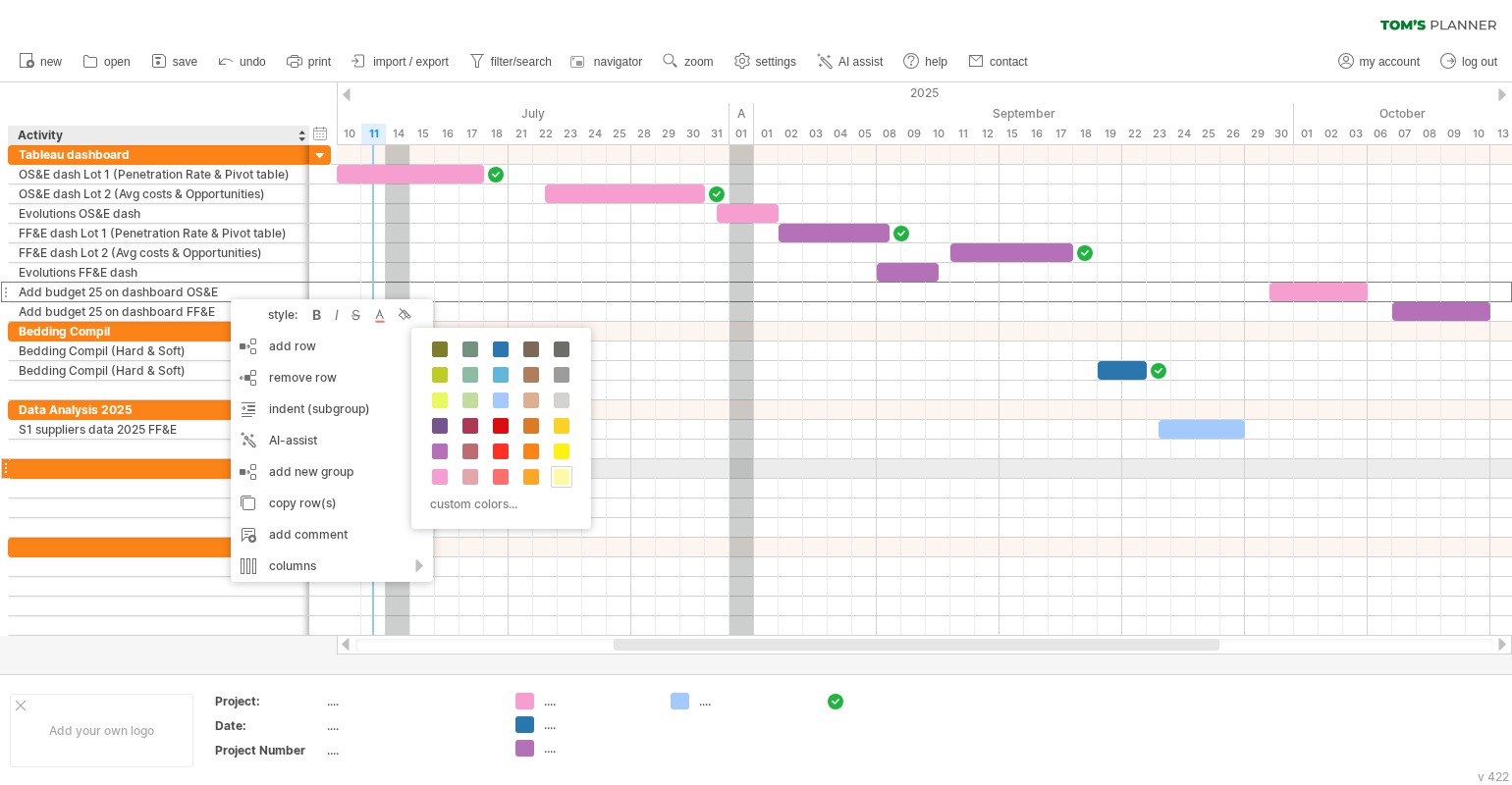 click at bounding box center (562, 477) 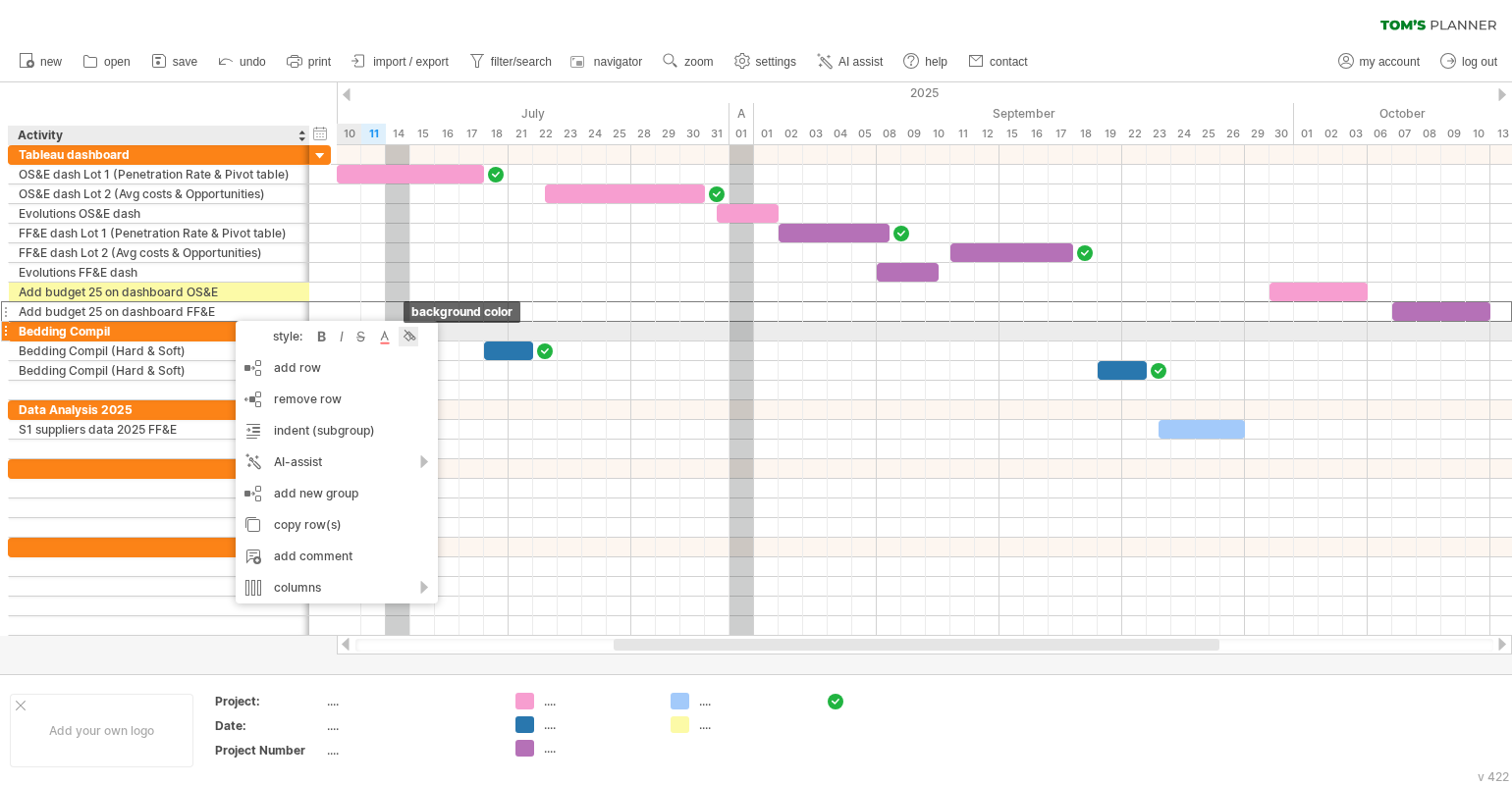 click at bounding box center (408, 337) 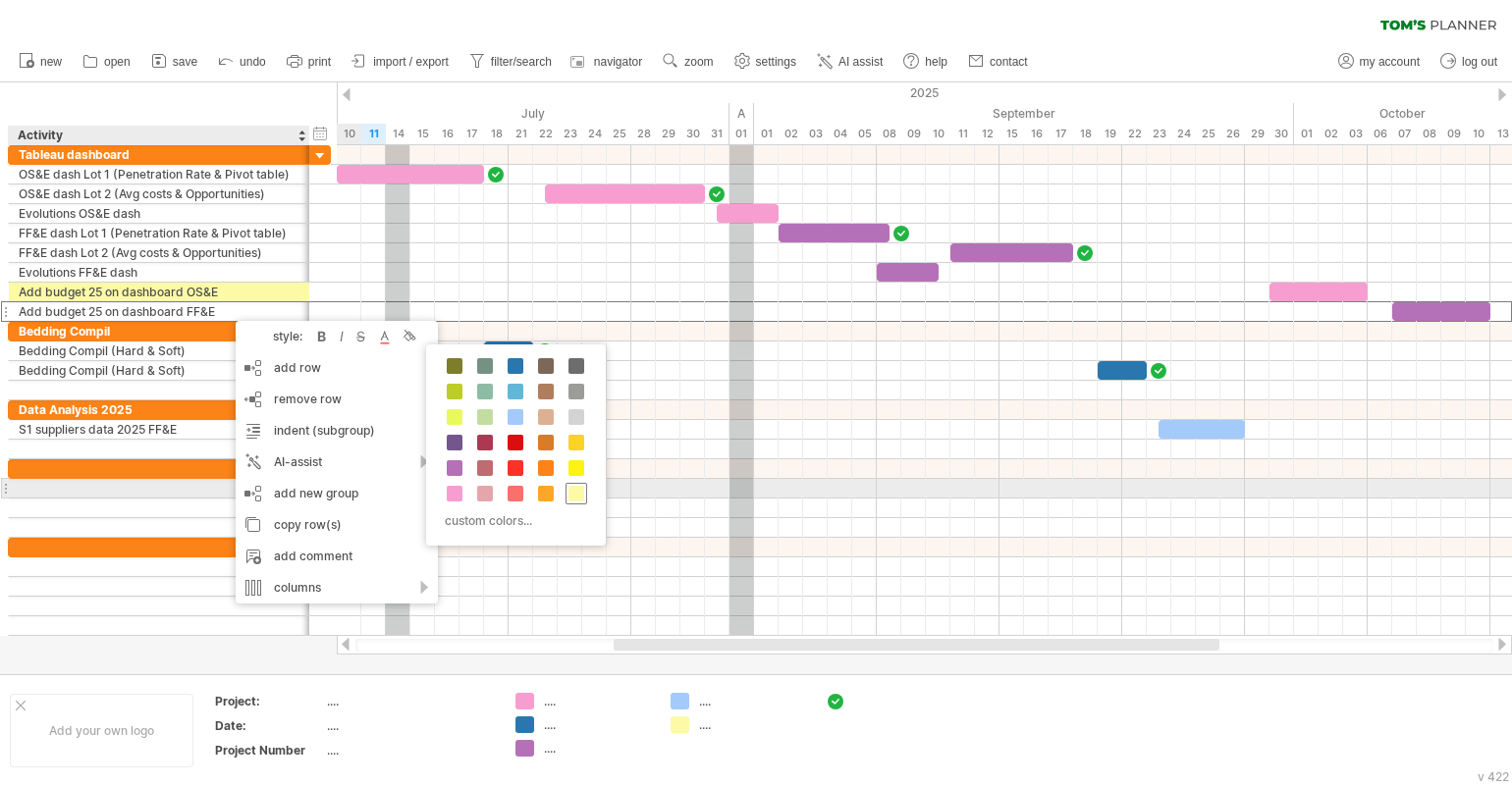 click at bounding box center (576, 494) 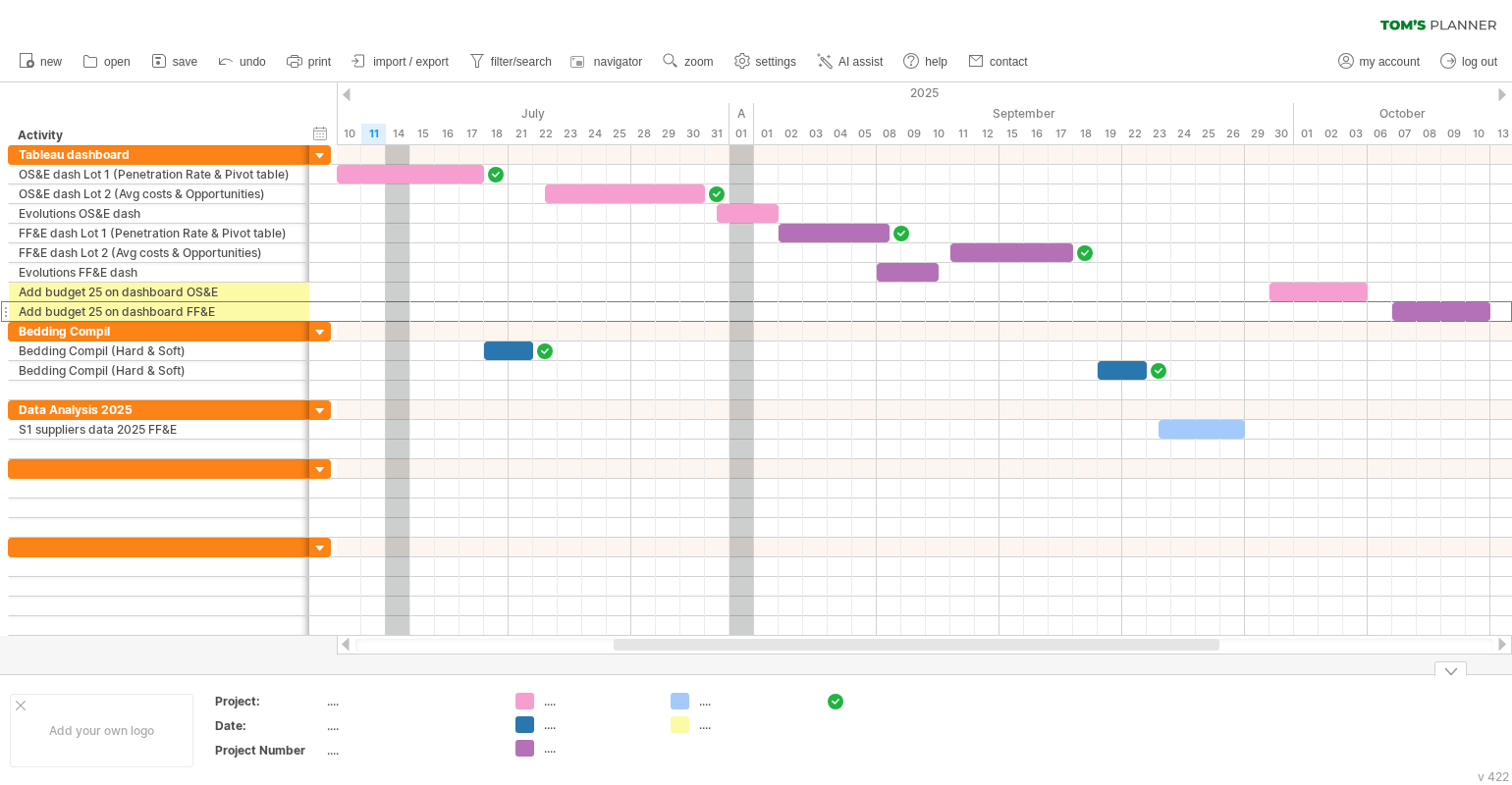 click on "Add your own logo Project: .... Date: .... Project Number .... .... .... .... .... ...." at bounding box center [49091, 730] 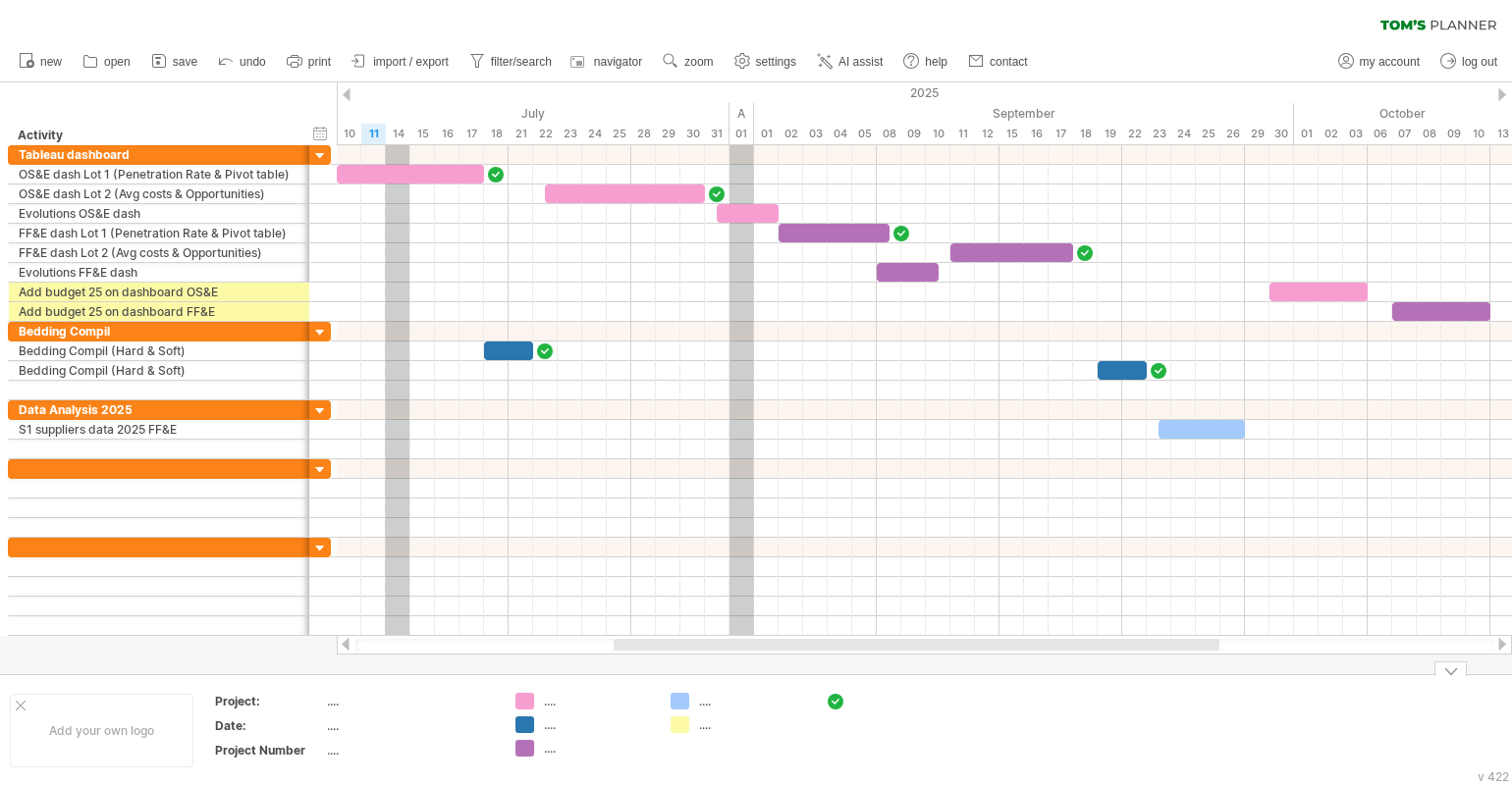 click on "Add your own logo Project: .... Date: .... Project Number .... .... .... .... .... ...." at bounding box center (49091, 730) 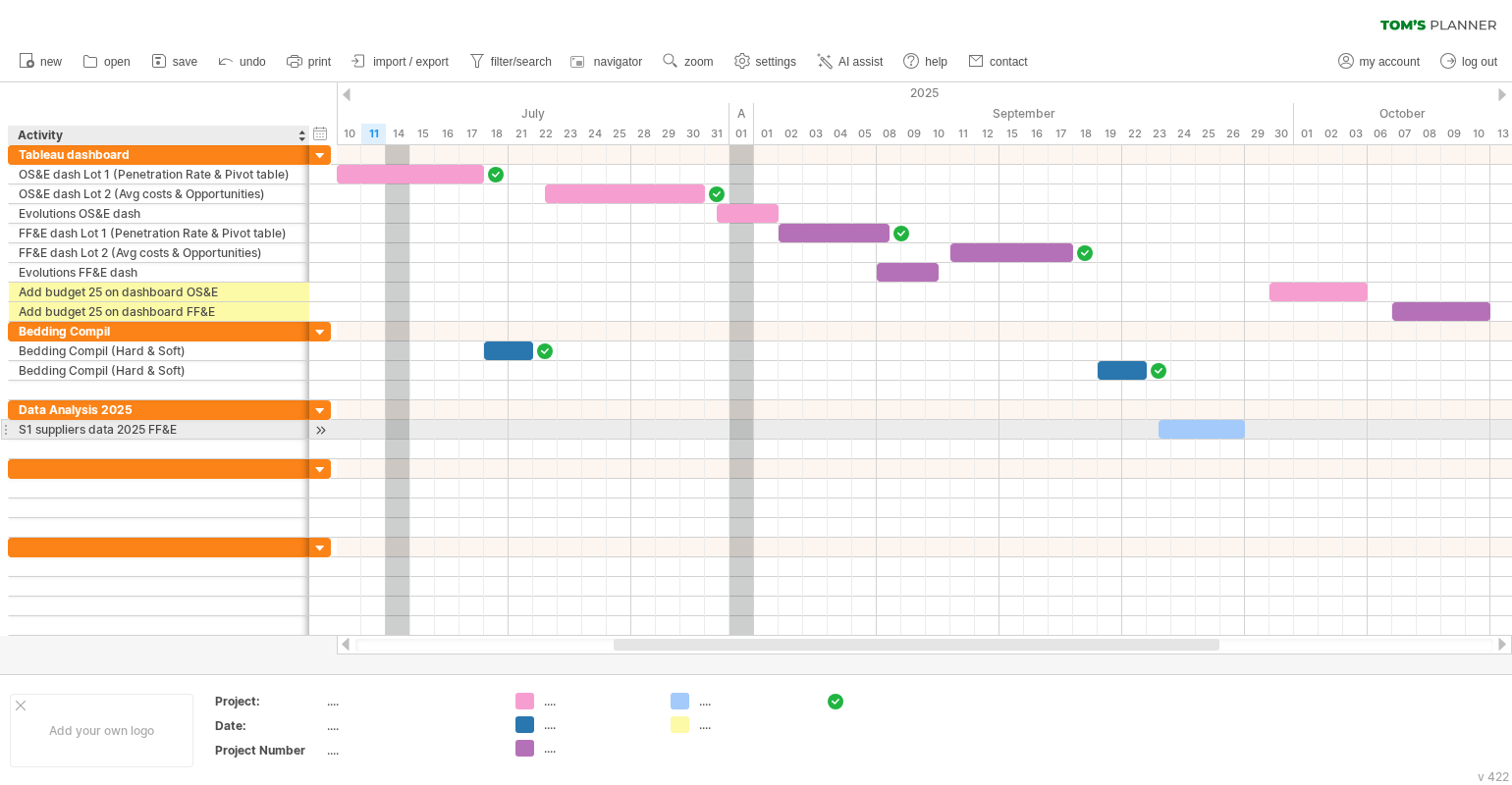click on "clear filter
reapply filter" at bounding box center (756, 21) 